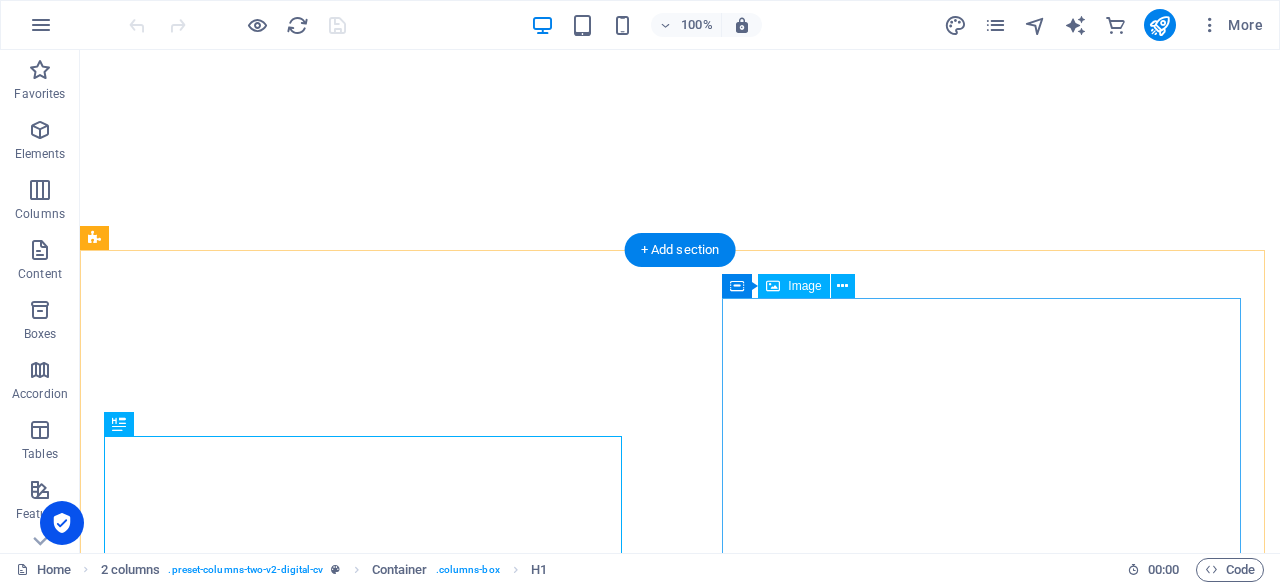 scroll, scrollTop: 0, scrollLeft: 0, axis: both 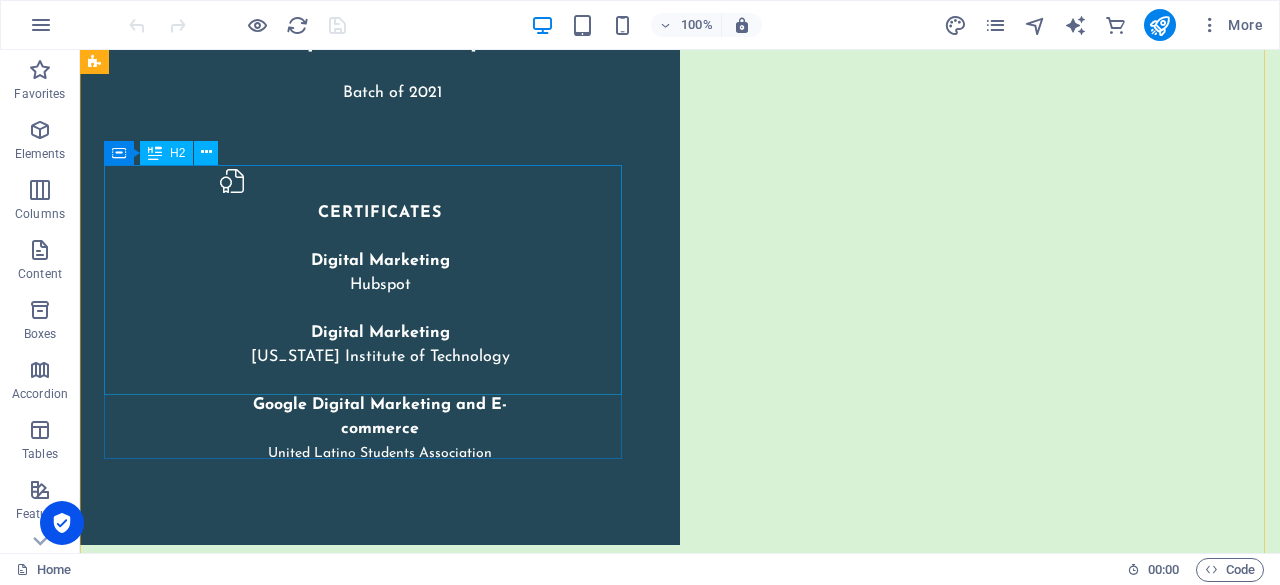 click on "Interested in working together with me?  Feel free to contact me!" at bounding box center [367, 4409] 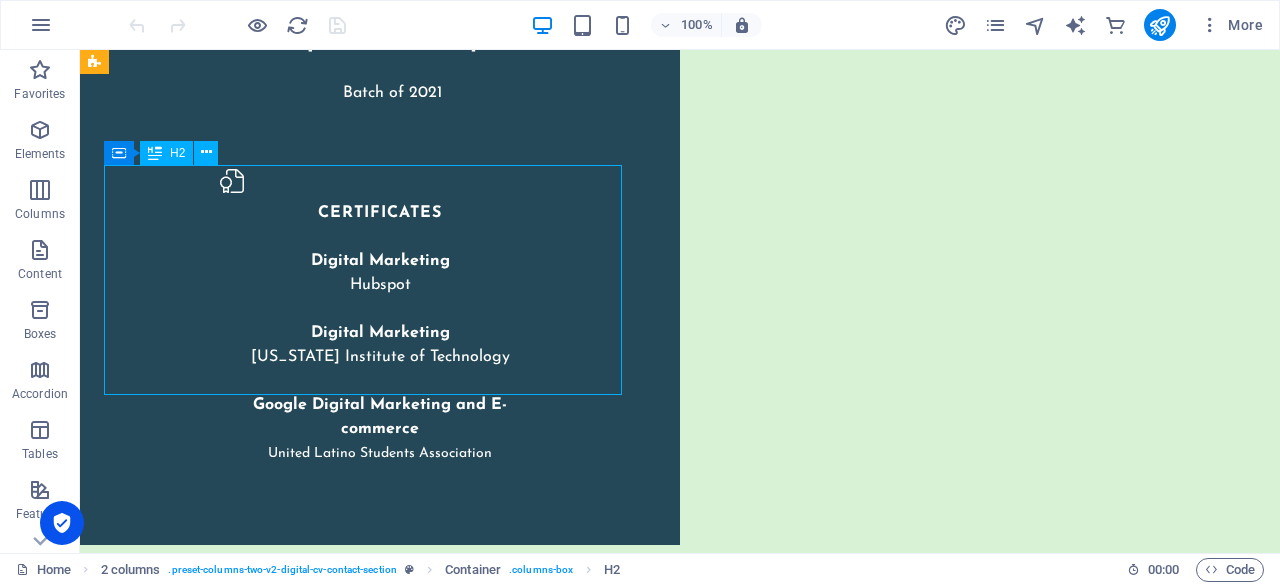 click on "Interested in working together with me?  Feel free to contact me!" at bounding box center [367, 4409] 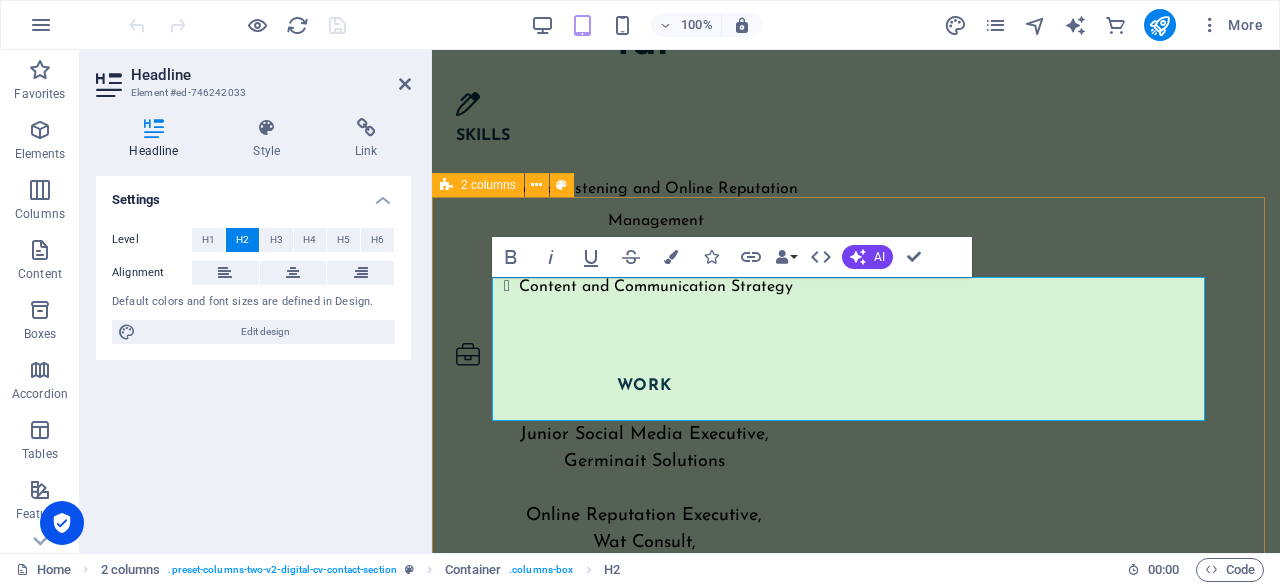 scroll, scrollTop: 5168, scrollLeft: 0, axis: vertical 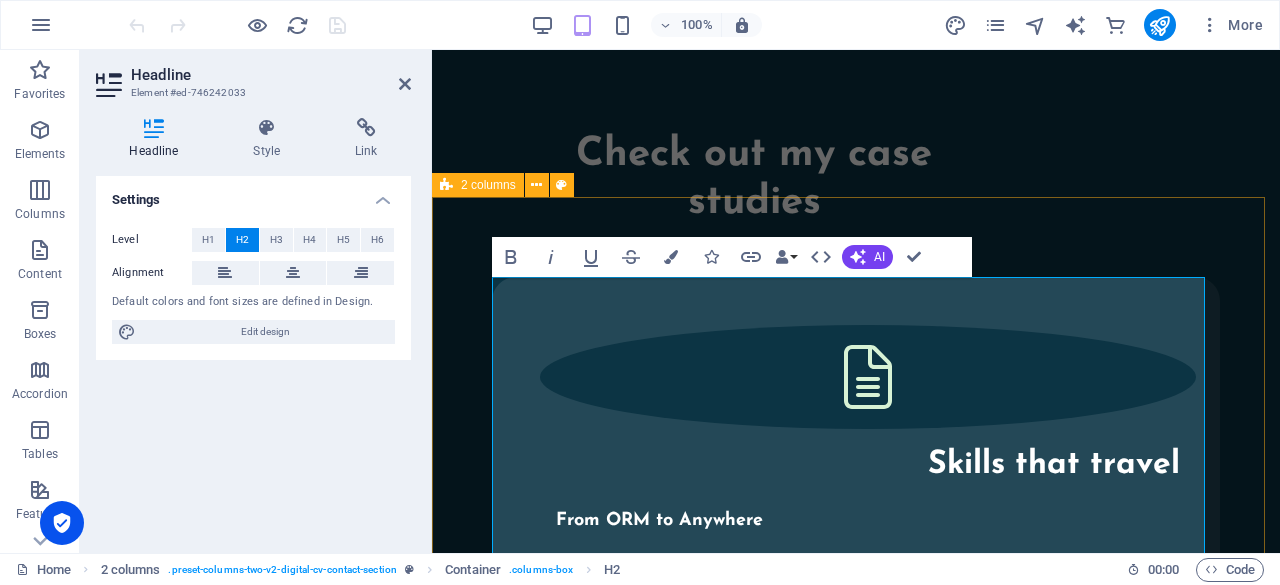 click on "Let’s build your brand story together! From ORM to digital campaigns, I’m here to help your brand shine. Drop me a message — let’s start something amazing! Let’s build your brand story together! From ORM to digital campaigns, I’m here to help your brand shine.  Drop me a message — let’s start something amazing! Lorem ipsum dolor sit amet, consectetur adipiscing elit, sed do eiusmod tempor incididunt ut labore et dolore magna aliqua.   I have read and understand the privacy policy. Unreadable? Regenerate Submit" at bounding box center (856, 2435) 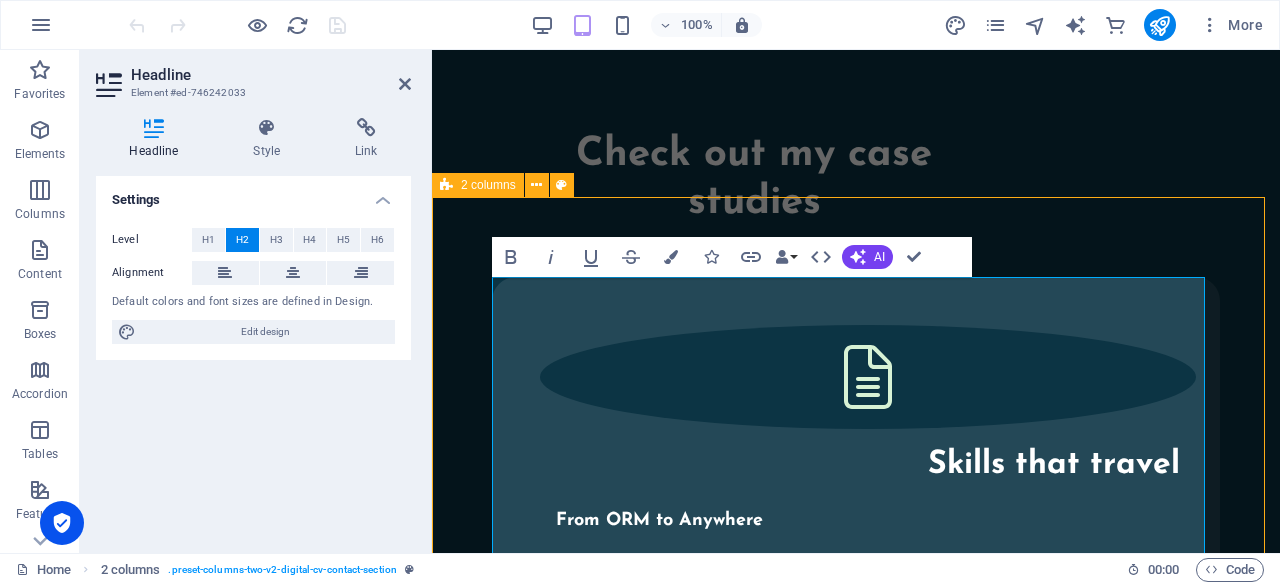 scroll, scrollTop: 4389, scrollLeft: 0, axis: vertical 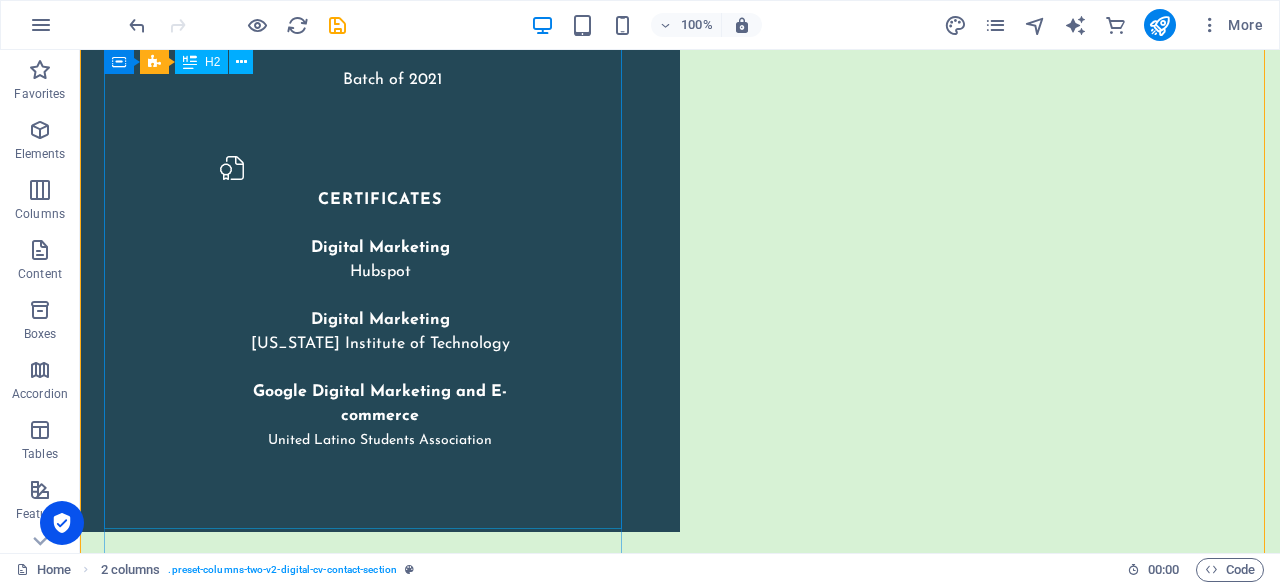 click on "Let’s build your brand story together! From ORM to digital campaigns, I’m here to help your brand shine. Drop me a message — let’s start something amazing!" at bounding box center (367, 4540) 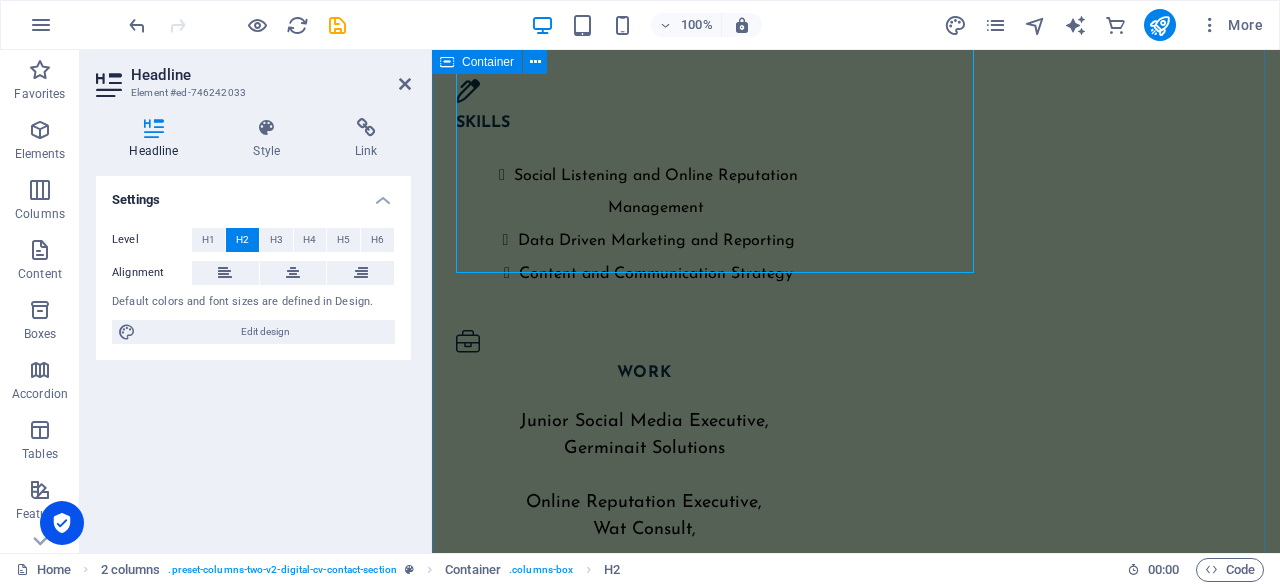 scroll, scrollTop: 5168, scrollLeft: 0, axis: vertical 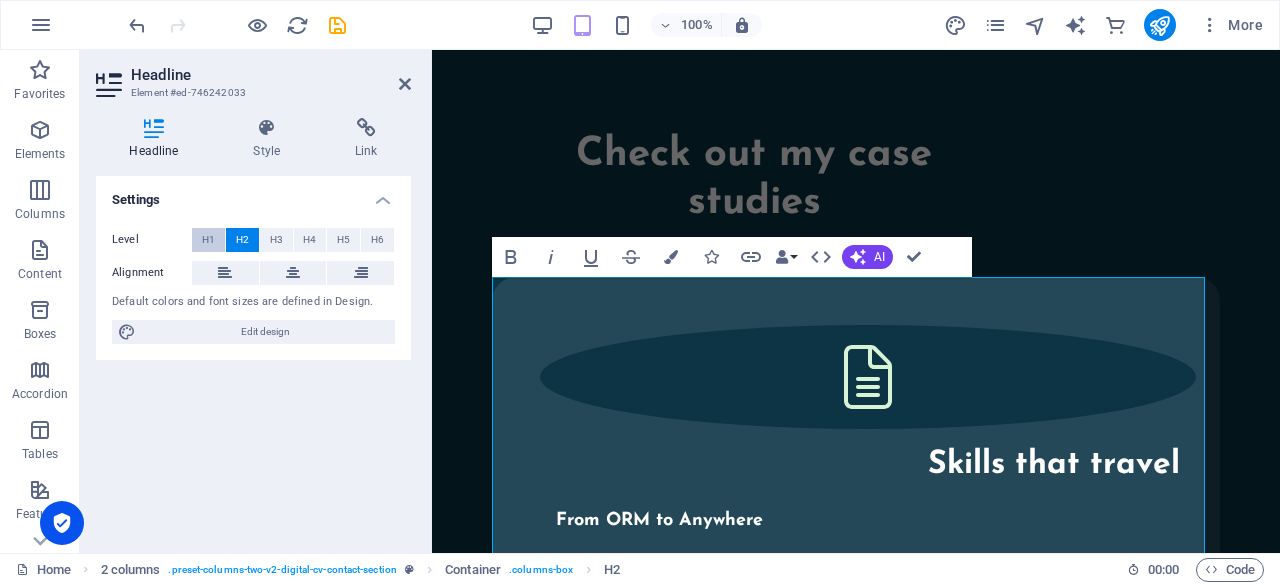 click on "H1" at bounding box center (208, 240) 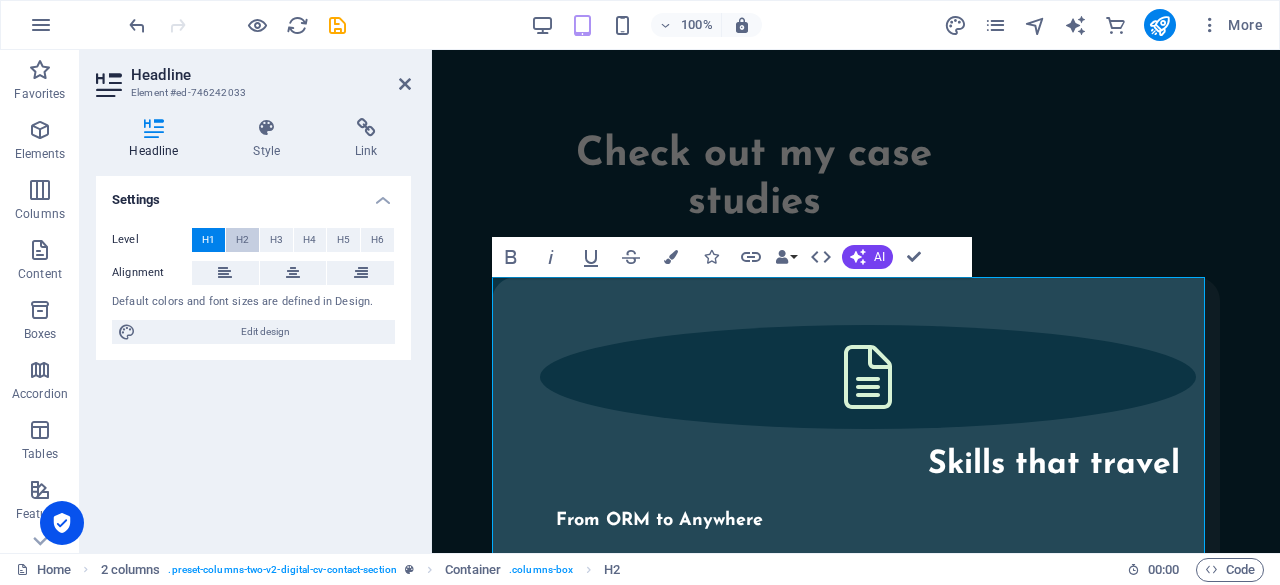 click on "H2" at bounding box center [242, 240] 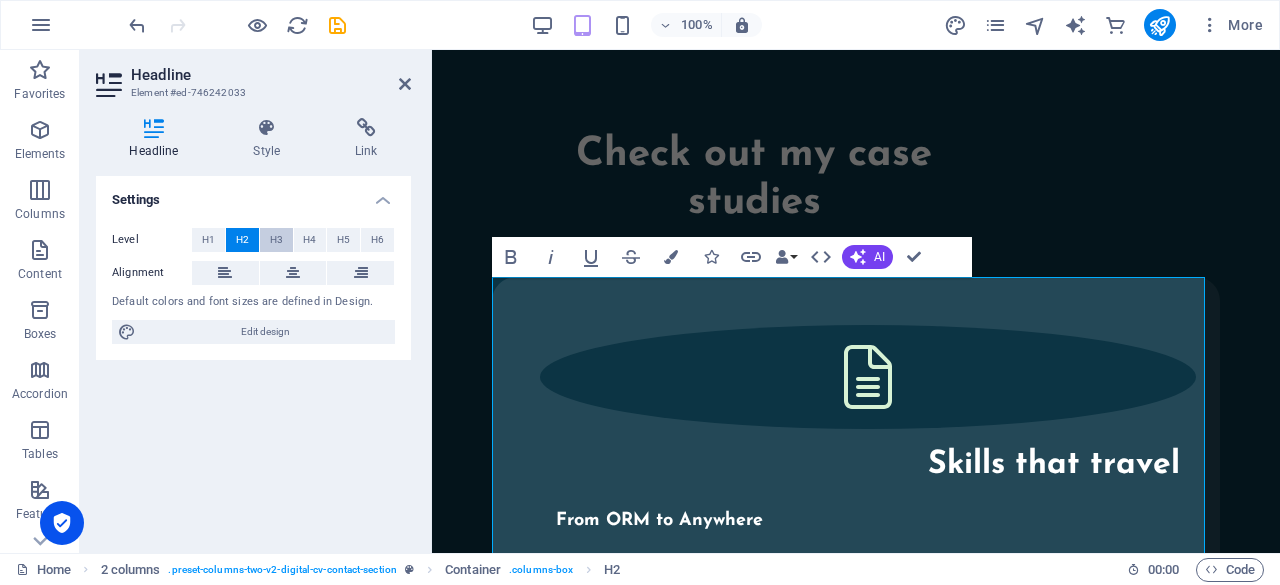 click on "H3" at bounding box center (276, 240) 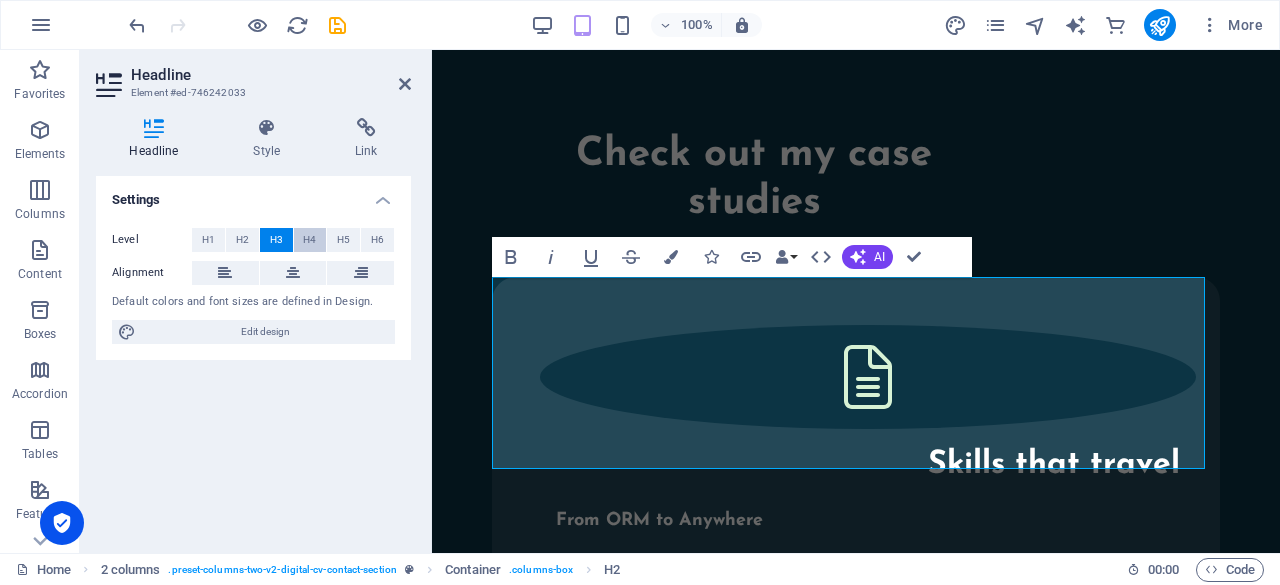 click on "H4" at bounding box center [309, 240] 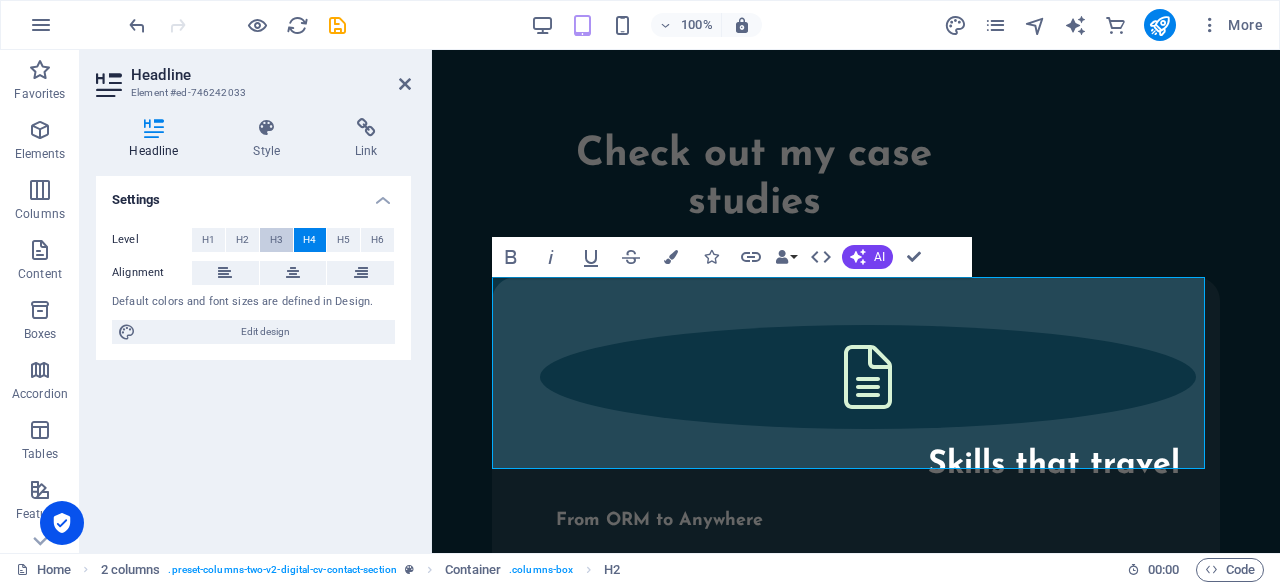 click on "H3" at bounding box center (276, 240) 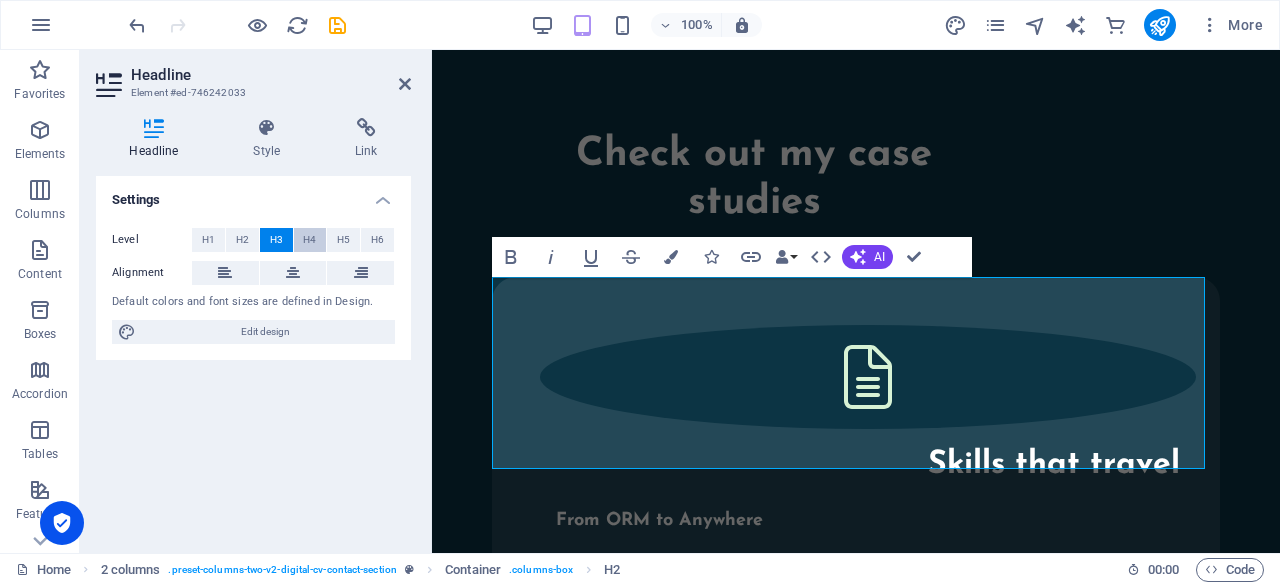 click on "H4" at bounding box center (309, 240) 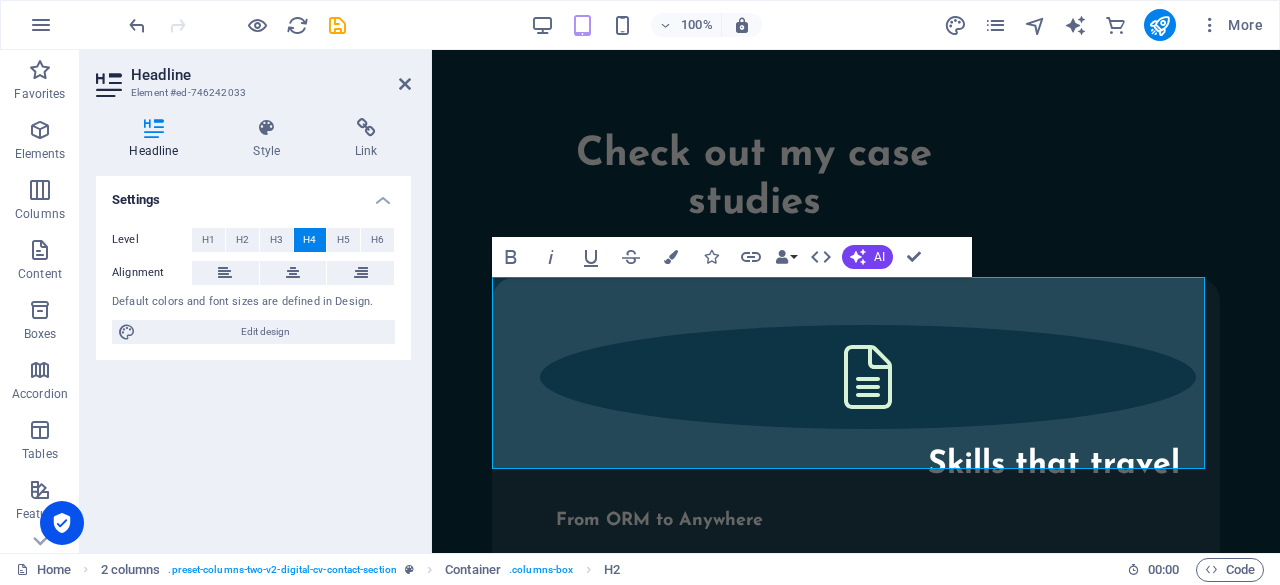 click on "Level H1 H2 H3 H4 H5 H6 Alignment Default colors and font sizes are defined in Design. Edit design" at bounding box center [253, 286] 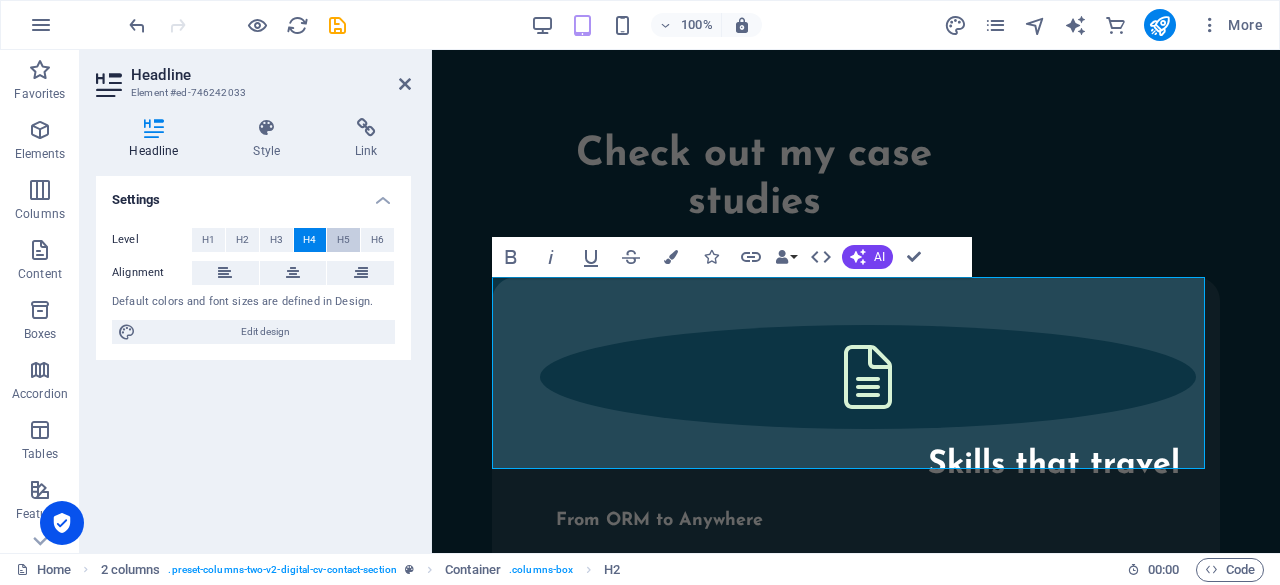 click on "H5" at bounding box center [343, 240] 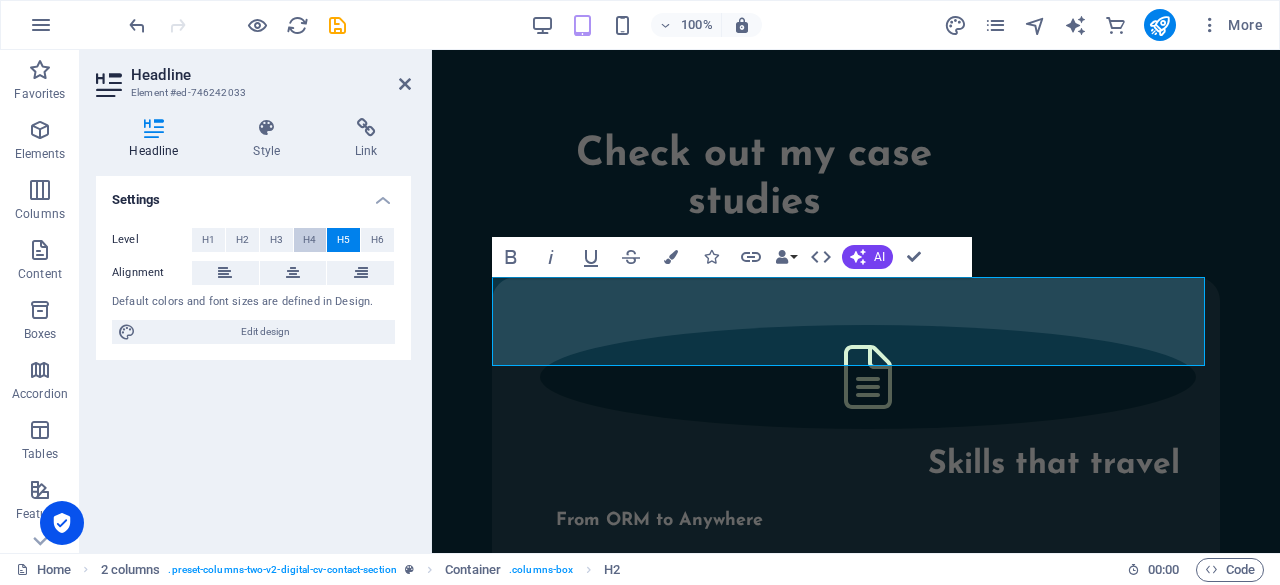click on "H4" at bounding box center (309, 240) 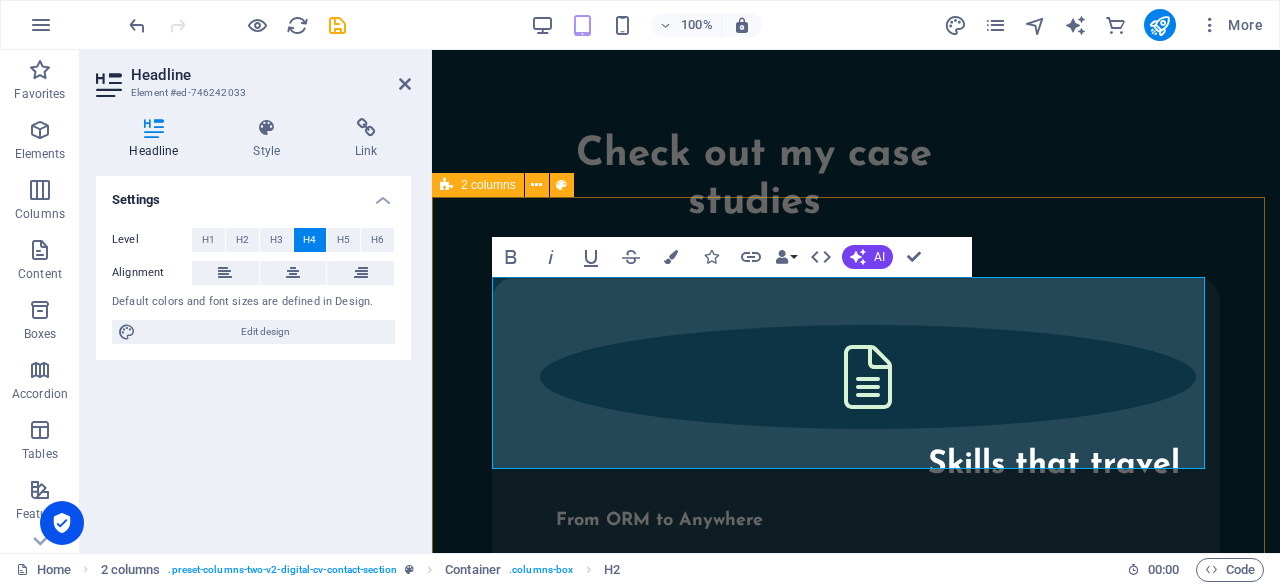 click on "Let’s build your brand story together! From ORM to digital campaigns, I’m here to help your brand shine. Drop me a message — let’s start something amazing! Lorem ipsum dolor sit amet, consectetur adipiscing elit, sed do eiusmod tempor incididunt ut labore et dolore magna aliqua.   I have read and understand the privacy policy. Unreadable? Regenerate Submit" at bounding box center (856, 2387) 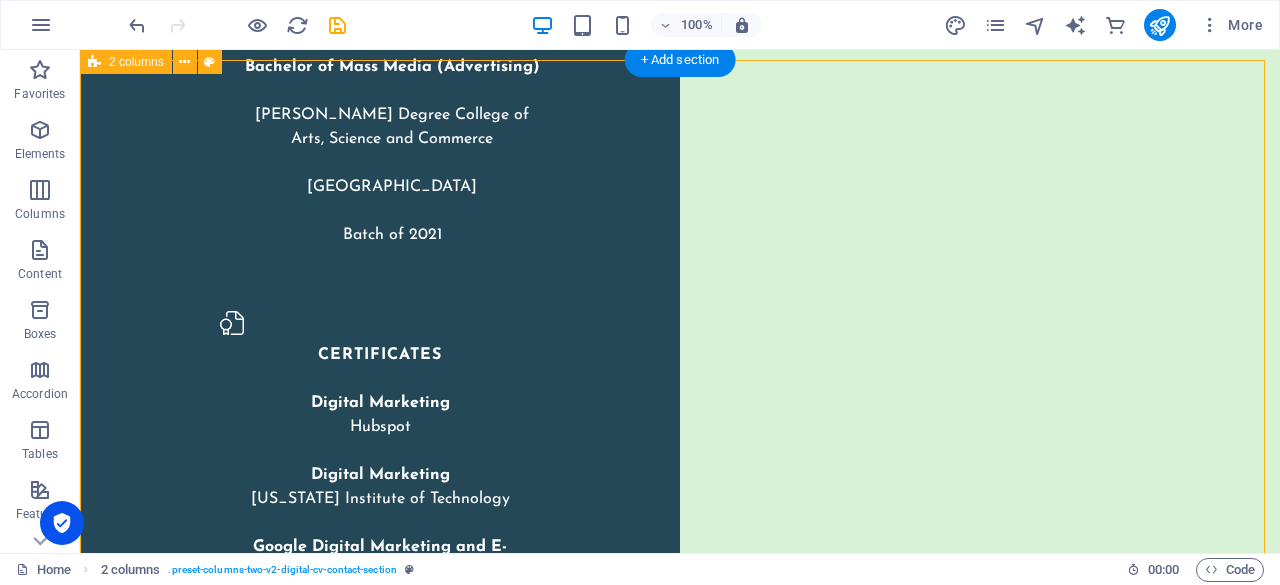 scroll, scrollTop: 4233, scrollLeft: 0, axis: vertical 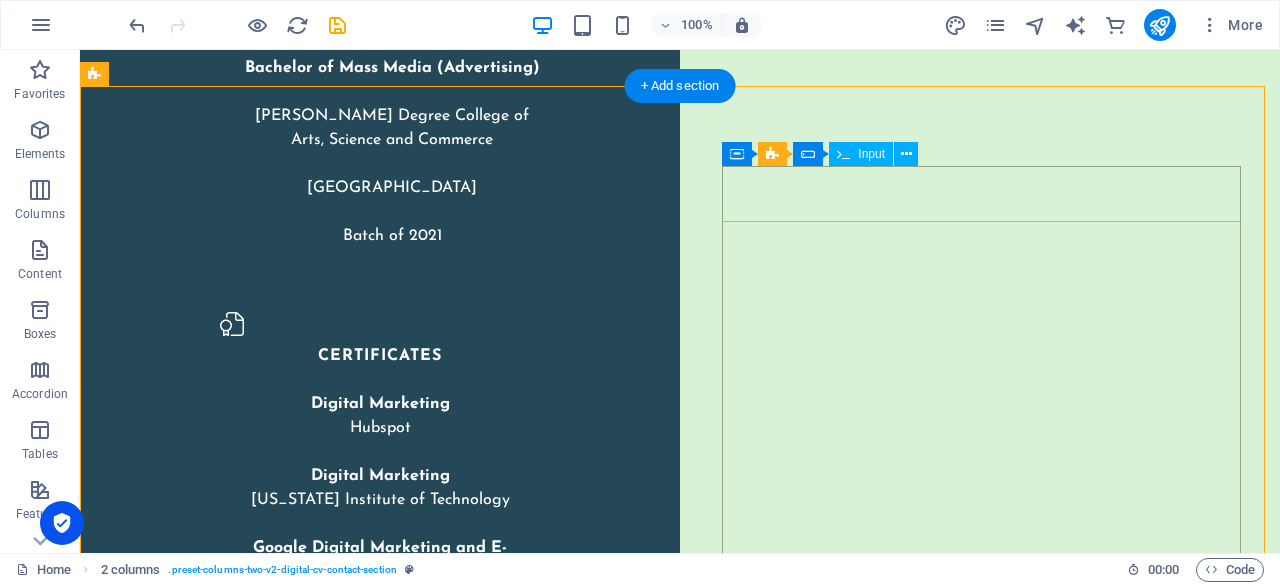 click at bounding box center (367, 4860) 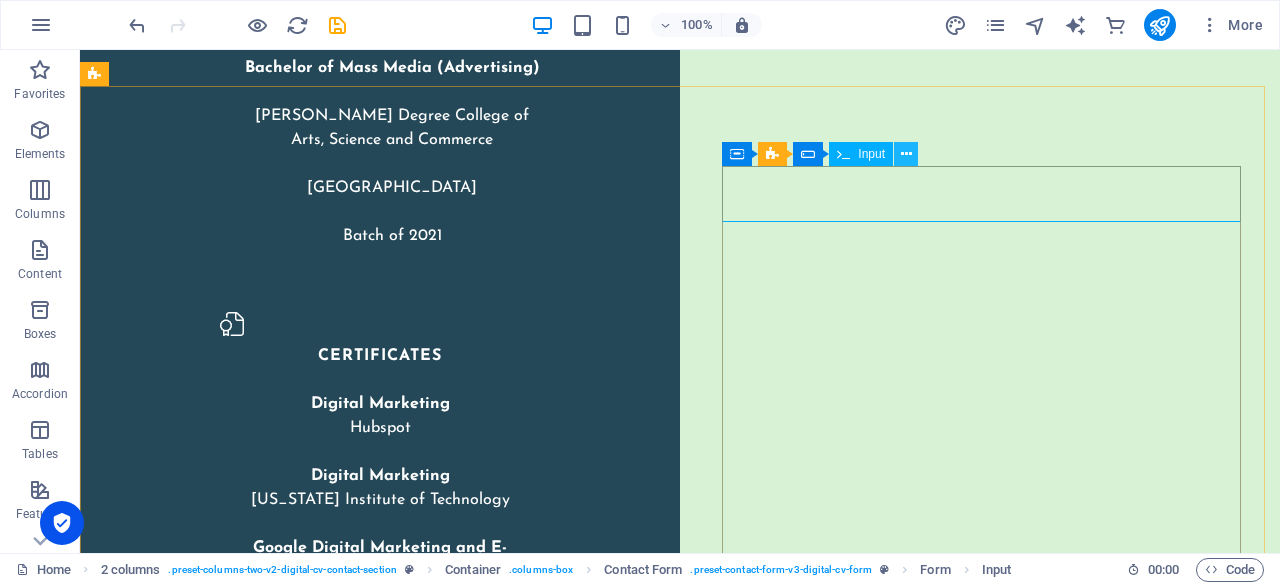 click at bounding box center [906, 154] 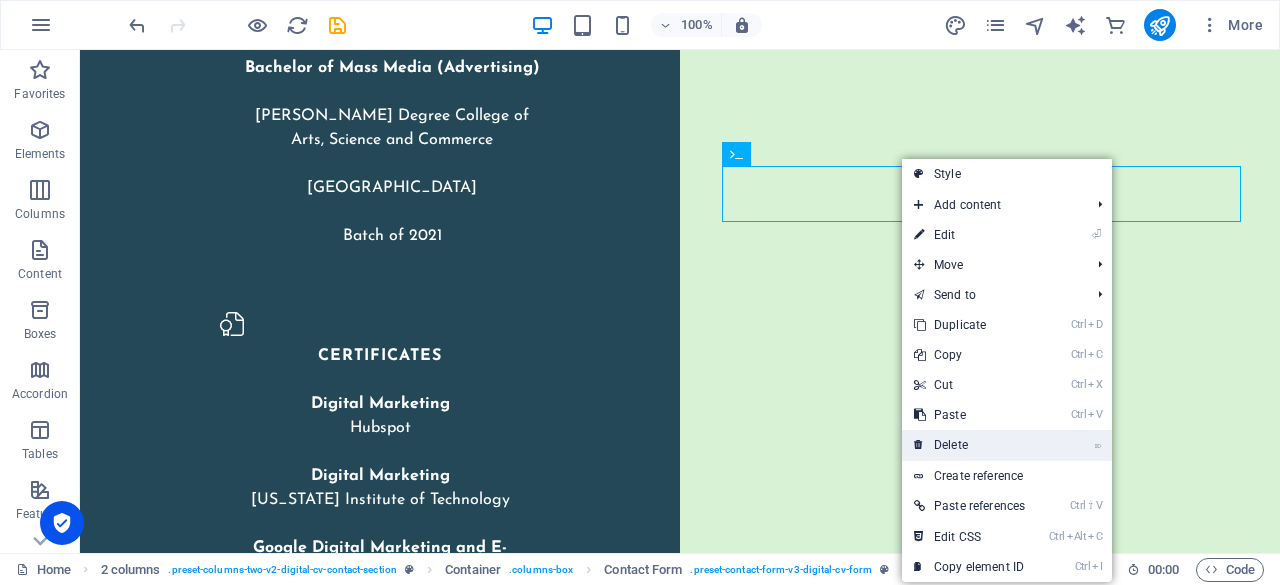 click on "⌦  Delete" at bounding box center [969, 445] 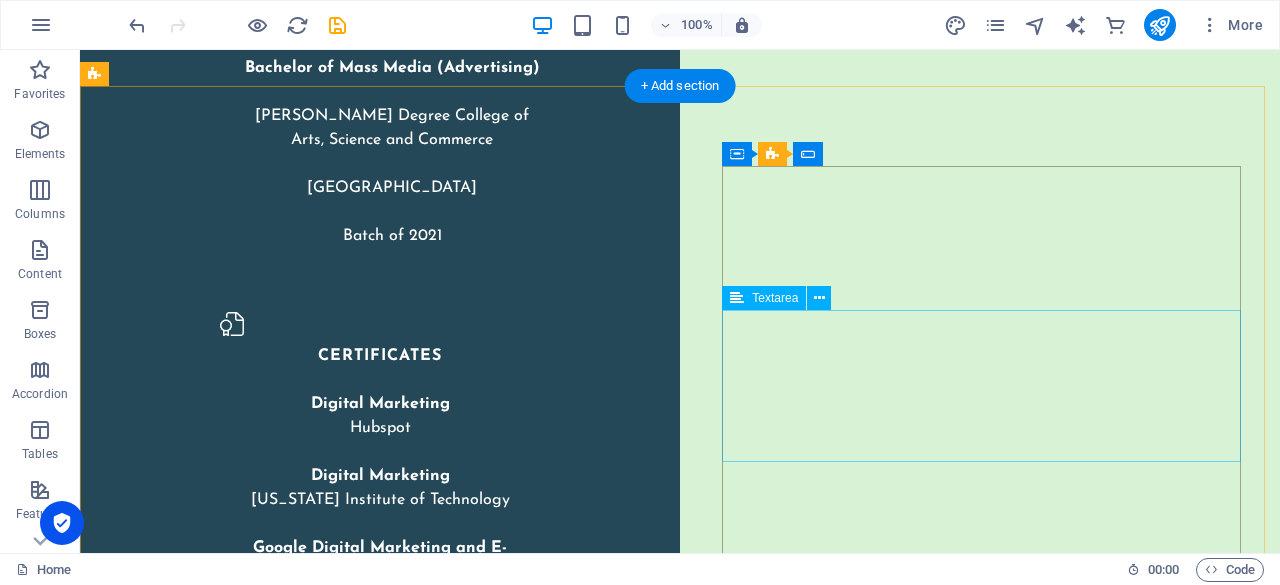 click at bounding box center [367, 5092] 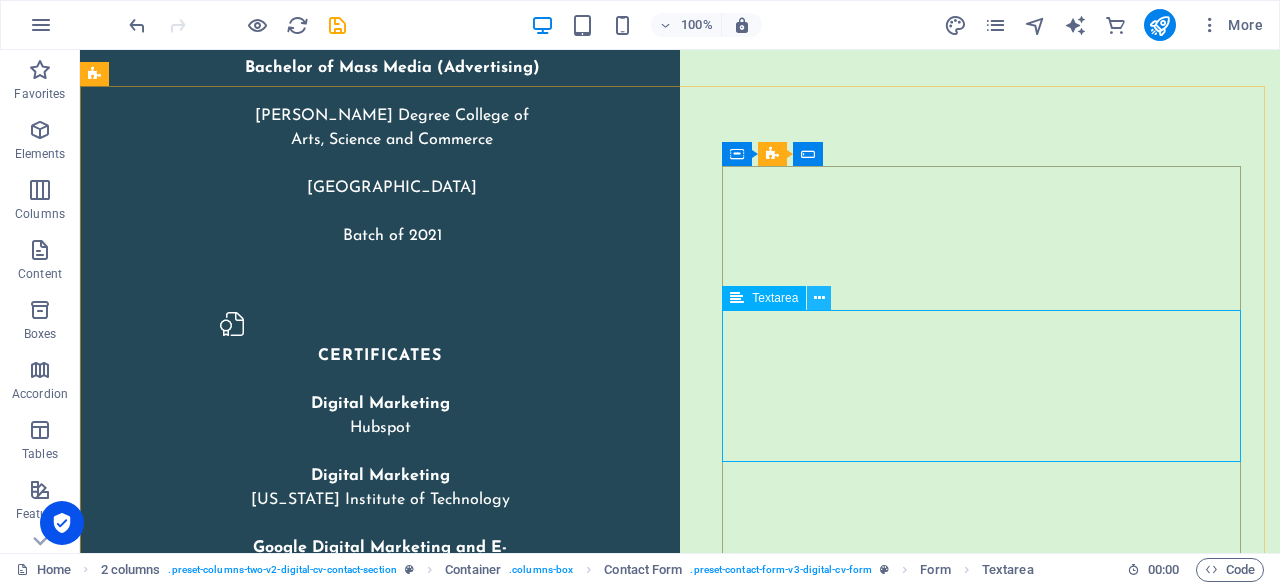 click at bounding box center [819, 298] 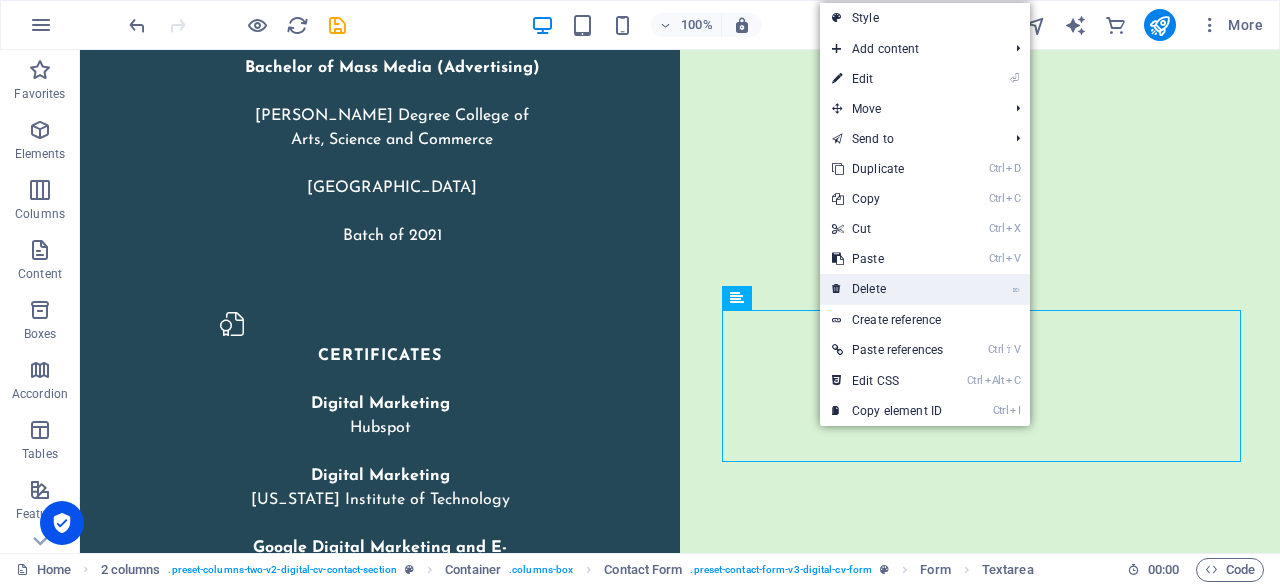 click on "⌦  Delete" at bounding box center (887, 289) 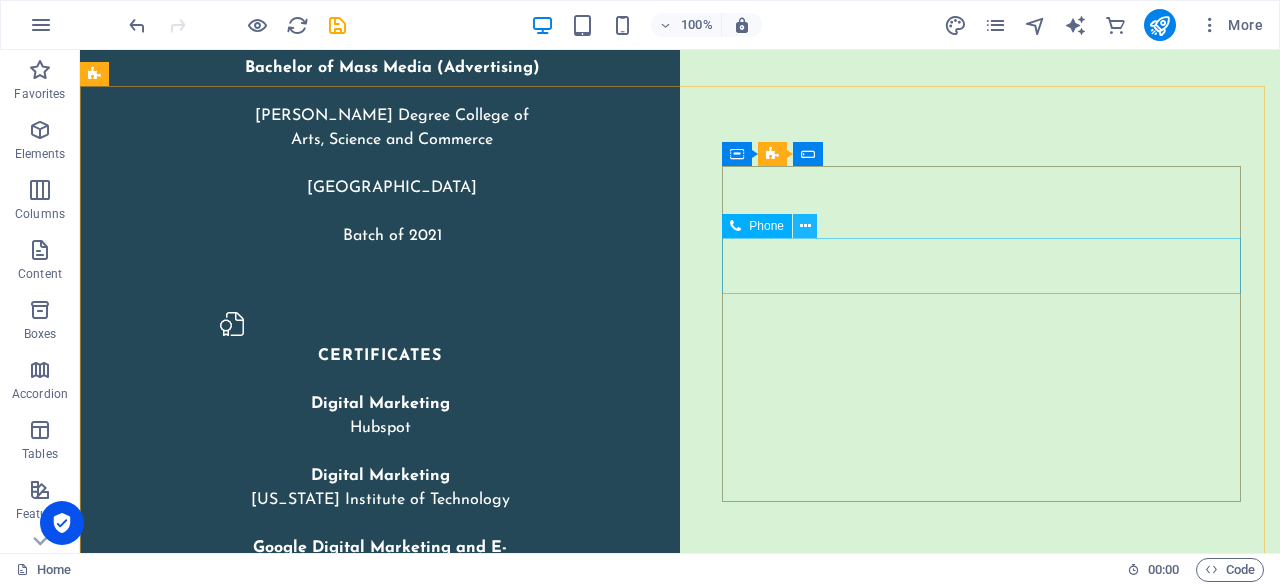 click at bounding box center (805, 226) 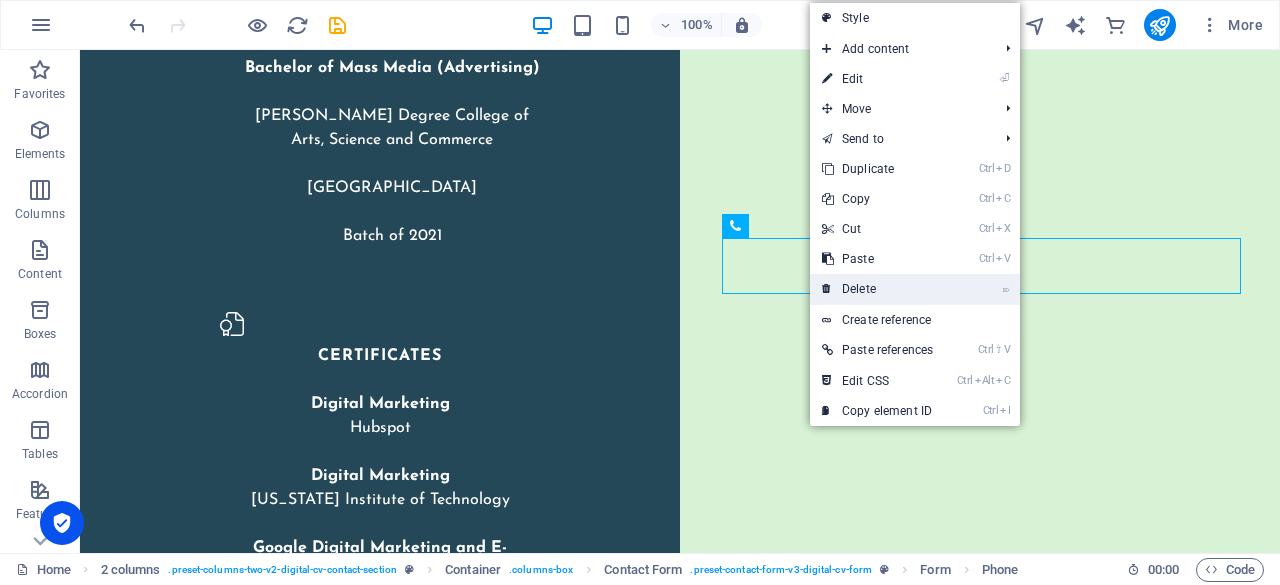 click on "⌦  Delete" at bounding box center (877, 289) 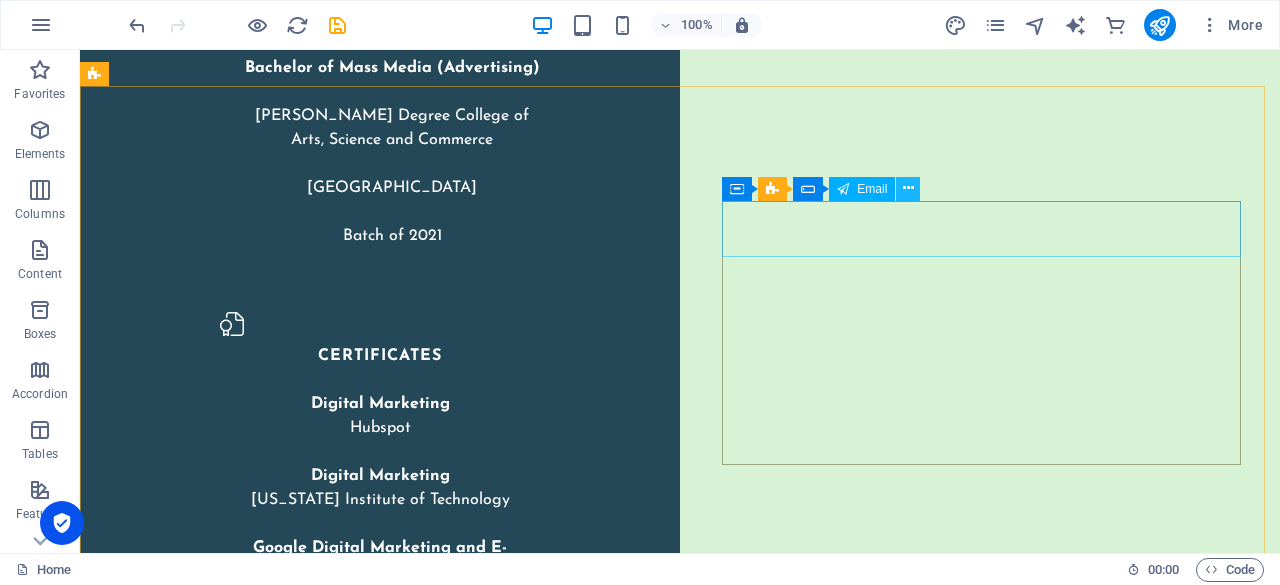 click at bounding box center [908, 189] 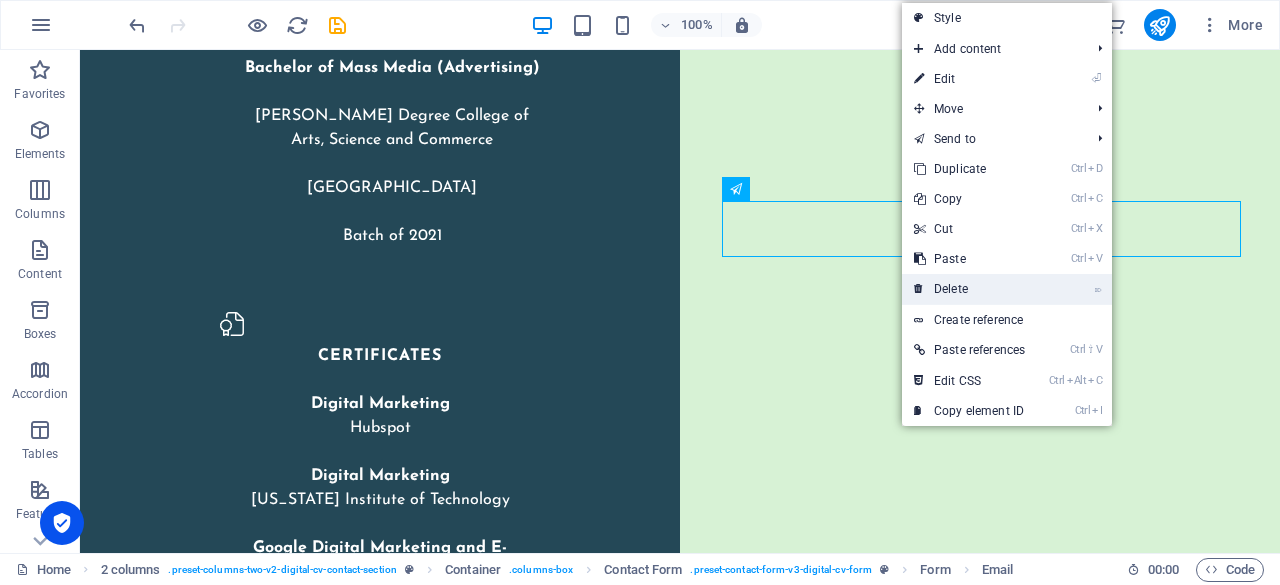 click on "⌦  Delete" at bounding box center [969, 289] 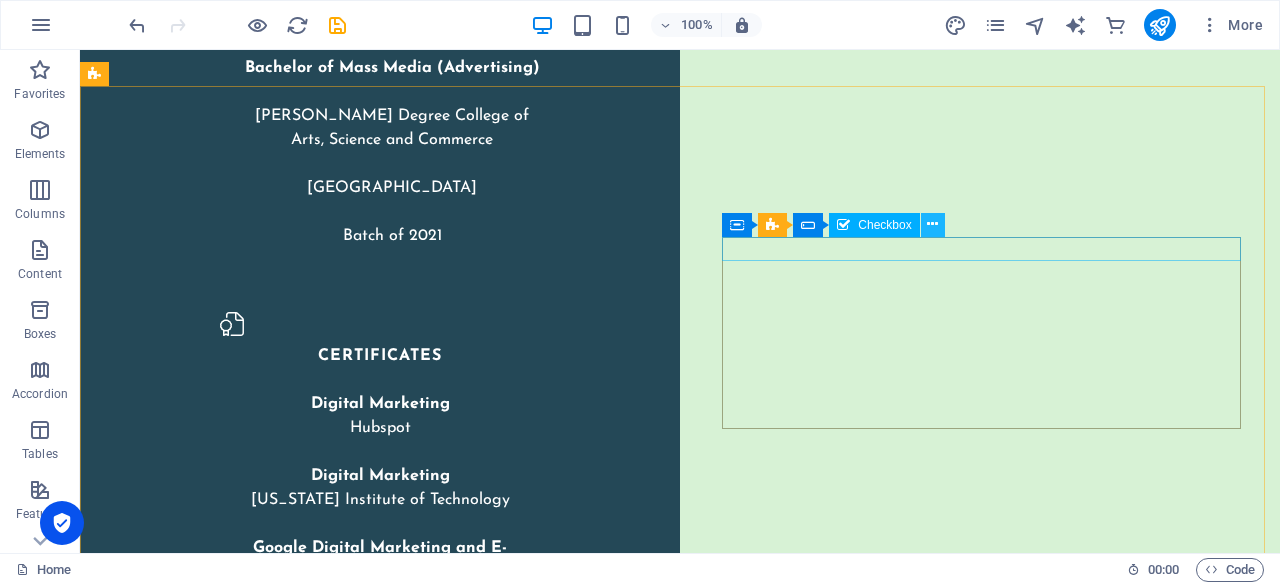click at bounding box center [932, 224] 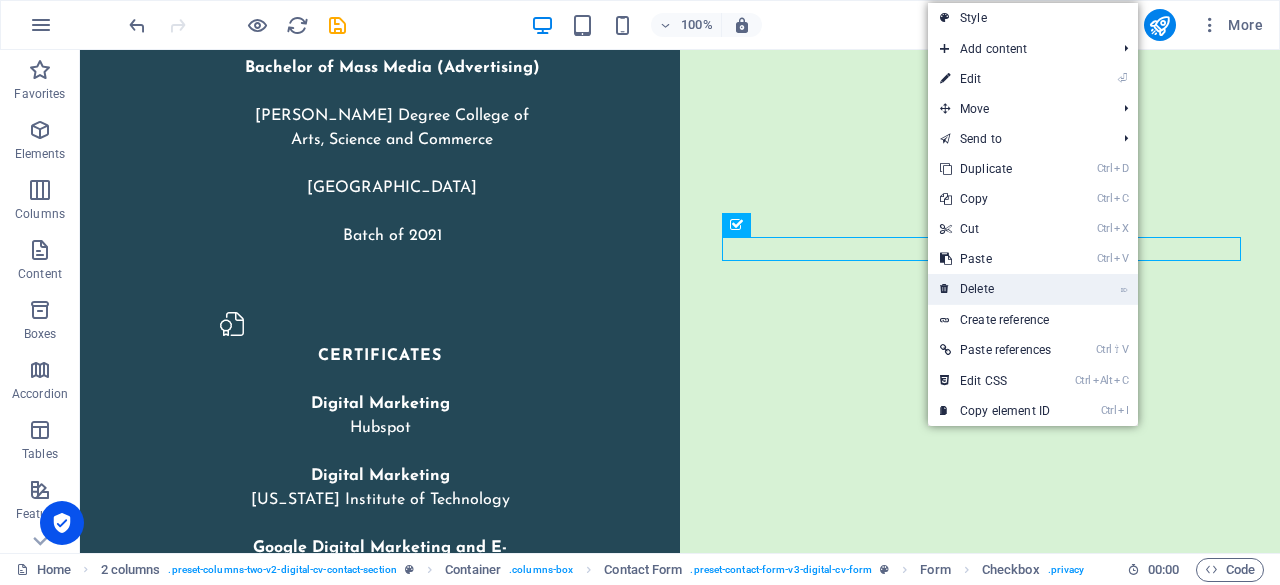 click on "⌦  Delete" at bounding box center (995, 289) 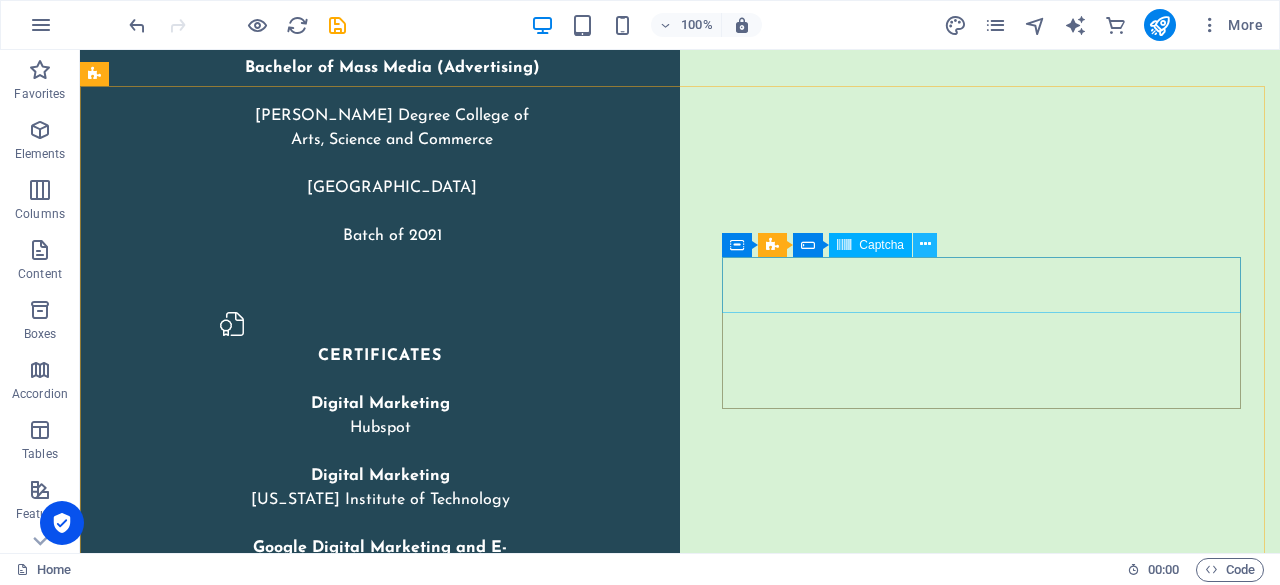 click at bounding box center (925, 244) 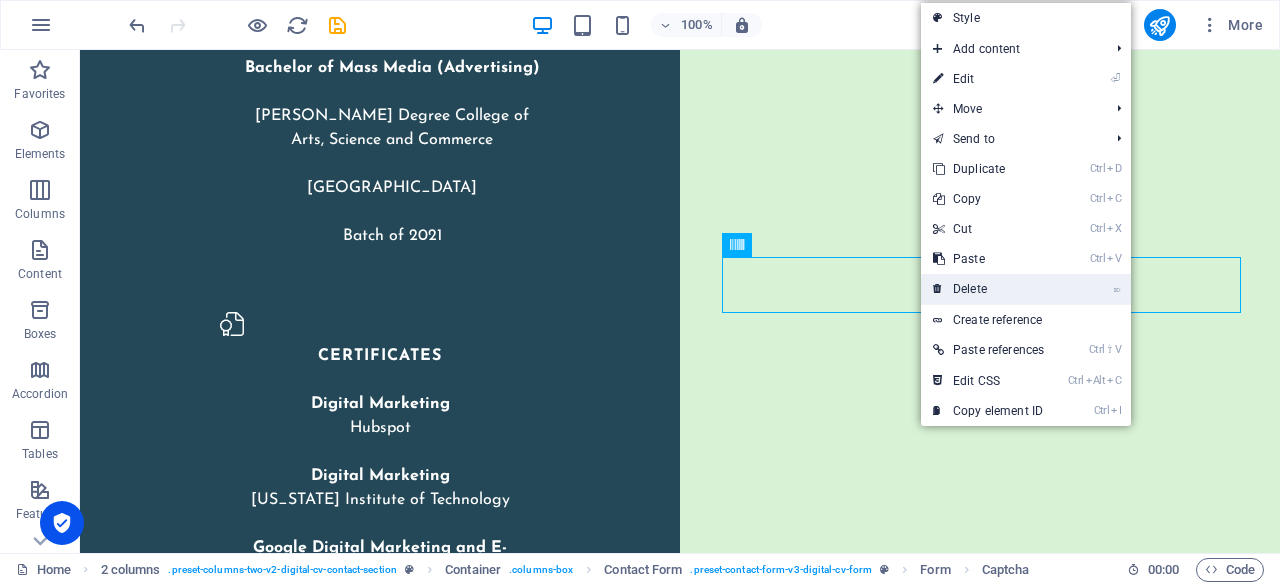 click on "⌦  Delete" at bounding box center [988, 289] 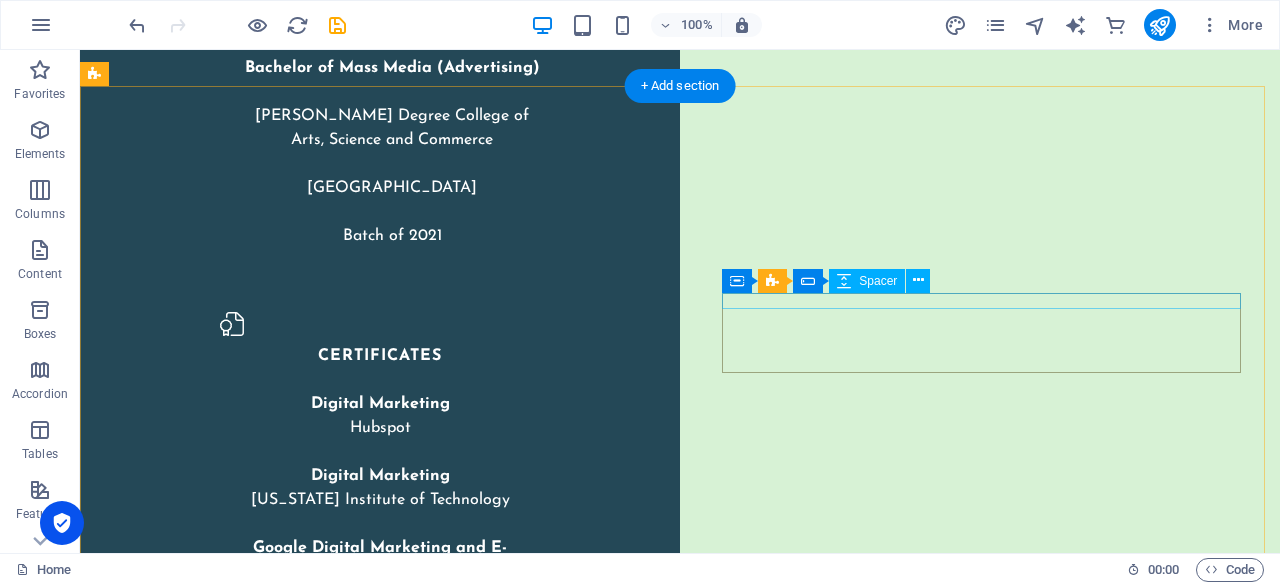 click at bounding box center (367, 4828) 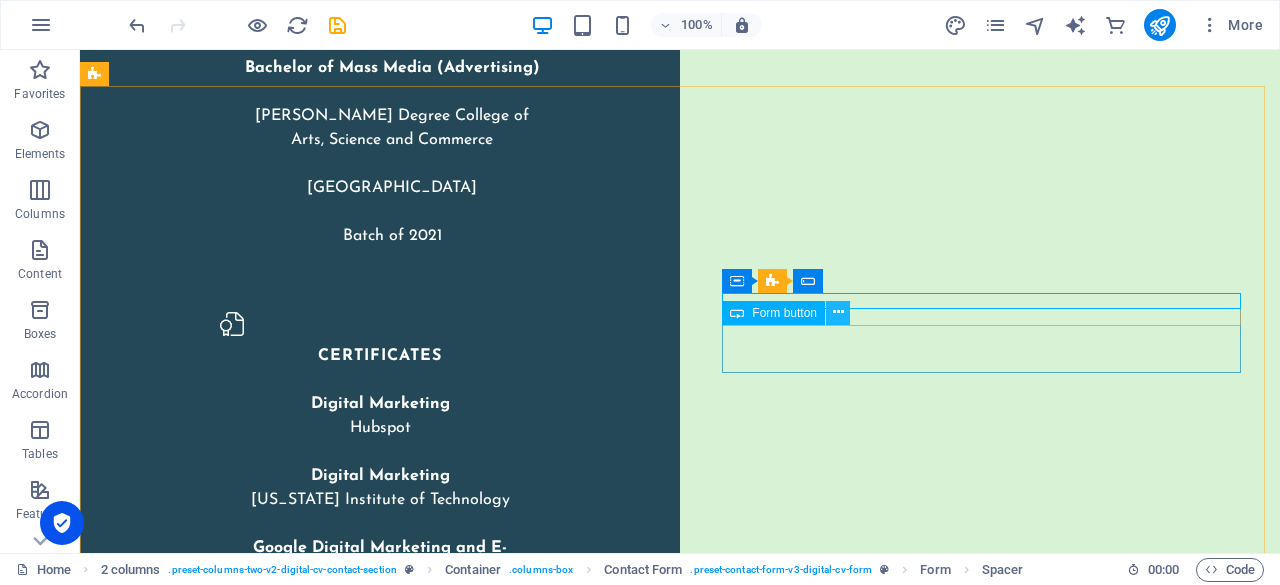 click at bounding box center [838, 312] 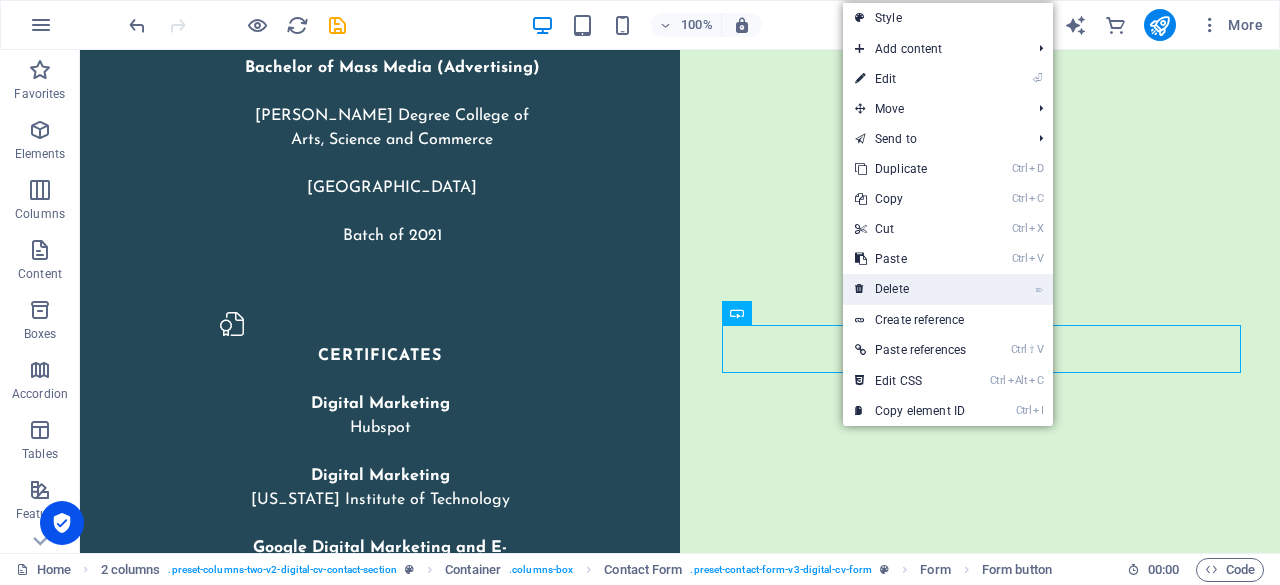 click on "⌦  Delete" at bounding box center (910, 289) 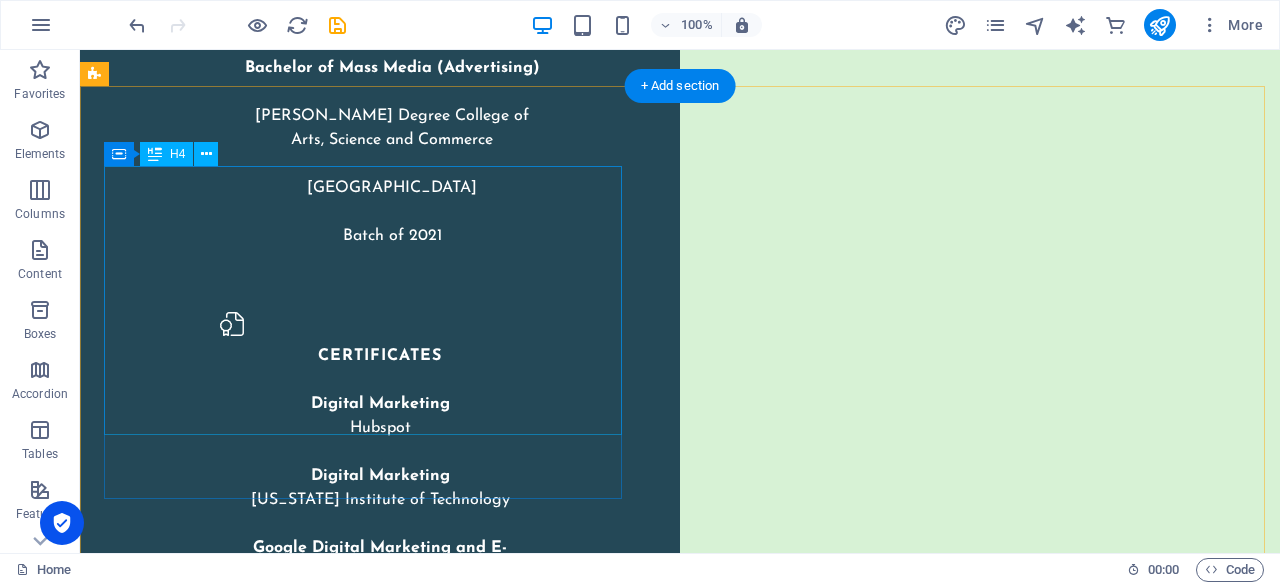 click on "Let’s build your brand story together! From ORM to digital campaigns, I’m here to help your brand shine. Drop me a message — let’s start something amazing!" at bounding box center (367, 4571) 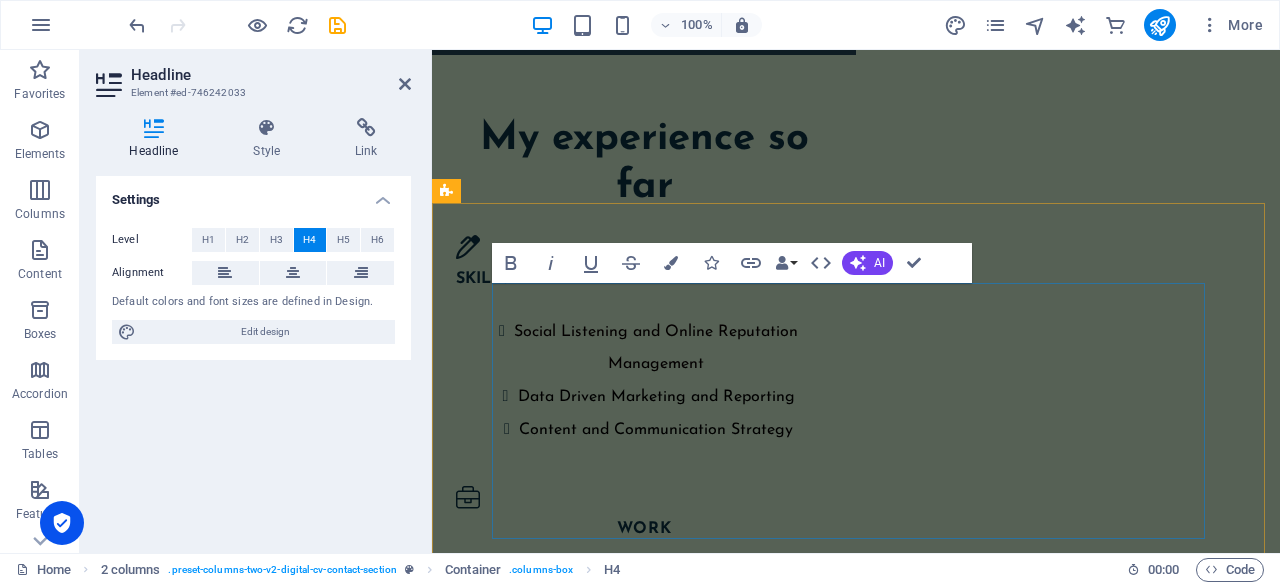 click on "Let’s build your brand story together! From ORM to digital campaigns, I’m here to help your brand shine. Drop me a message — let’s start something amazing!" at bounding box center [856, 2940] 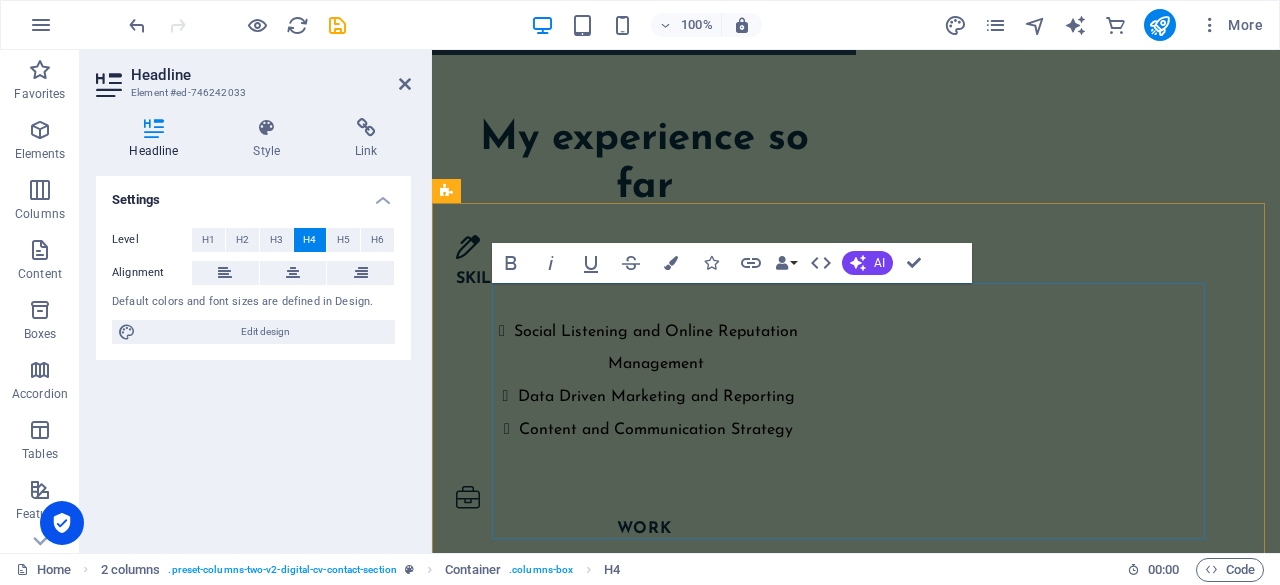 scroll, scrollTop: 5162, scrollLeft: 0, axis: vertical 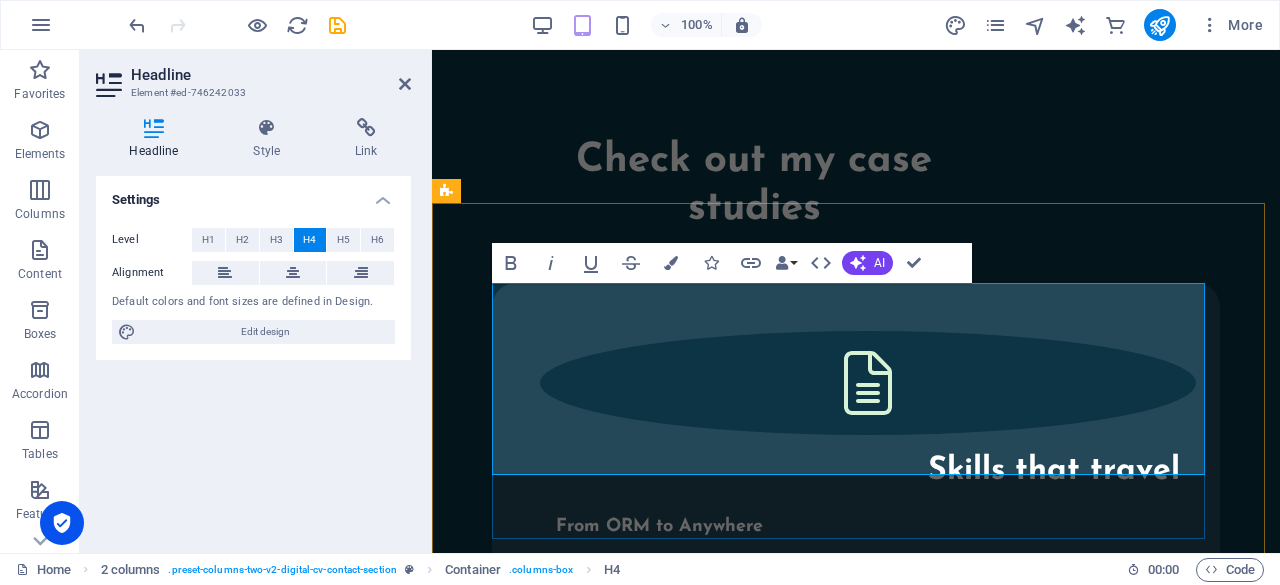 click on "Let’s build your brand story together! From ORM to digital campaigns, I’m here to help your brand shine. Drop me a message — let’s start something amazing!" at bounding box center (834, 2029) 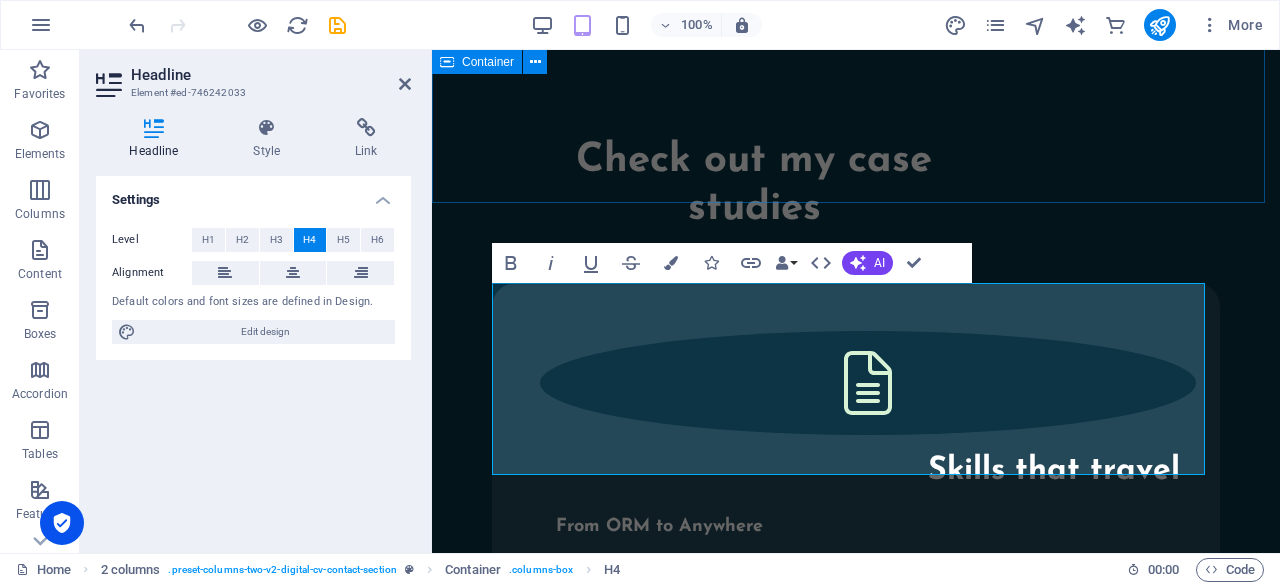 click on "Check out my case studies  Skills that travel From ORM to Anywhere Handling online reputation requires staying calm under pressure, reading between the lines, and turning data into action. These practical skills make it easier to tackle new challenges and add value in any setting. view full study Digital guardian Reputation. Resilience. Results. From viral controversies to viral compliments, I’ve steered brands through the noise and into the narrative. This is the story of turning every mention into a meaningful moment. Dubai Campaign Target. Engage. Convert. To design and execute a full-funnel digital campaign to position myself as a Dubai-focused Digital Marketing & ORM specialist. Leveraged paid & organic channels to drive portfolio visits and direct recruiter conversations." at bounding box center (856, 926) 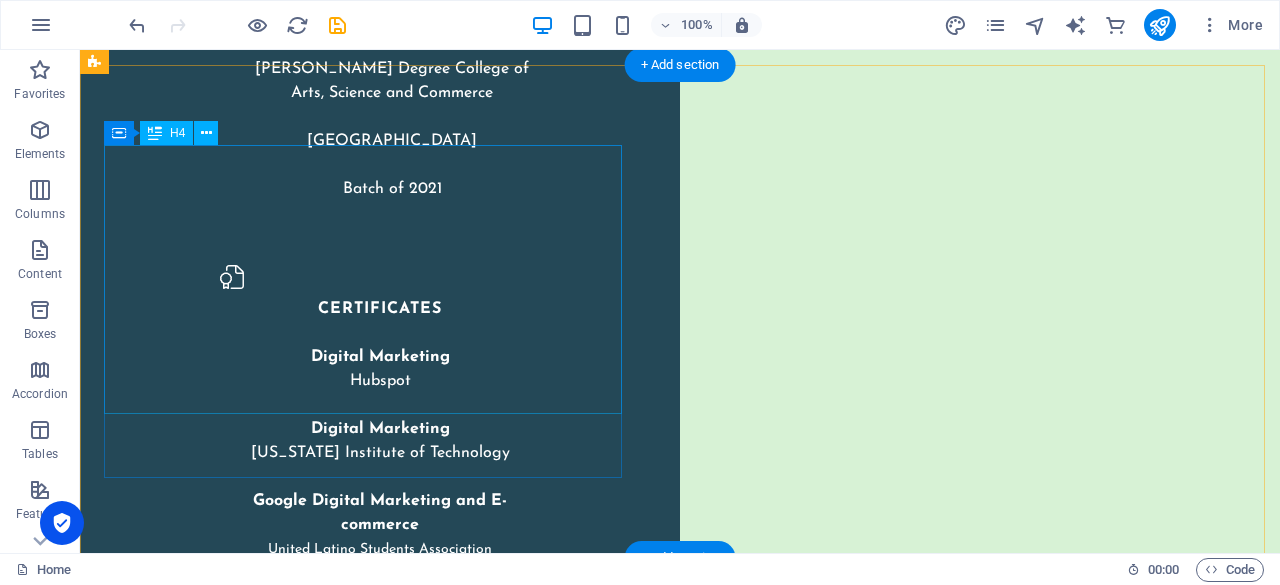 scroll, scrollTop: 4244, scrollLeft: 0, axis: vertical 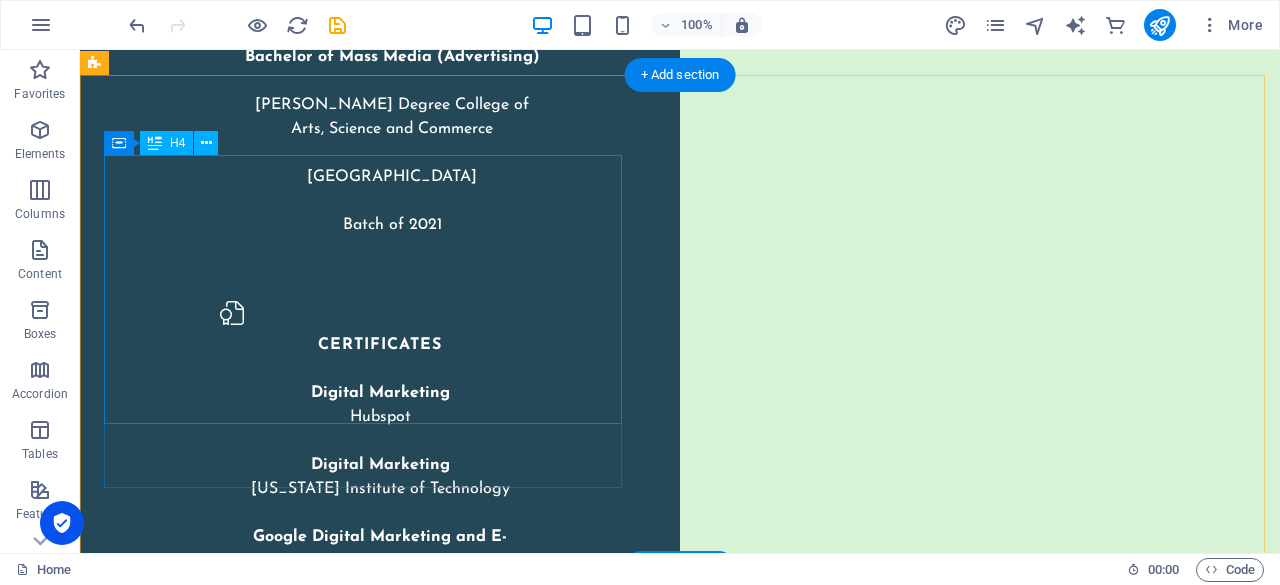 click on "Let’s build your brand story together! From ORM to digital campaigns, I’m here to help your brand shine. Drop me a message — let’s start something amazing!" at bounding box center (367, 4560) 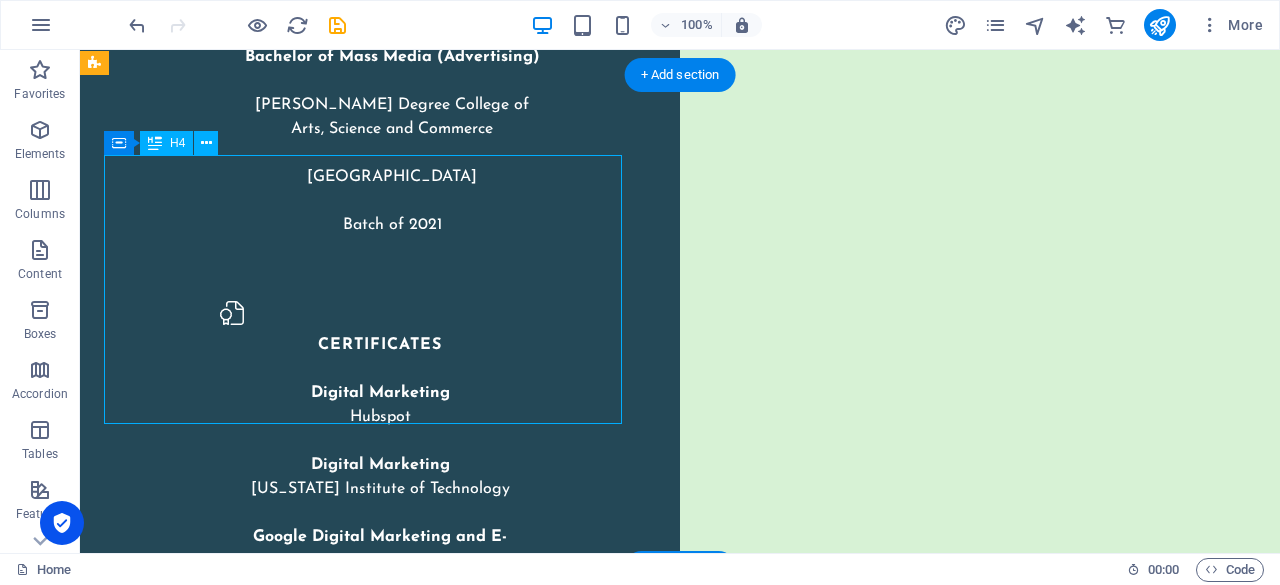 click on "Let’s build your brand story together! From ORM to digital campaigns, I’m here to help your brand shine. Drop me a message — let’s start something amazing!" at bounding box center (367, 4560) 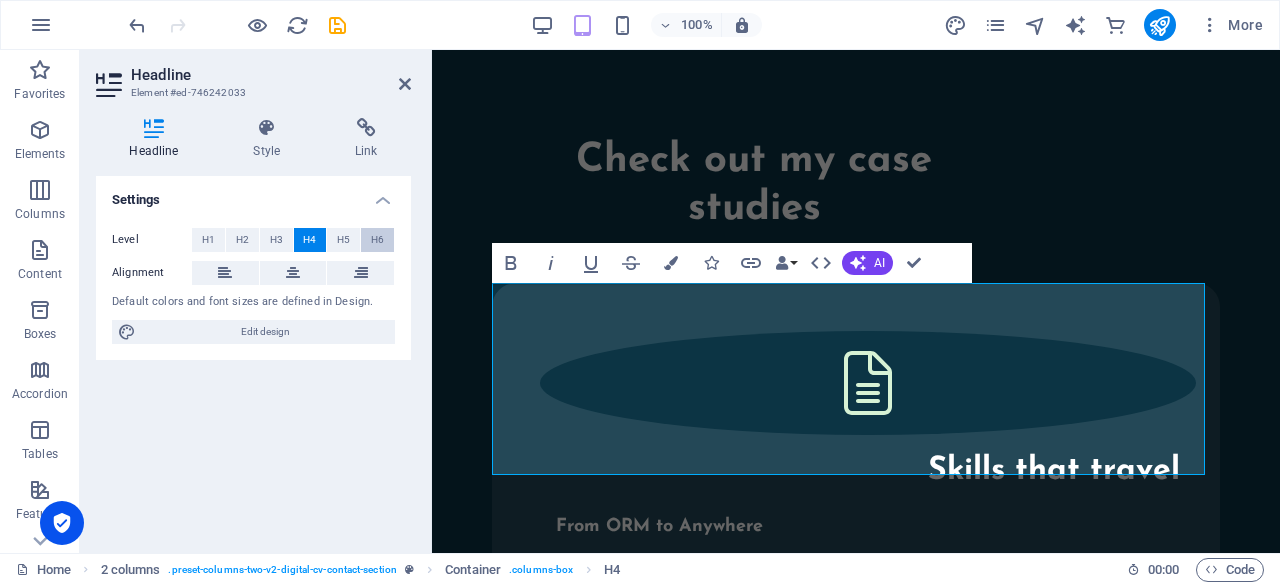 click on "Level H1 H2 H3 H4 H5 H6" at bounding box center [253, 240] 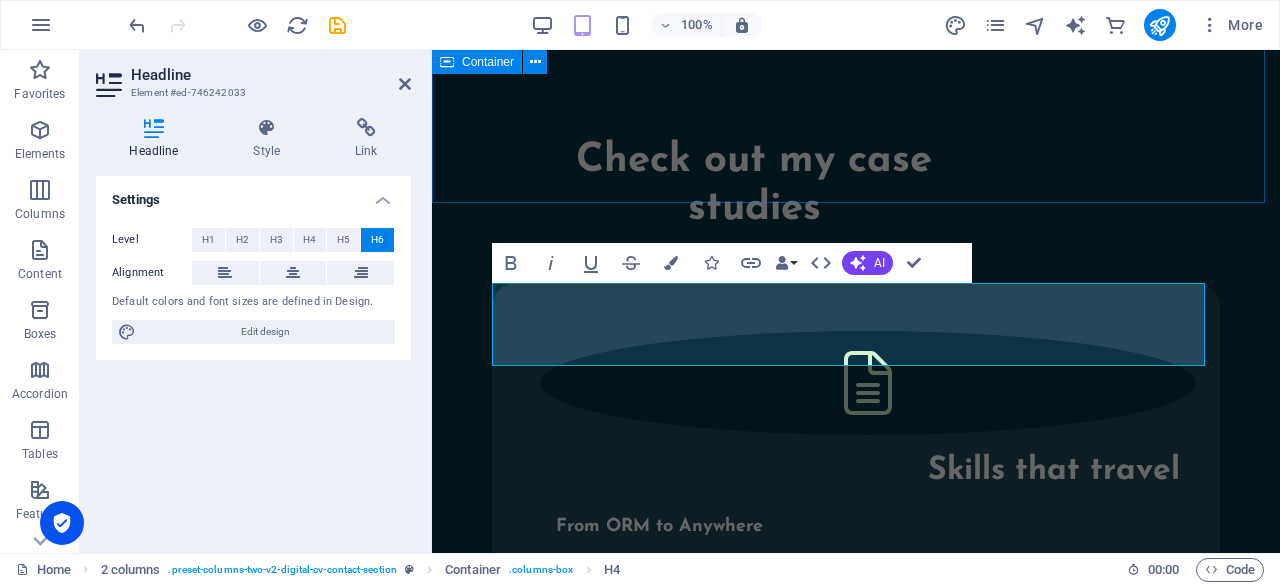 click on "Check out my case studies  Skills that travel From ORM to Anywhere Handling online reputation requires staying calm under pressure, reading between the lines, and turning data into action. These practical skills make it easier to tackle new challenges and add value in any setting. view full study Digital guardian Reputation. Resilience. Results. From viral controversies to viral compliments, I’ve steered brands through the noise and into the narrative. This is the story of turning every mention into a meaningful moment. Dubai Campaign Target. Engage. Convert. To design and execute a full-funnel digital campaign to position myself as a Dubai-focused Digital Marketing & ORM specialist. Leveraged paid & organic channels to drive portfolio visits and direct recruiter conversations." at bounding box center [856, 926] 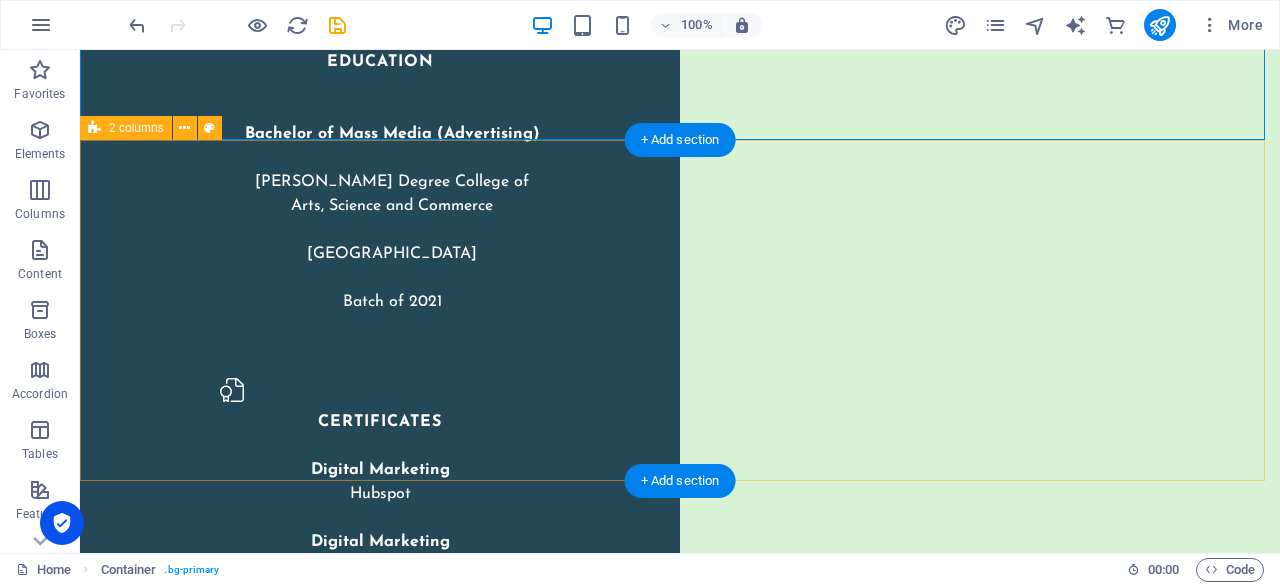 scroll, scrollTop: 4163, scrollLeft: 0, axis: vertical 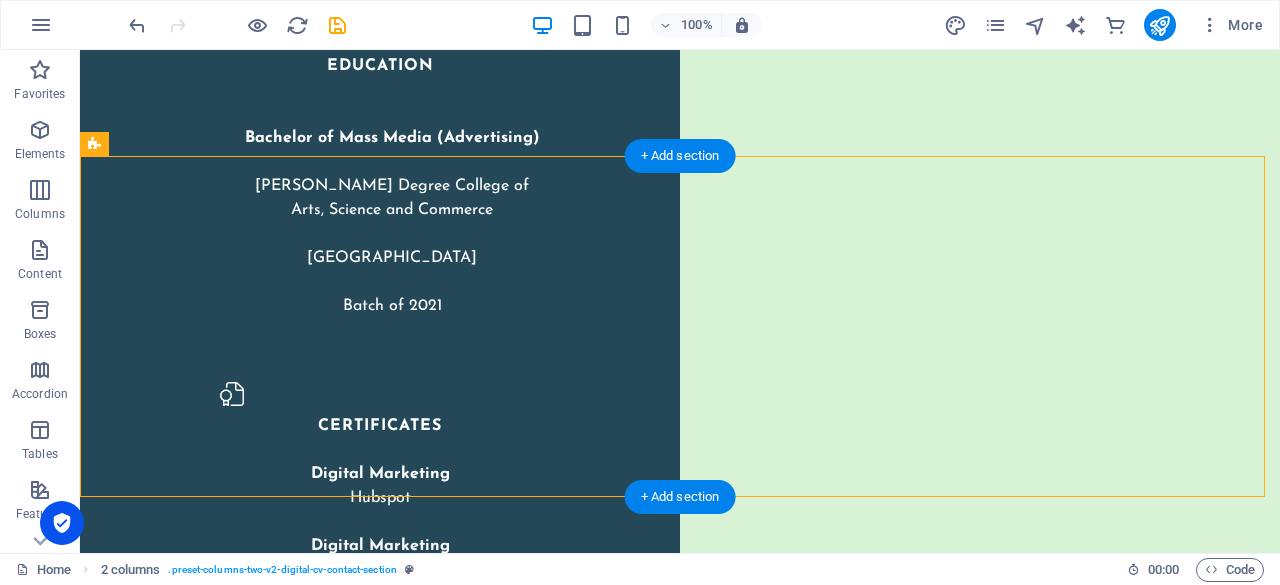 drag, startPoint x: 504, startPoint y: 309, endPoint x: 776, endPoint y: 309, distance: 272 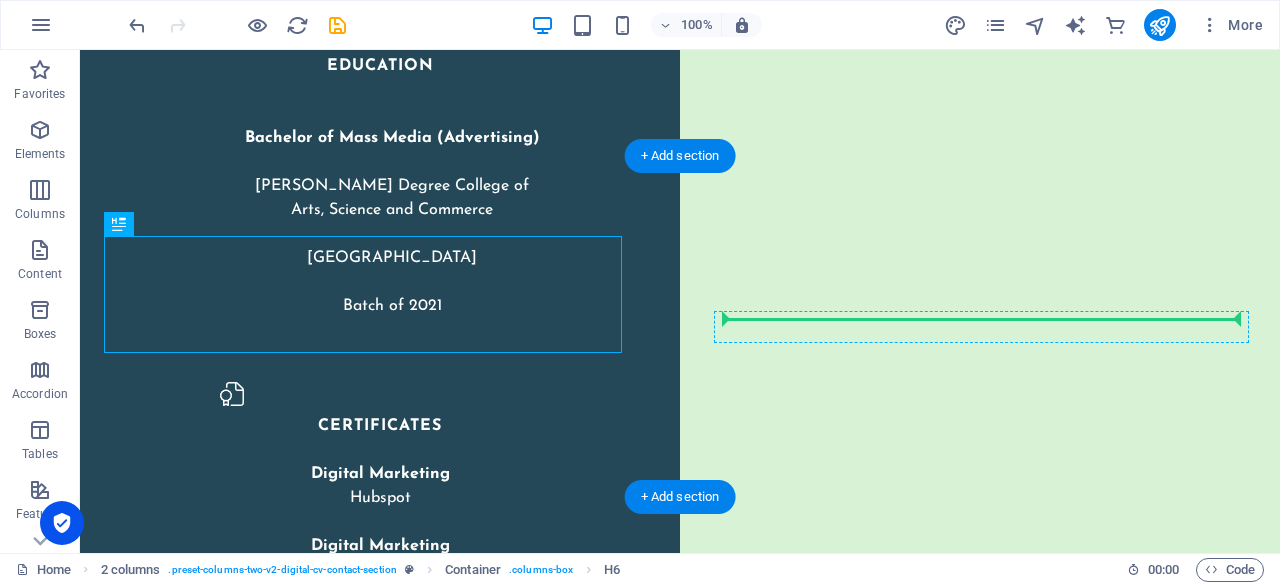 drag, startPoint x: 474, startPoint y: 314, endPoint x: 859, endPoint y: 323, distance: 385.1052 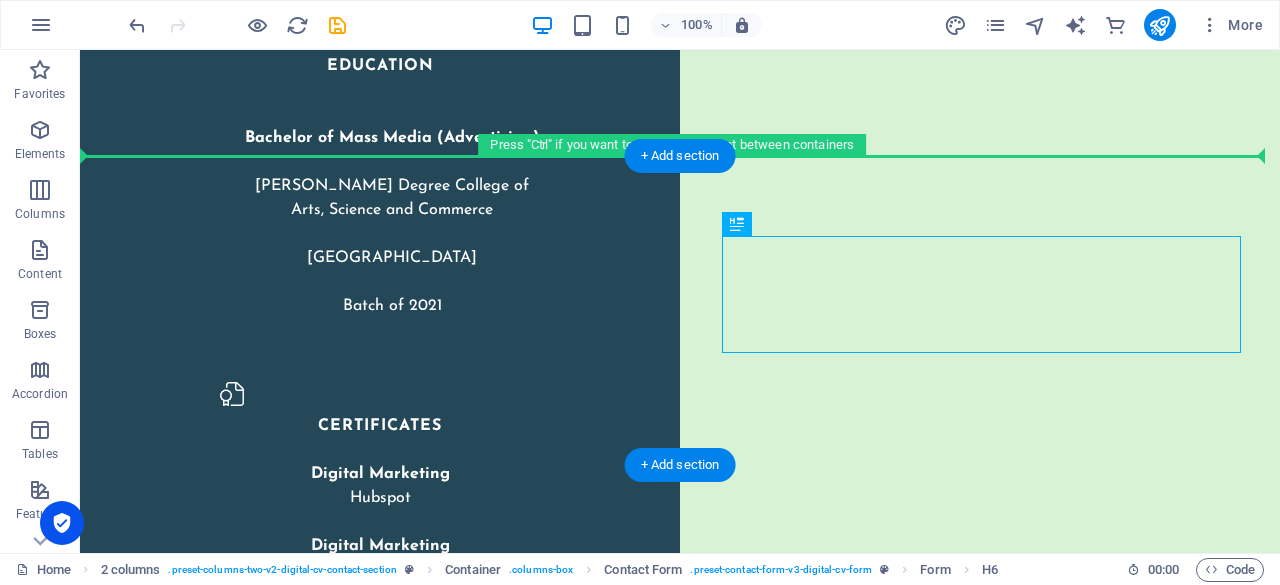 drag, startPoint x: 859, startPoint y: 323, endPoint x: 654, endPoint y: 282, distance: 209.0598 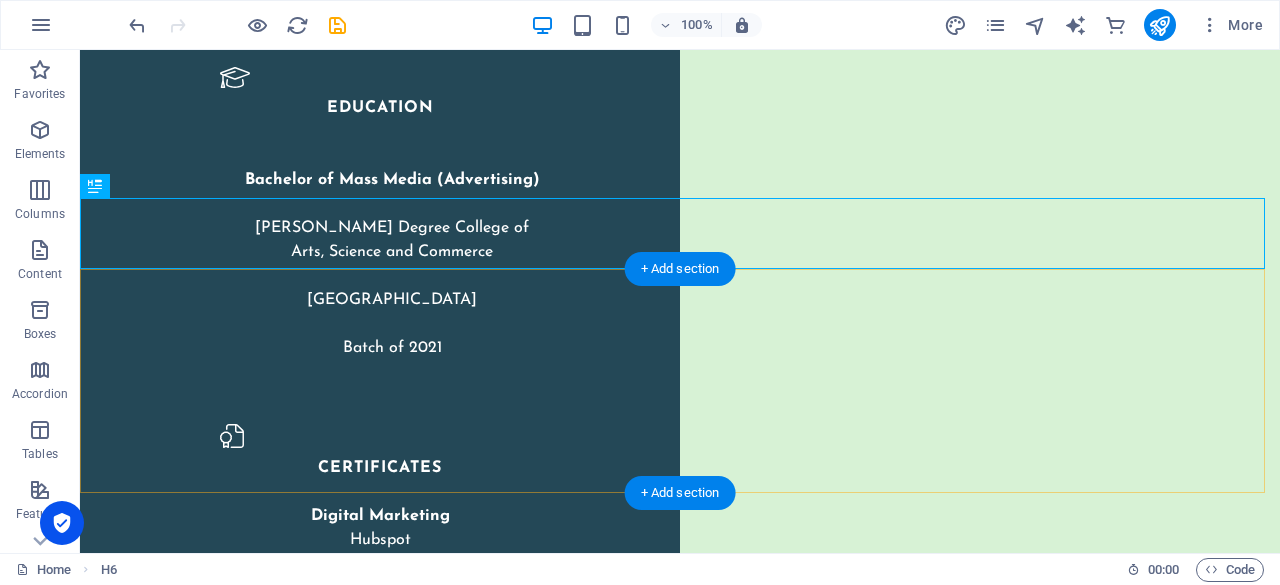 scroll, scrollTop: 4119, scrollLeft: 0, axis: vertical 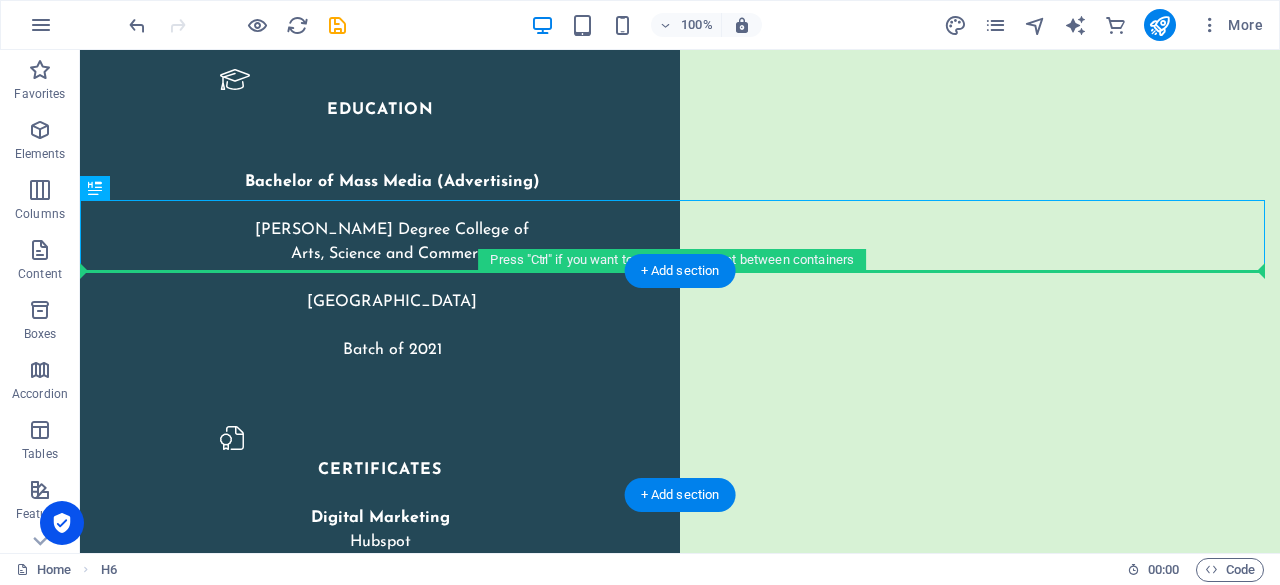 drag, startPoint x: 424, startPoint y: 241, endPoint x: 407, endPoint y: 291, distance: 52.810986 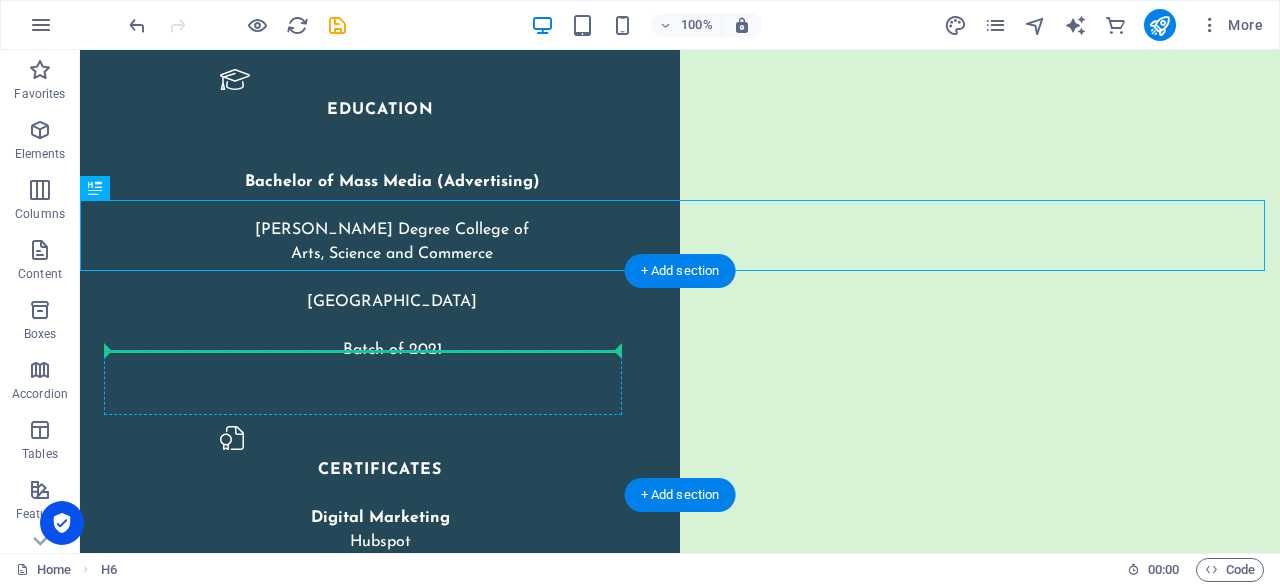 drag, startPoint x: 383, startPoint y: 251, endPoint x: 371, endPoint y: 353, distance: 102.70345 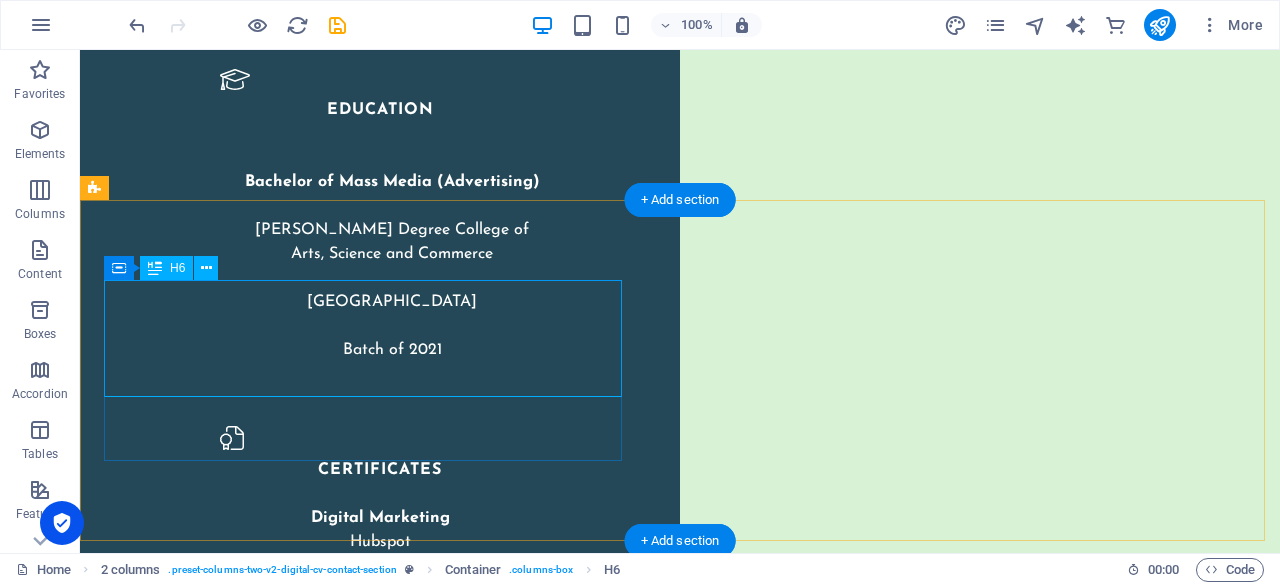 click on "Let’s build your brand story together! From ORM to digital campaigns, I’m here to help your brand shine. Drop me a message — let’s start something amazing!" at bounding box center (367, 4598) 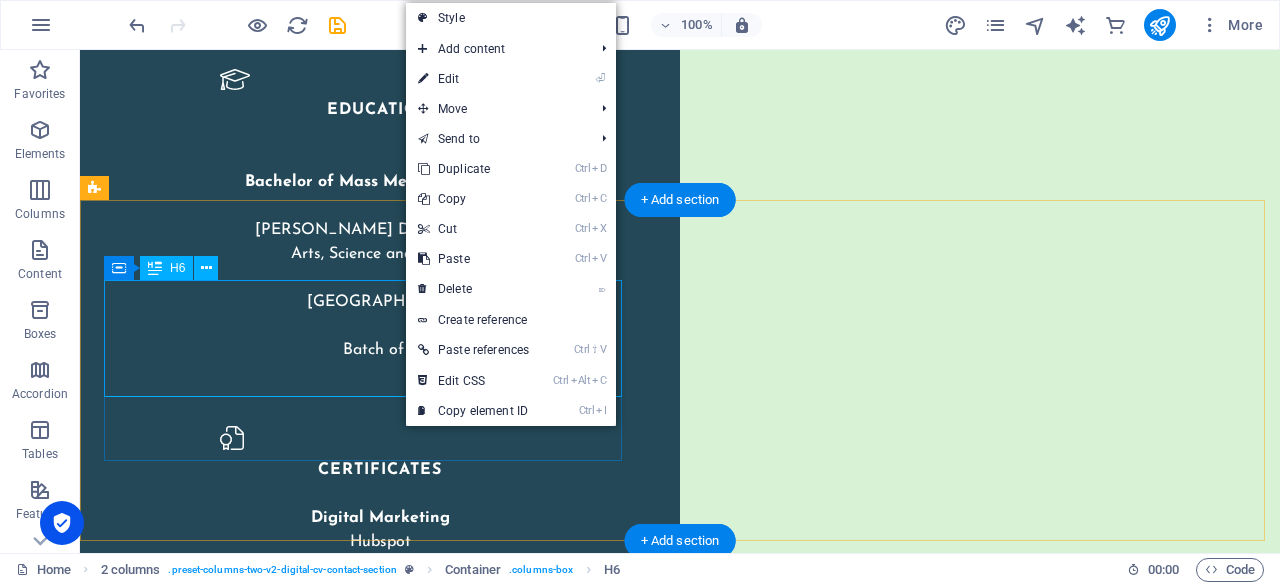 click on "Let’s build your brand story together! From ORM to digital campaigns, I’m here to help your brand shine. Drop me a message — let’s start something amazing!" at bounding box center [367, 4598] 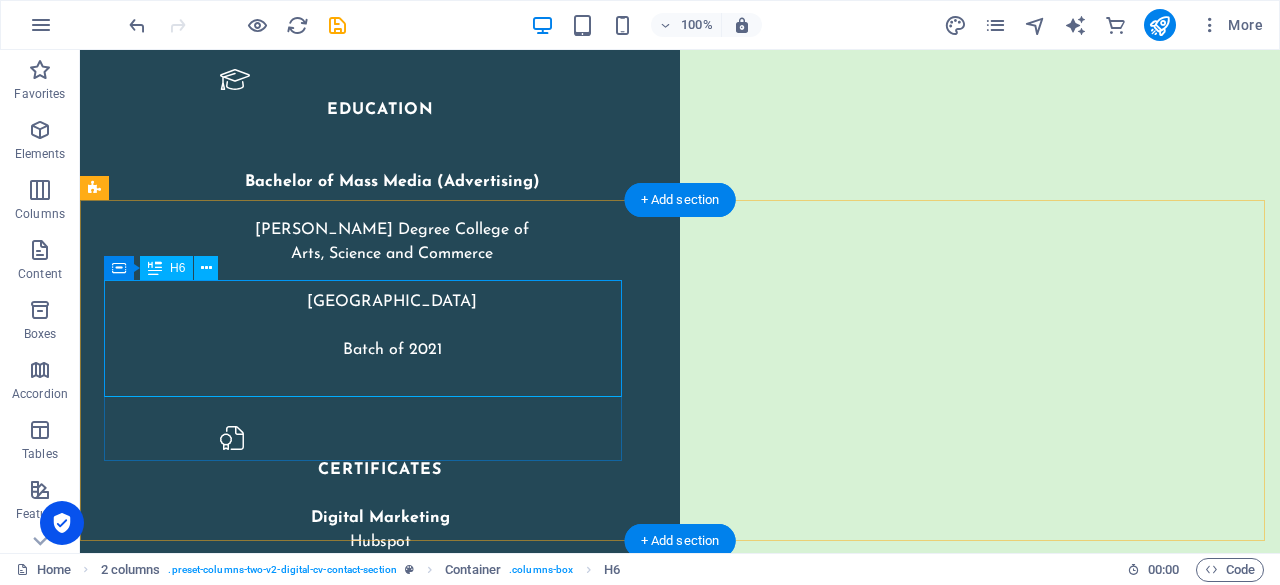 click on "Let’s build your brand story together! From ORM to digital campaigns, I’m here to help your brand shine. Drop me a message — let’s start something amazing!" at bounding box center [367, 4598] 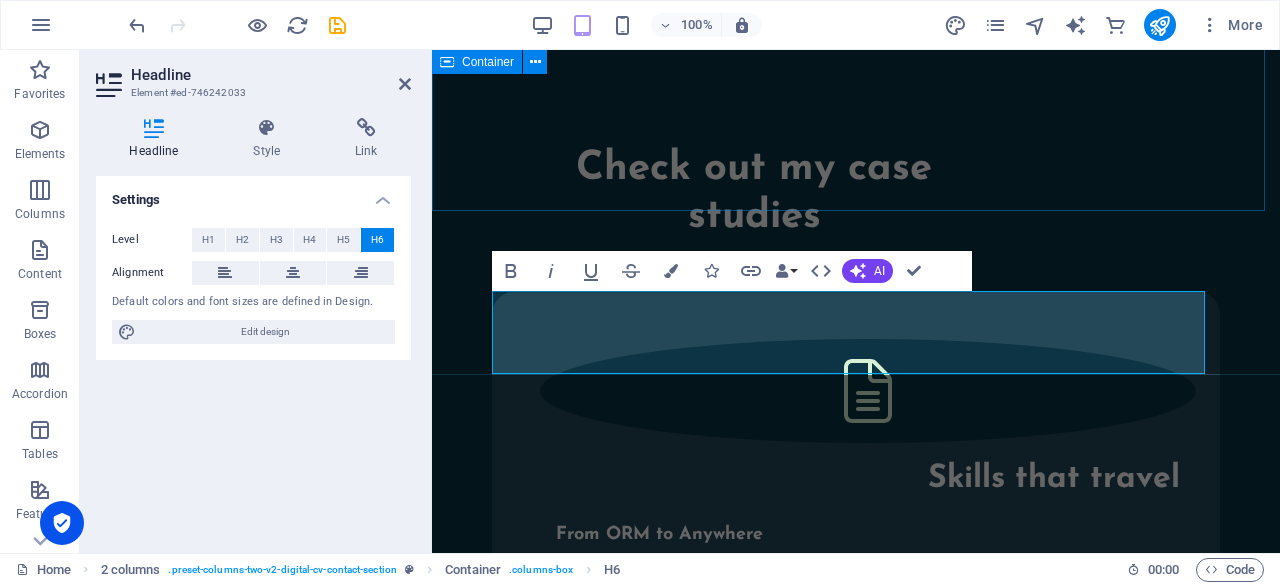 click on "Check out my case studies  Skills that travel From ORM to Anywhere Handling online reputation requires staying calm under pressure, reading between the lines, and turning data into action. These practical skills make it easier to tackle new challenges and add value in any setting. view full study Digital guardian Reputation. Resilience. Results. From viral controversies to viral compliments, I’ve steered brands through the noise and into the narrative. This is the story of turning every mention into a meaningful moment. Dubai Campaign Target. Engage. Convert. To design and execute a full-funnel digital campaign to position myself as a Dubai-focused Digital Marketing & ORM specialist. Leveraged paid & organic channels to drive portfolio visits and direct recruiter conversations." at bounding box center (856, 934) 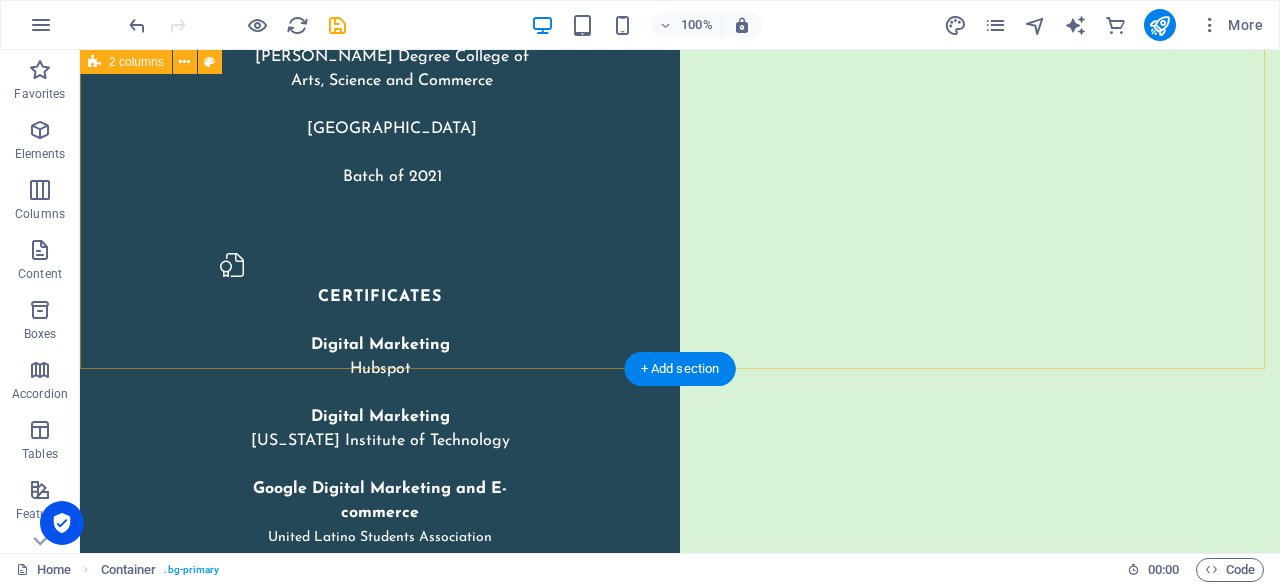 scroll, scrollTop: 4290, scrollLeft: 0, axis: vertical 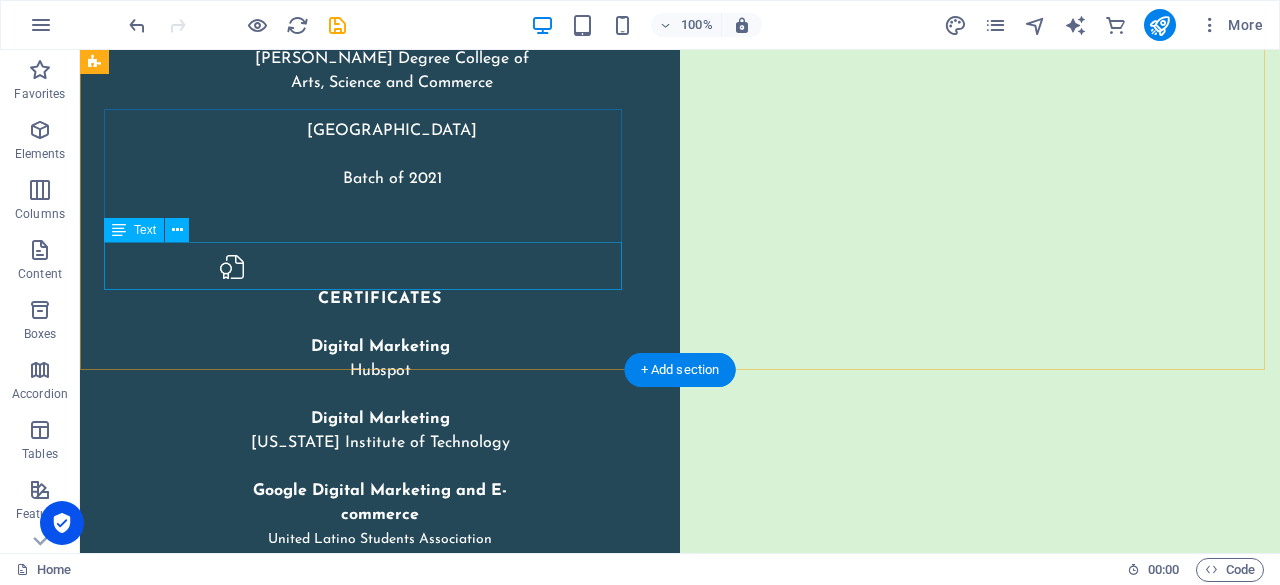 click on "Lorem ipsum dolor sit amet, consectetur adipiscing elit, sed do eiusmod tempor incididunt ut labore et dolore magna aliqua." at bounding box center [367, 4514] 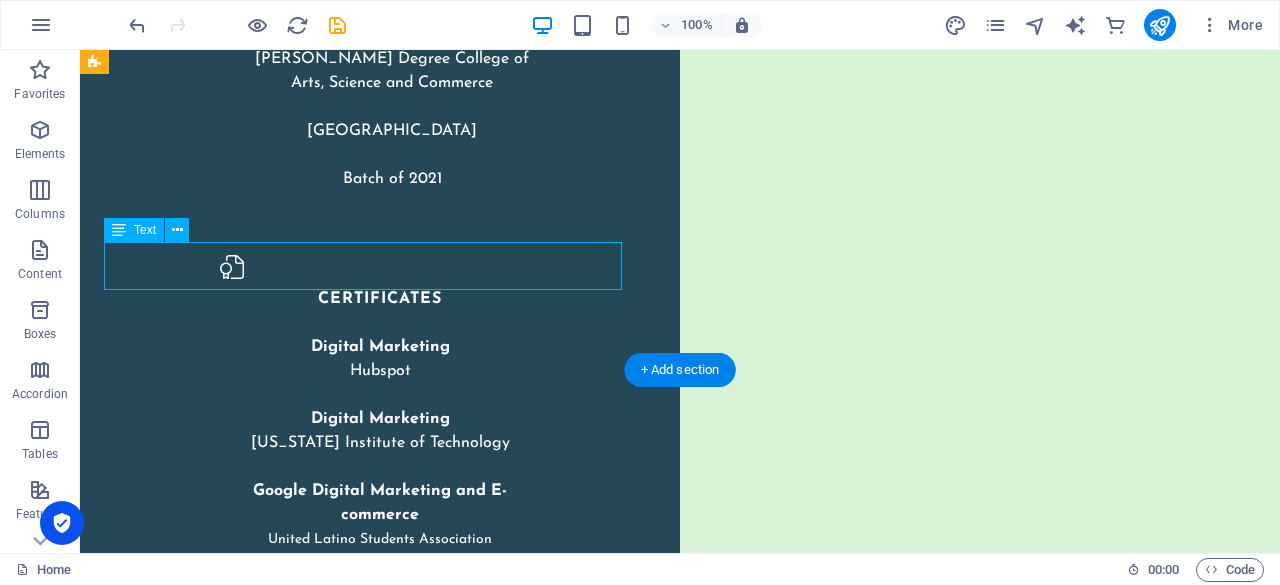 click on "Lorem ipsum dolor sit amet, consectetur adipiscing elit, sed do eiusmod tempor incididunt ut labore et dolore magna aliqua." at bounding box center [367, 4514] 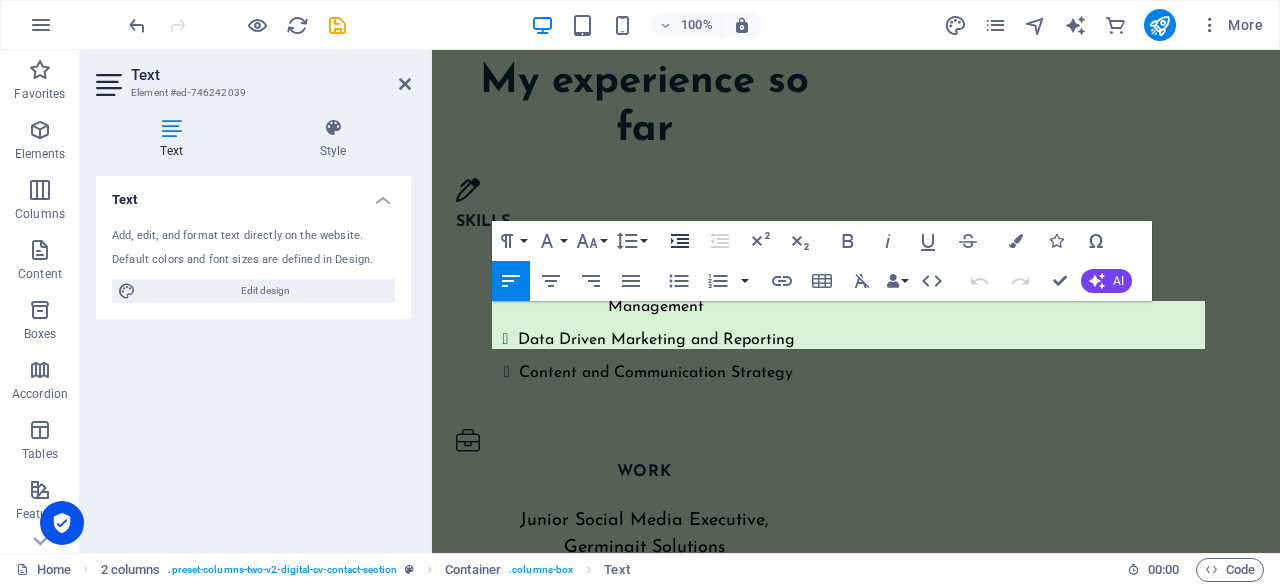 scroll, scrollTop: 5243, scrollLeft: 0, axis: vertical 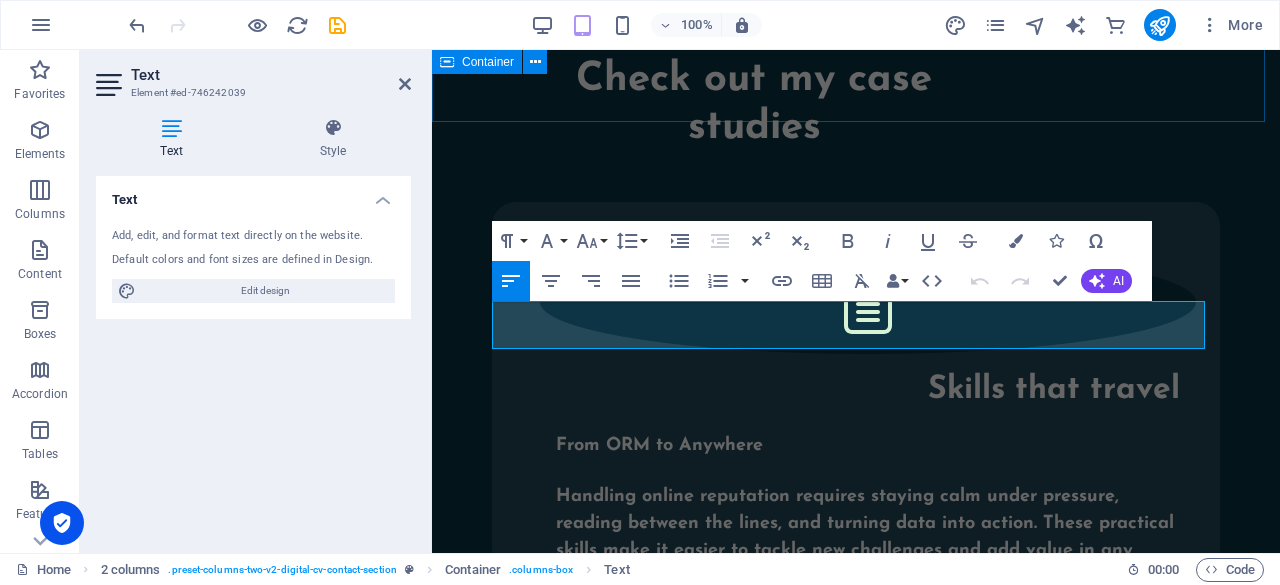 click on "Check out my case studies  Skills that travel From ORM to Anywhere Handling online reputation requires staying calm under pressure, reading between the lines, and turning data into action. These practical skills make it easier to tackle new challenges and add value in any setting. view full study Digital guardian Reputation. Resilience. Results. From viral controversies to viral compliments, I’ve steered brands through the noise and into the narrative. This is the story of turning every mention into a meaningful moment. Dubai Campaign Target. Engage. Convert. To design and execute a full-funnel digital campaign to position myself as a Dubai-focused Digital Marketing & ORM specialist. Leveraged paid & organic channels to drive portfolio visits and direct recruiter conversations." at bounding box center [856, 845] 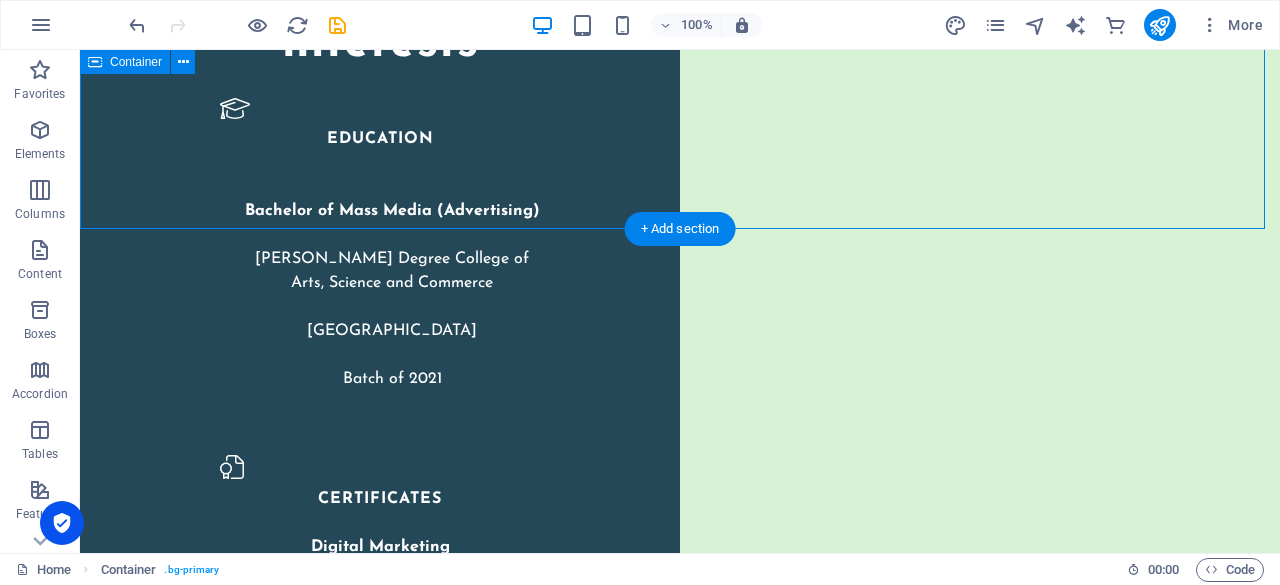 scroll, scrollTop: 4092, scrollLeft: 0, axis: vertical 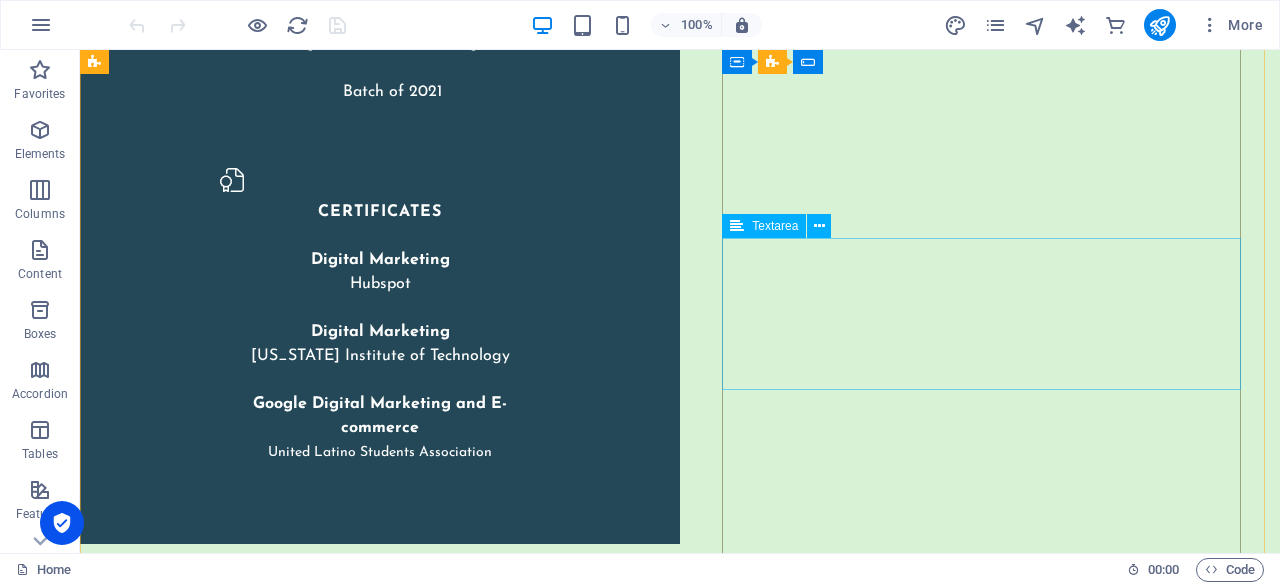 click at bounding box center (367, 5006) 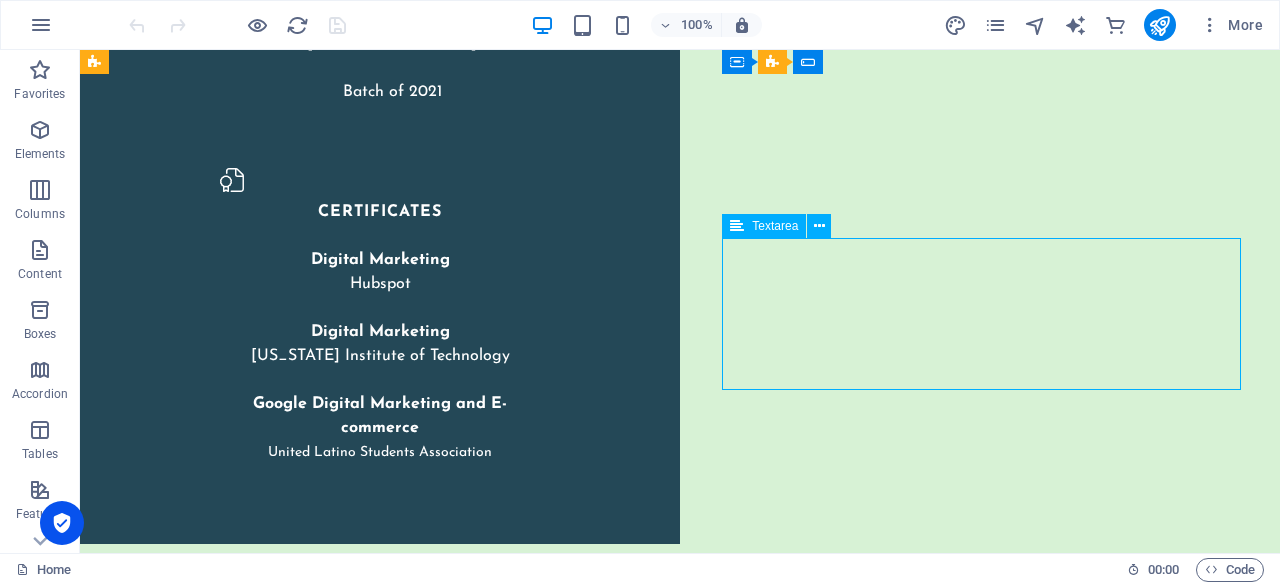 click at bounding box center [367, 5006] 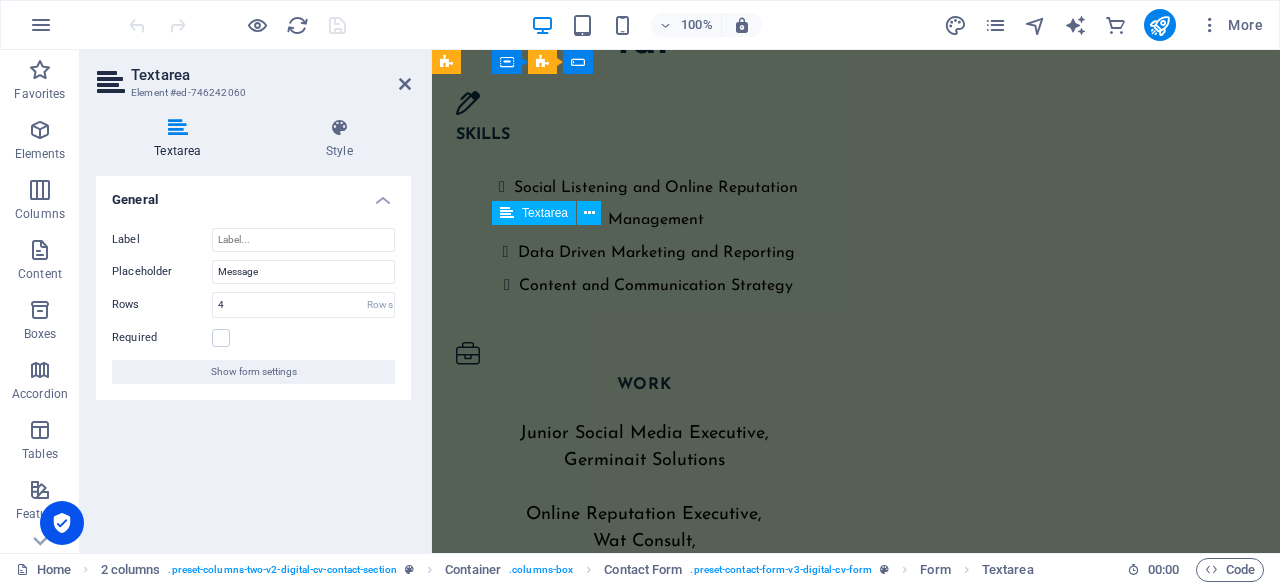 scroll, scrollTop: 5684, scrollLeft: 0, axis: vertical 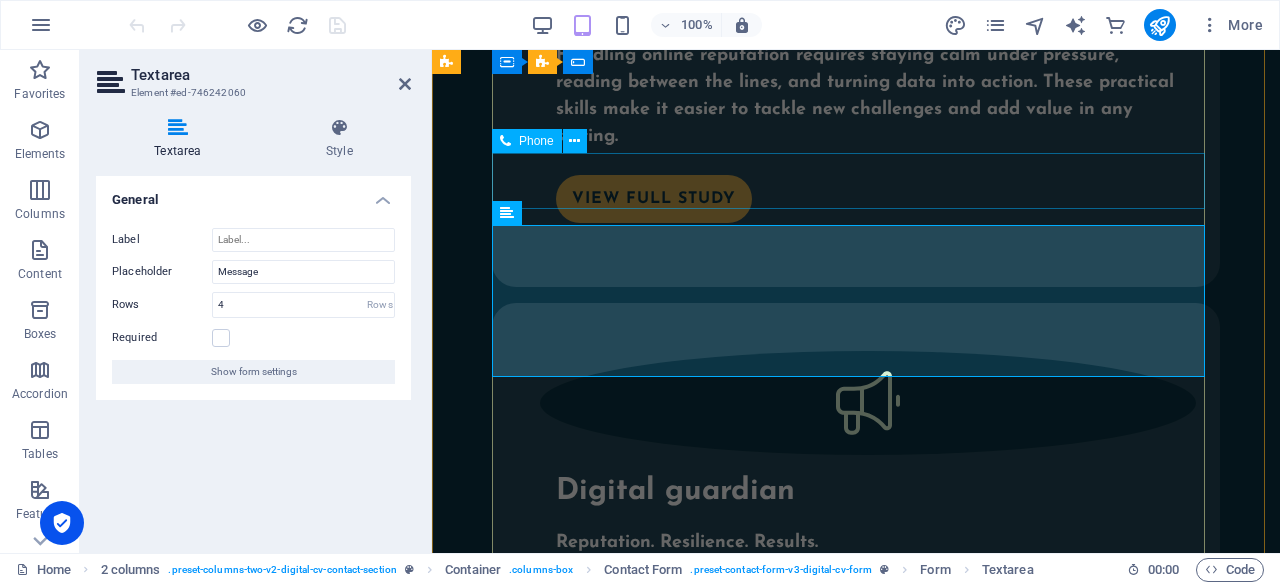 click at bounding box center [856, 1853] 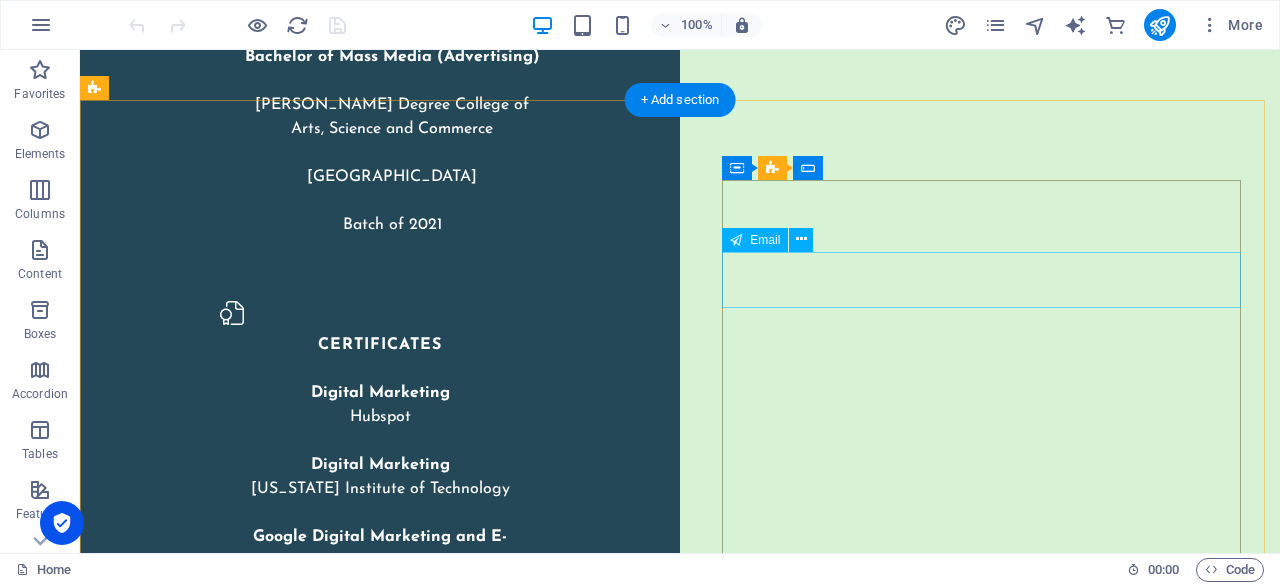 scroll, scrollTop: 4216, scrollLeft: 0, axis: vertical 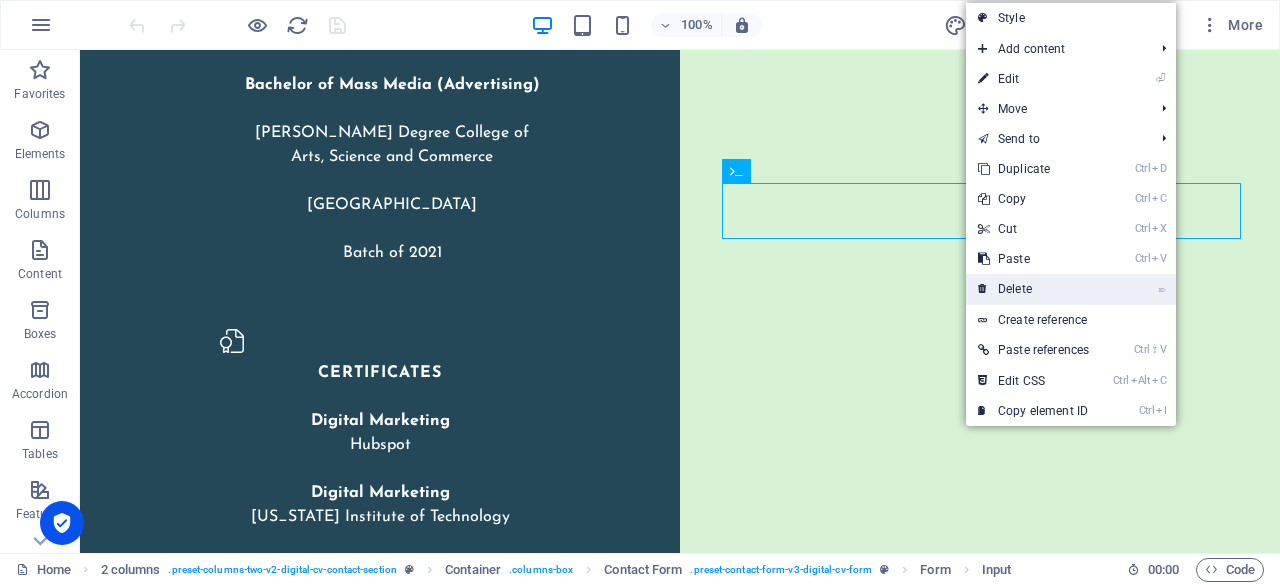 click on "⌦  Delete" at bounding box center [1033, 289] 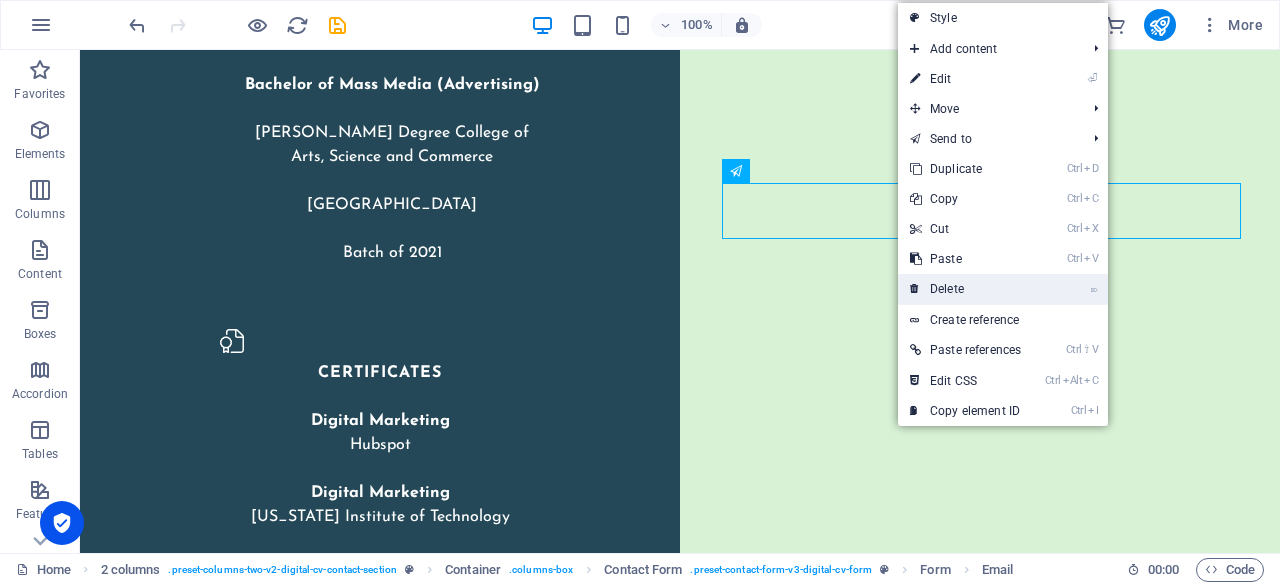 click on "⌦  Delete" at bounding box center [965, 289] 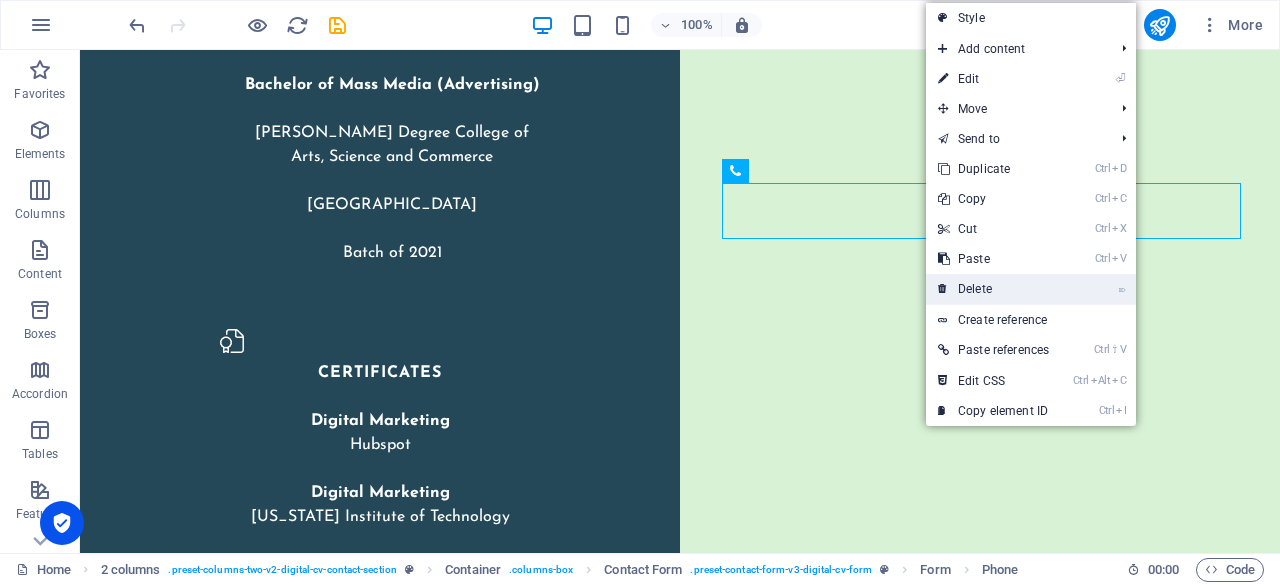 click on "⌦  Delete" at bounding box center [993, 289] 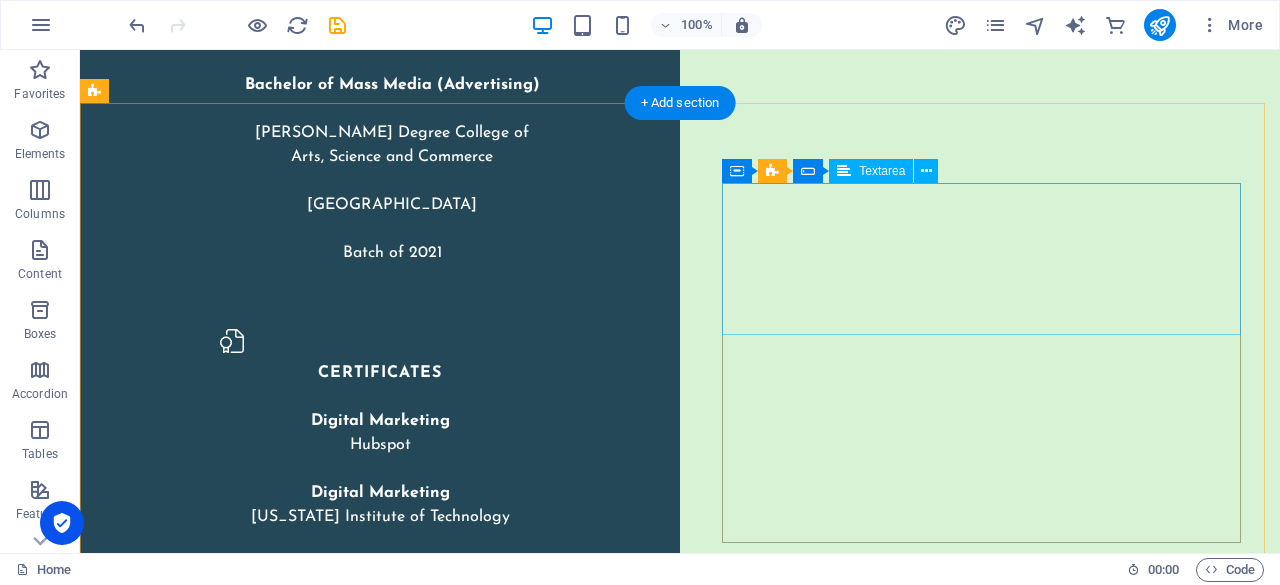 click at bounding box center (367, 4879) 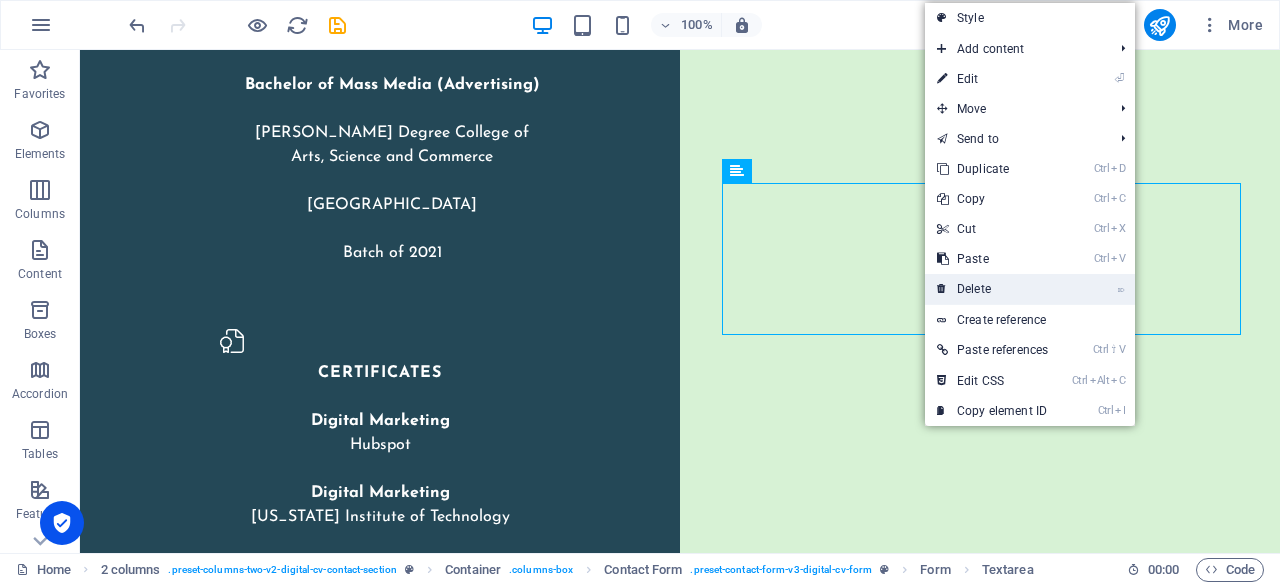 click on "⌦  Delete" at bounding box center [992, 289] 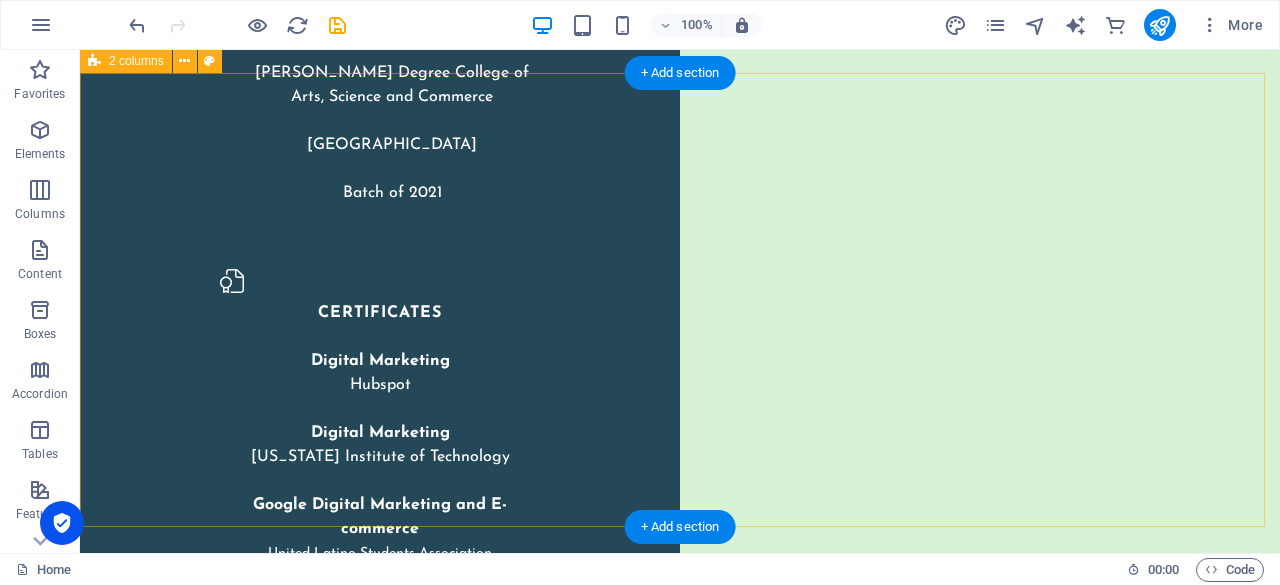 scroll, scrollTop: 4276, scrollLeft: 0, axis: vertical 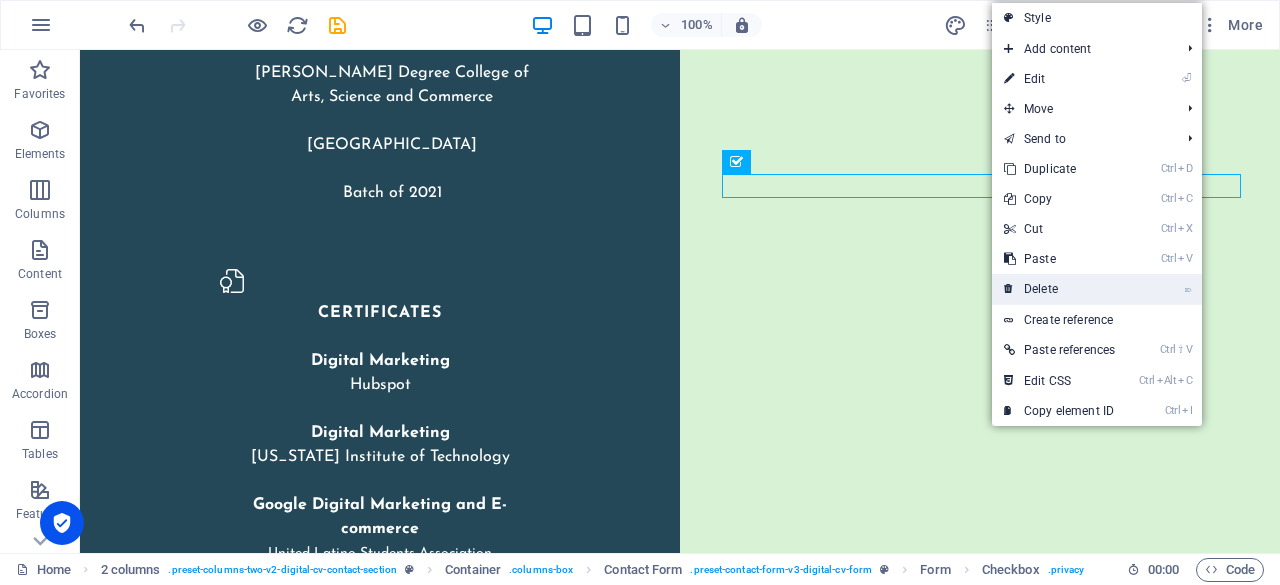 click on "⌦  Delete" at bounding box center (1059, 289) 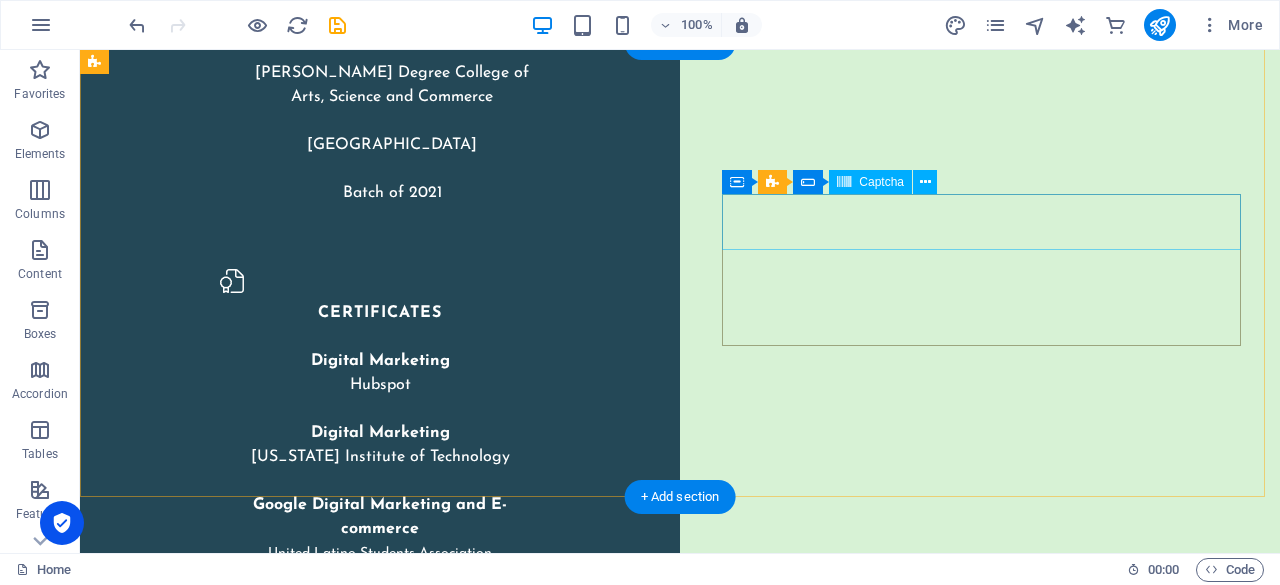 click on "Unreadable? Regenerate" at bounding box center [367, 4779] 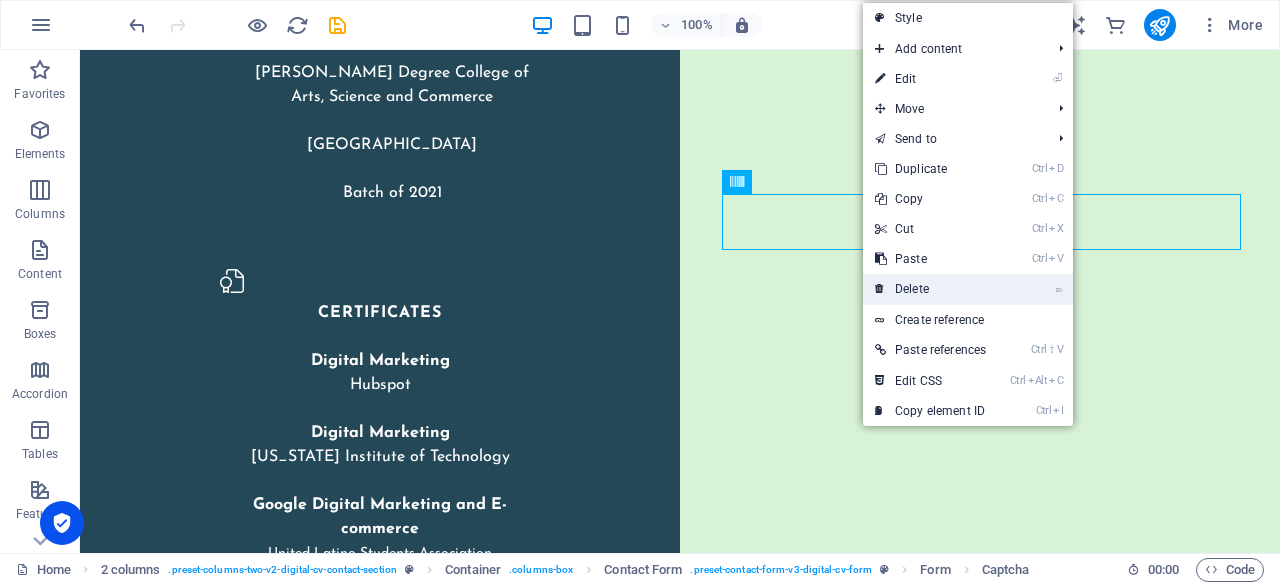 click on "⌦  Delete" at bounding box center [930, 289] 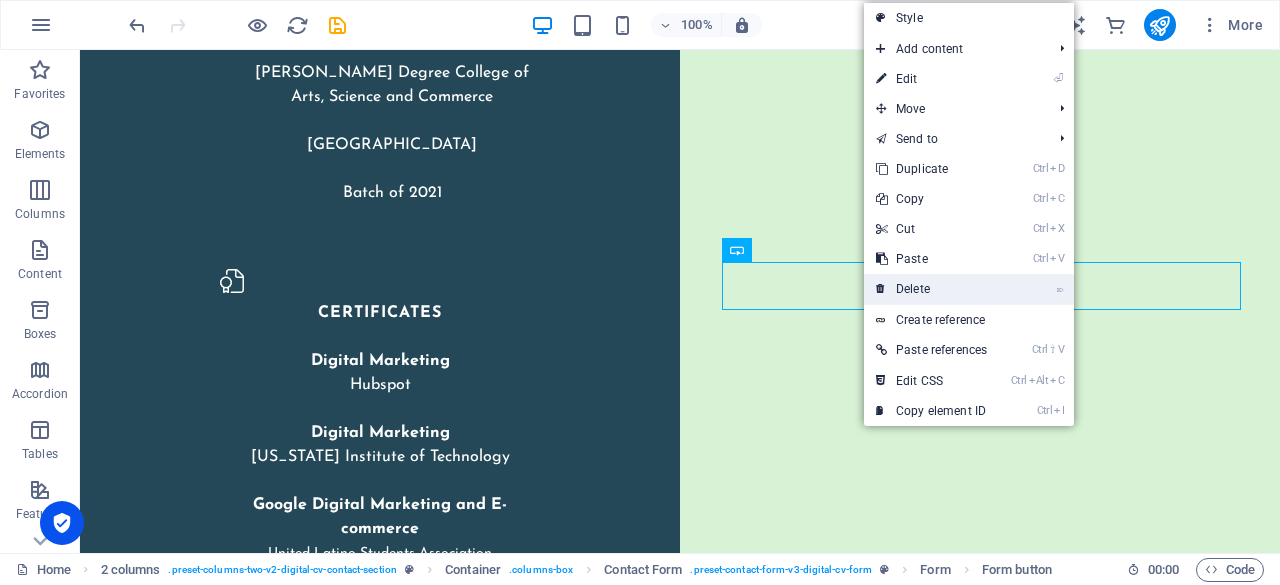 click on "⌦  Delete" at bounding box center (931, 289) 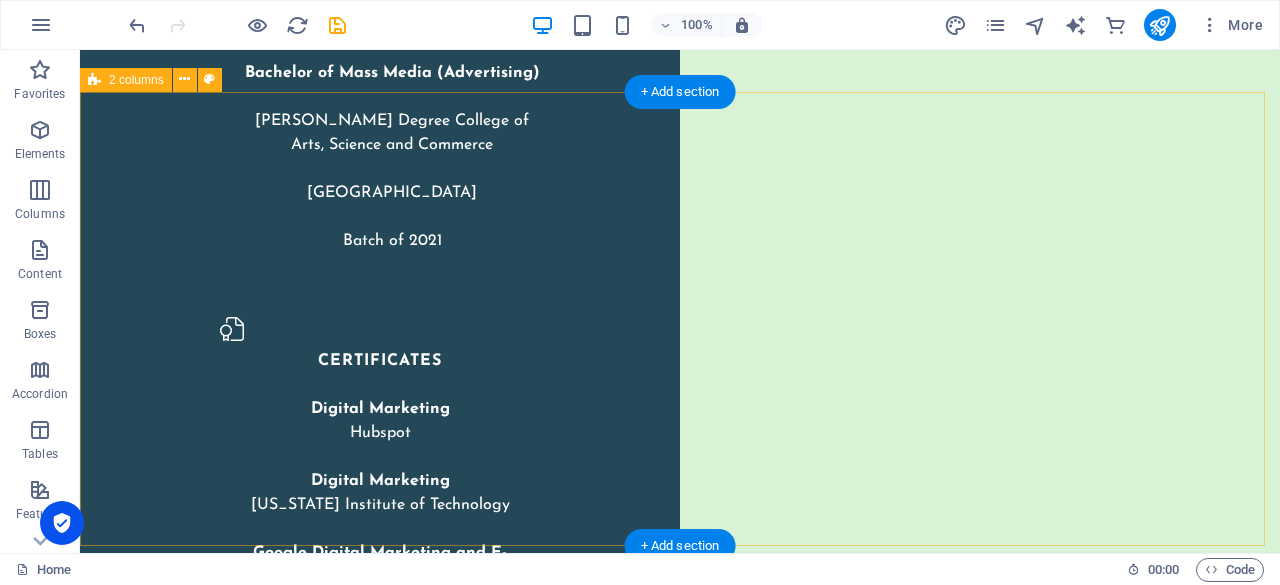 scroll, scrollTop: 4228, scrollLeft: 0, axis: vertical 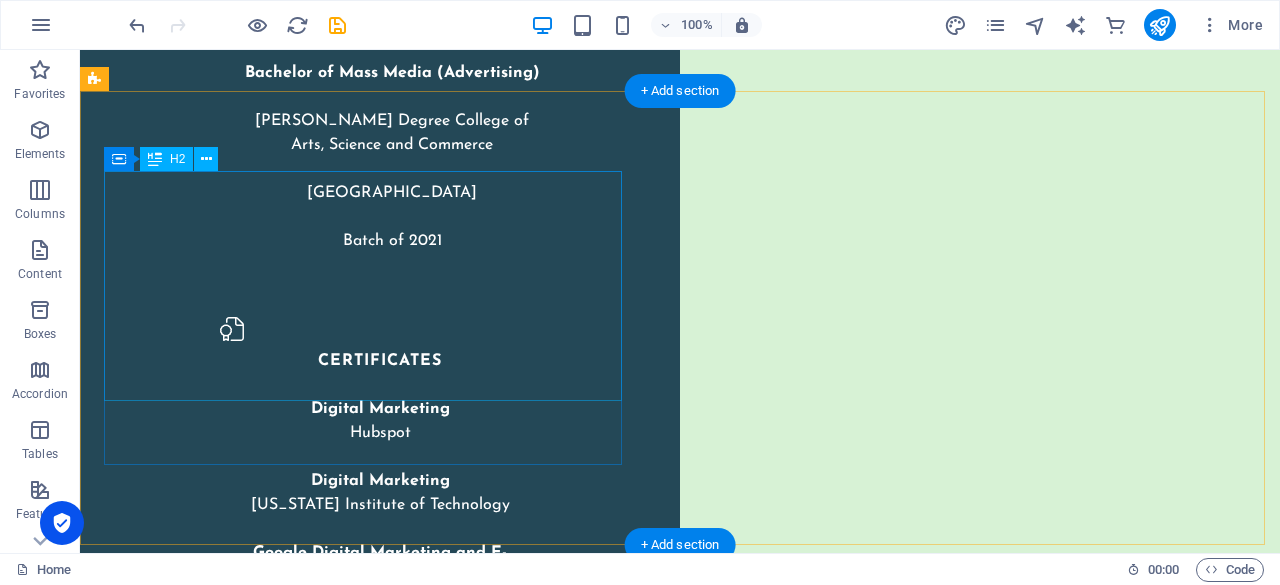 click on "Interested in working together with me?  Feel free to contact me!" at bounding box center [367, 4557] 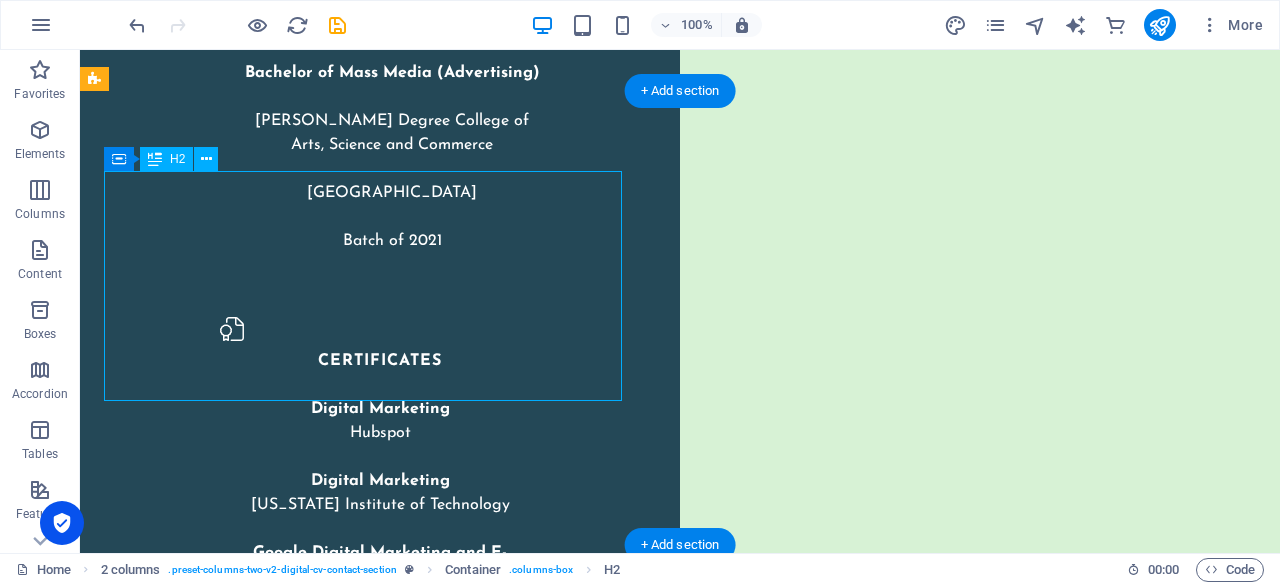 click on "Interested in working together with me?  Feel free to contact me!" at bounding box center (367, 4557) 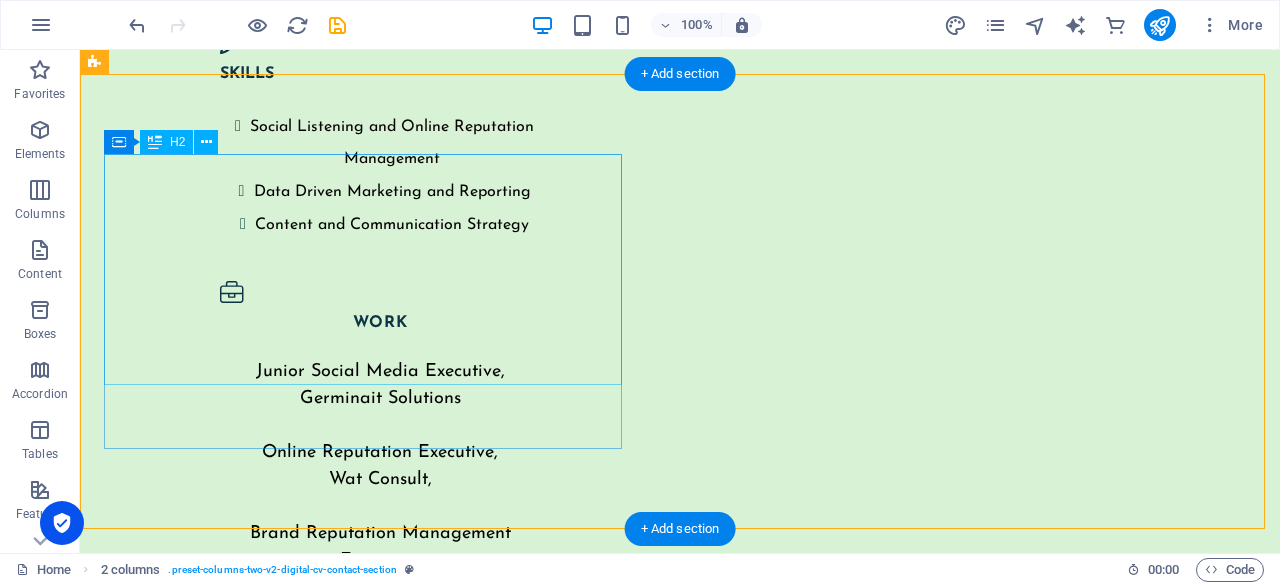 scroll, scrollTop: 4245, scrollLeft: 0, axis: vertical 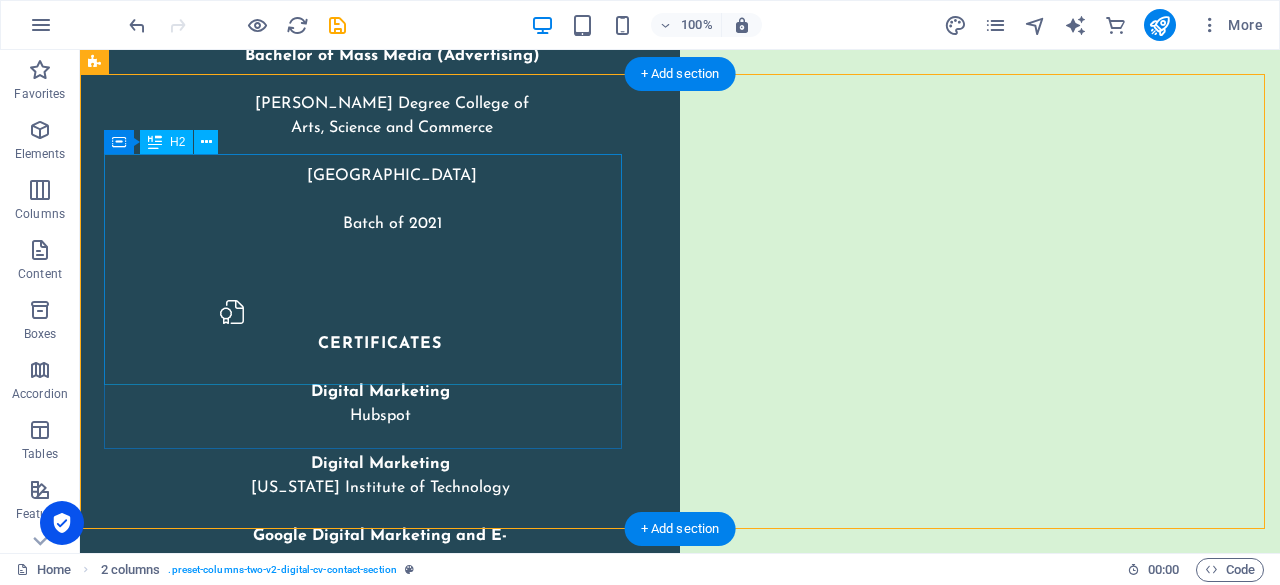 click on "Interested in working together with me?  Feel free to contact me!" at bounding box center [367, 4540] 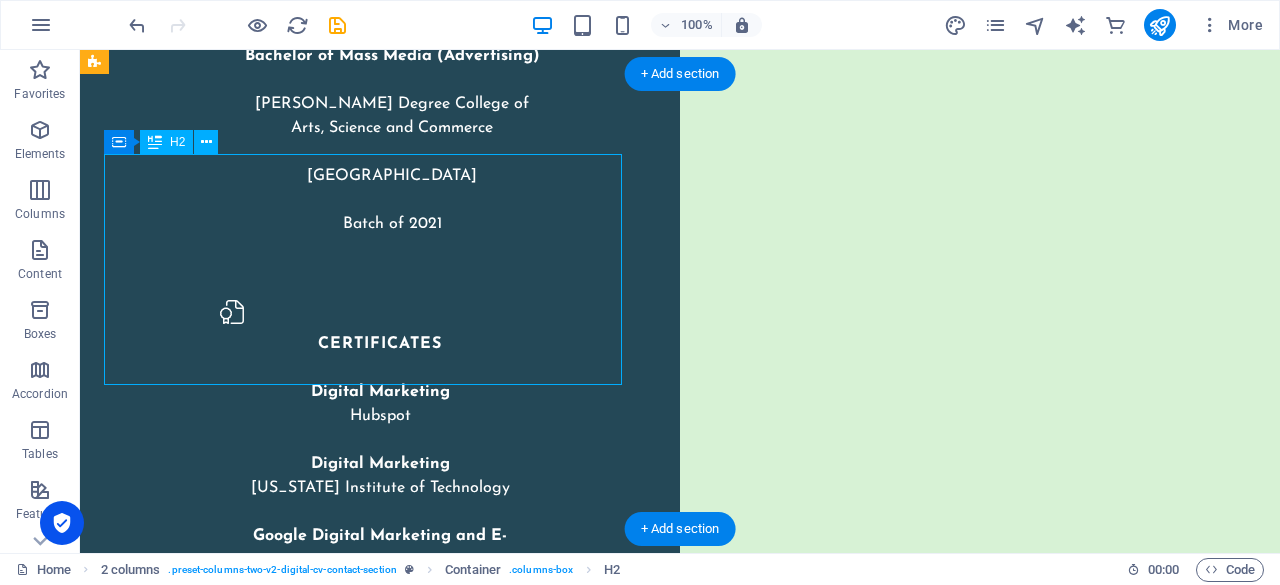 click on "Interested in working together with me?  Feel free to contact me!" at bounding box center (367, 4540) 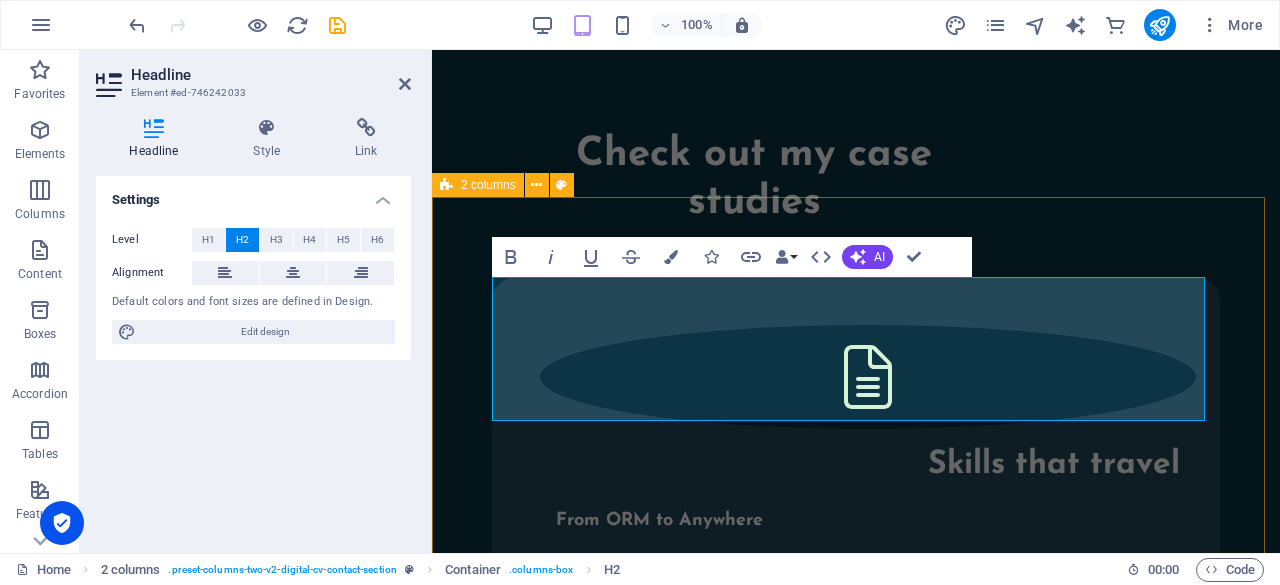 click on "Interested in working together with me?  Feel free to contact me! Lorem ipsum dolor sit amet, consectetur adipiscing elit, sed do eiusmod tempor incididunt ut labore et dolore magna aliqua." at bounding box center (856, 2031) 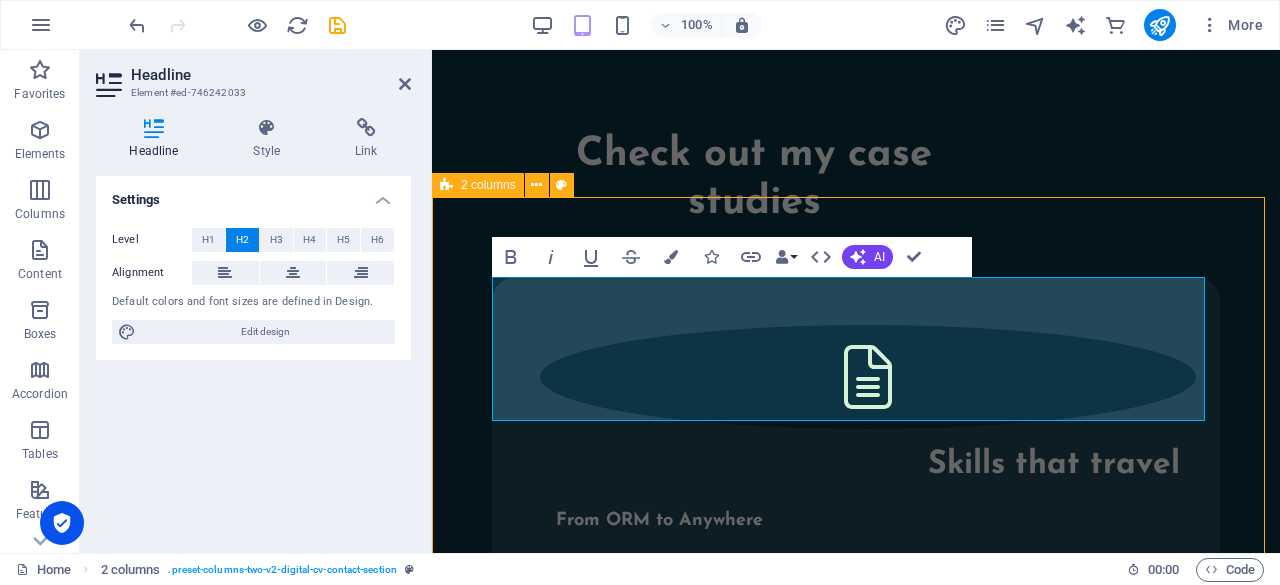 scroll, scrollTop: 4245, scrollLeft: 0, axis: vertical 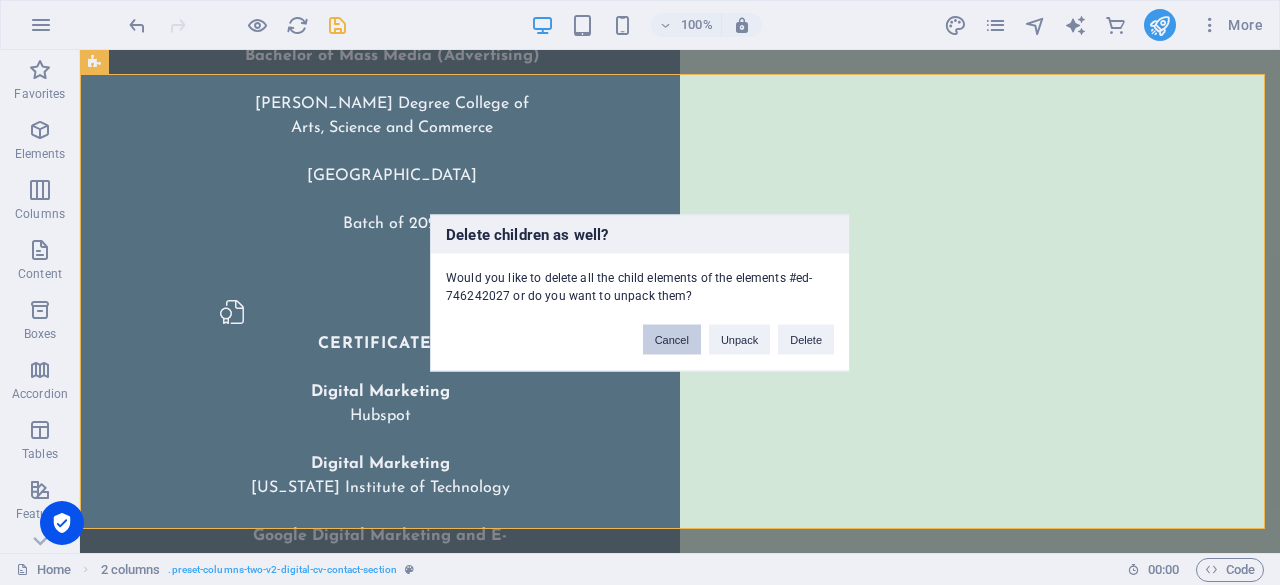 click on "Cancel" at bounding box center (672, 339) 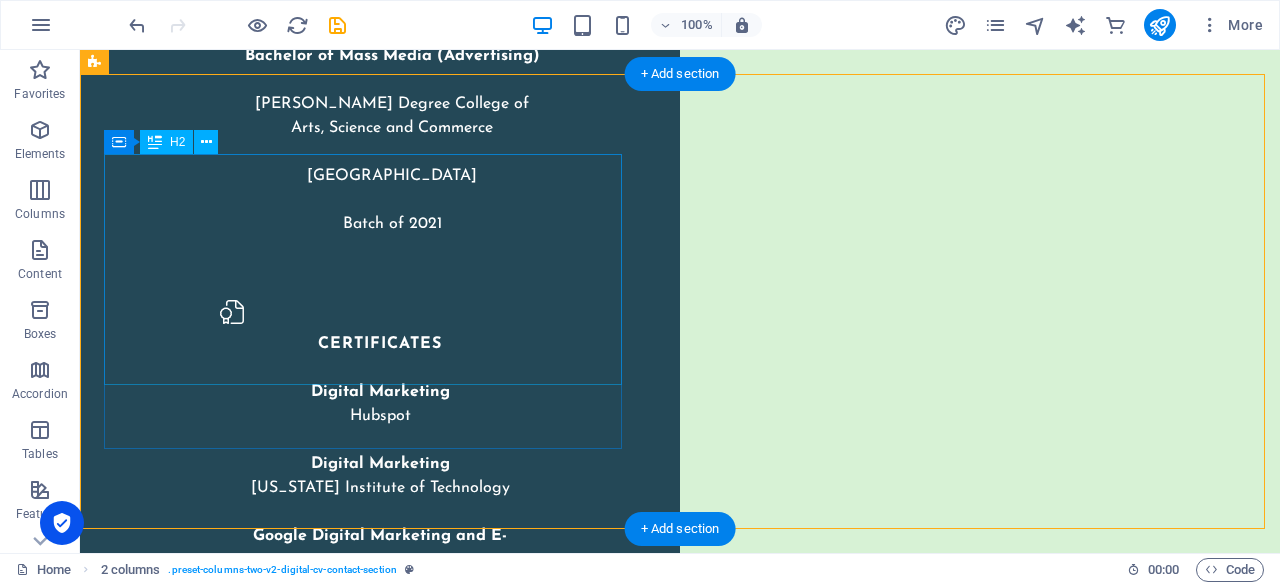 click on "Interested in working together with me?  Feel free to contact me!" at bounding box center (367, 4540) 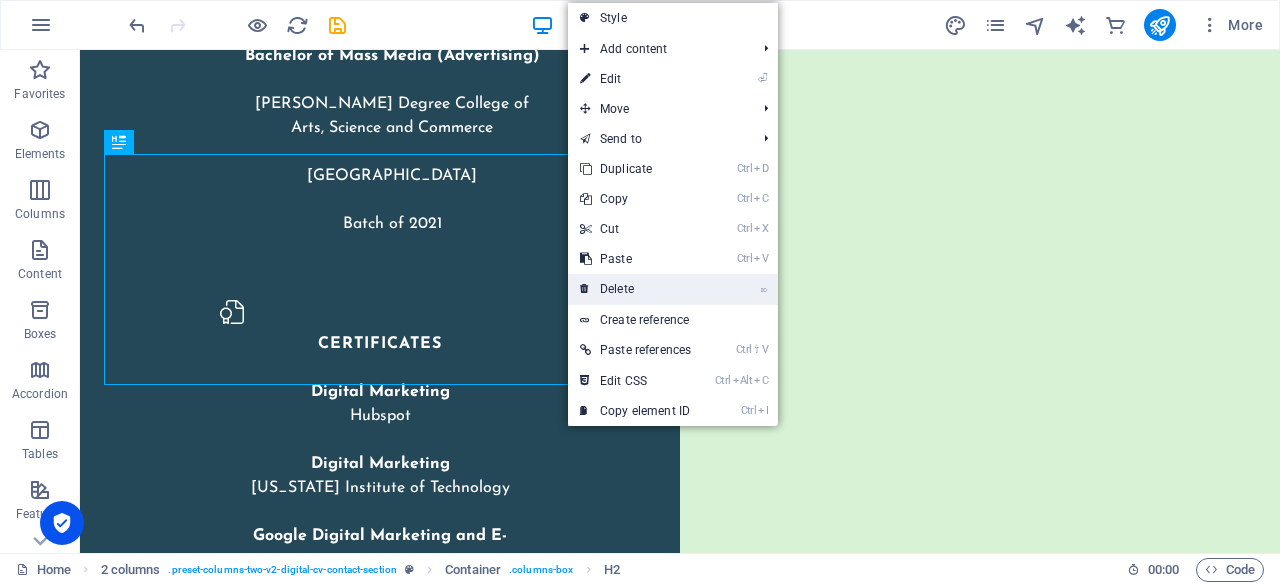 click on "⌦  Delete" at bounding box center [635, 289] 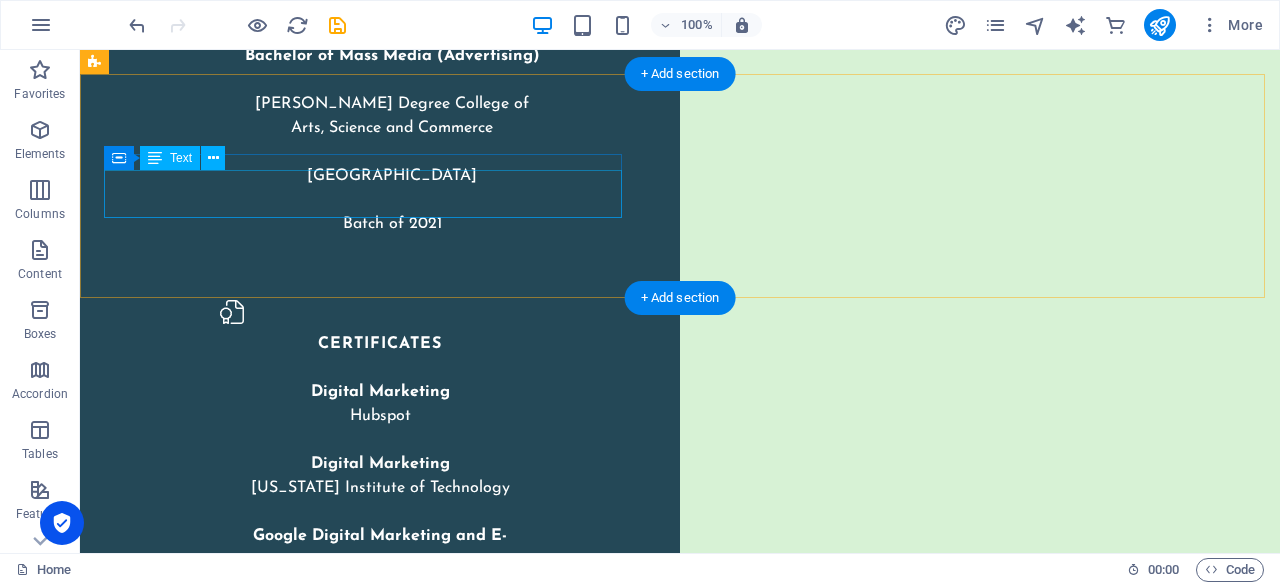 click on "Lorem ipsum dolor sit amet, consectetur adipiscing elit, sed do eiusmod tempor incididunt ut labore et dolore magna aliqua." at bounding box center (367, 4465) 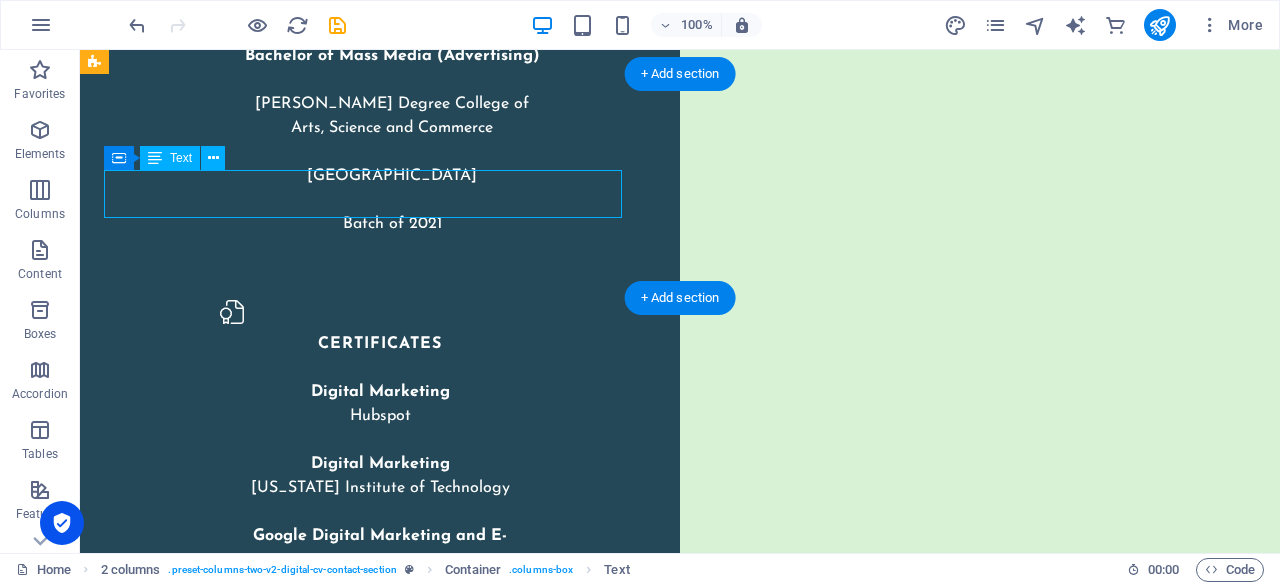 click on "Lorem ipsum dolor sit amet, consectetur adipiscing elit, sed do eiusmod tempor incididunt ut labore et dolore magna aliqua." at bounding box center (367, 4465) 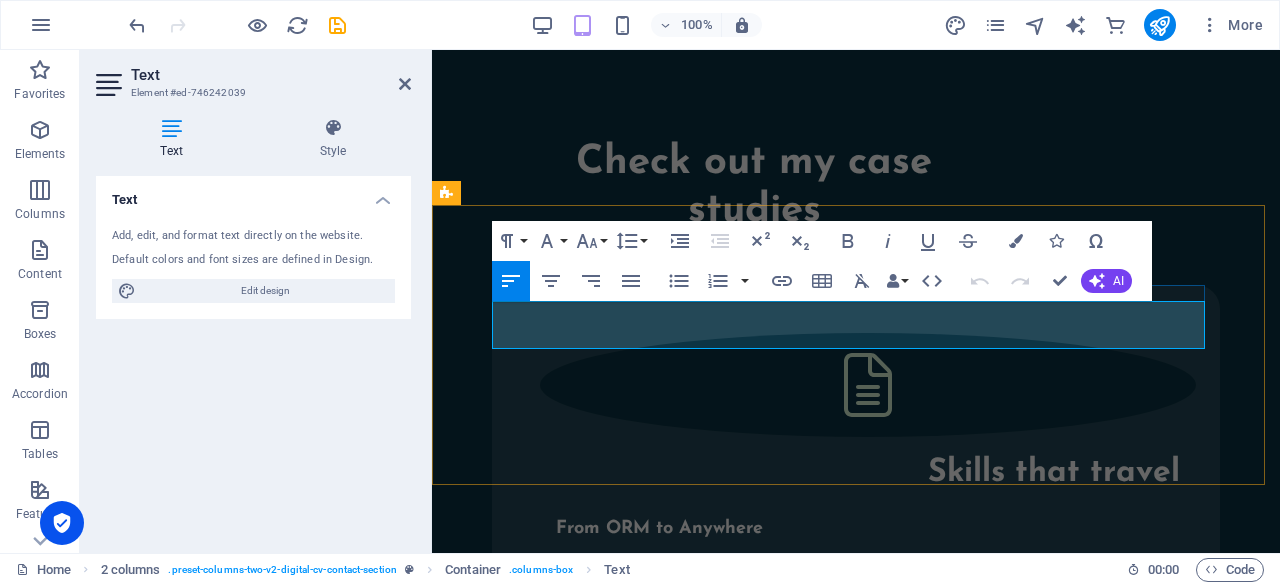 click on "Lorem ipsum dolor sit amet, consectetur adipiscing elit, sed do eiusmod tempor incididunt ut labore et dolore magna aliqua." at bounding box center (848, 1957) 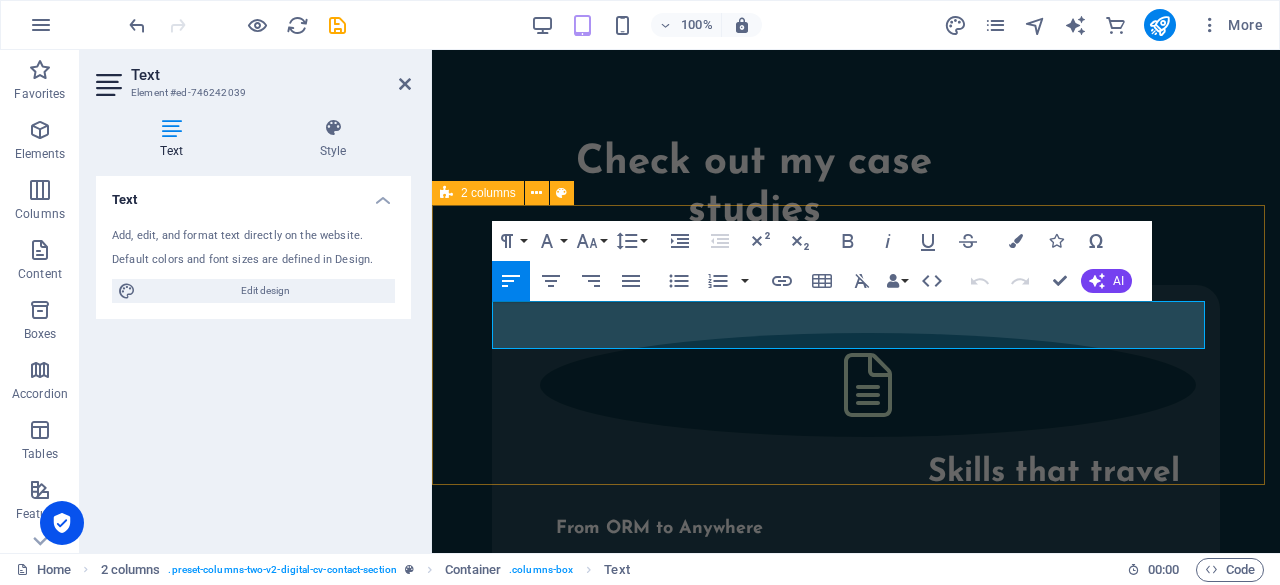 click on "Lorem ipsum dolor sit amet, consectetur adipiscing elit, sed do eiusmod tempor incididunt ut labore et dolore magna aliqua." at bounding box center [856, 1967] 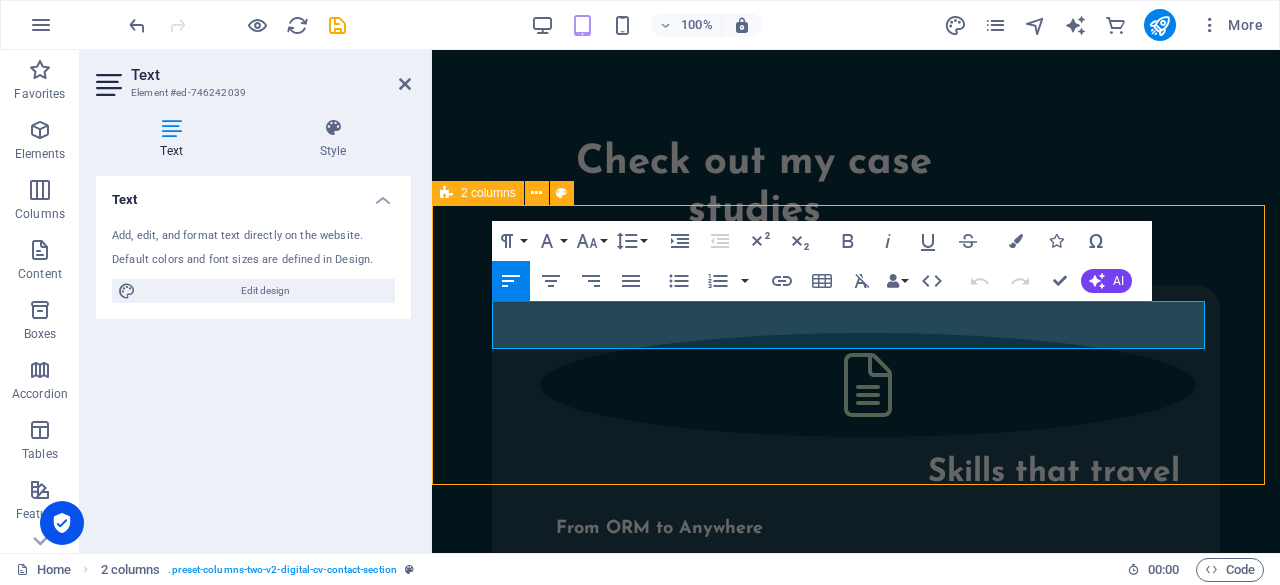 scroll, scrollTop: 4130, scrollLeft: 0, axis: vertical 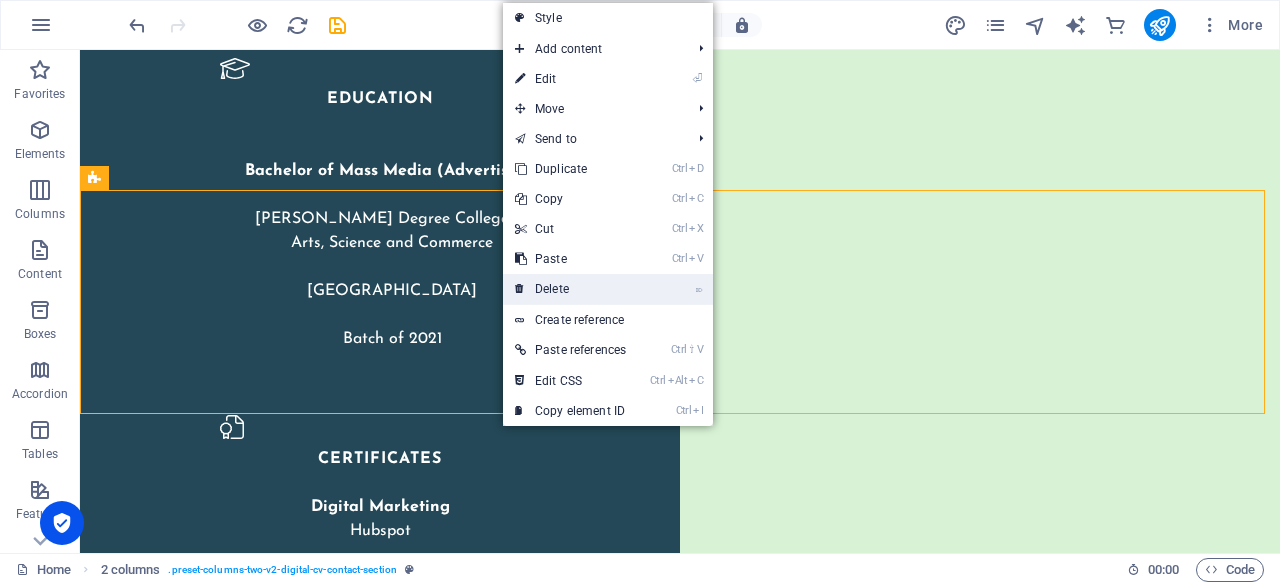 click on "⌦  Delete" at bounding box center [570, 289] 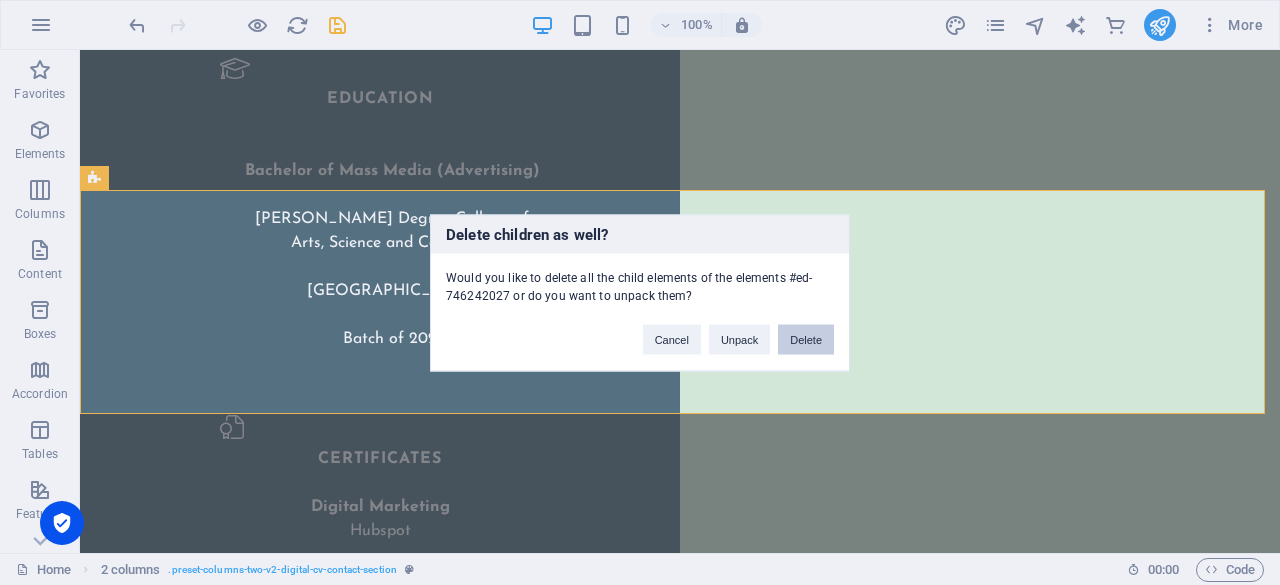 click on "Delete" at bounding box center [806, 339] 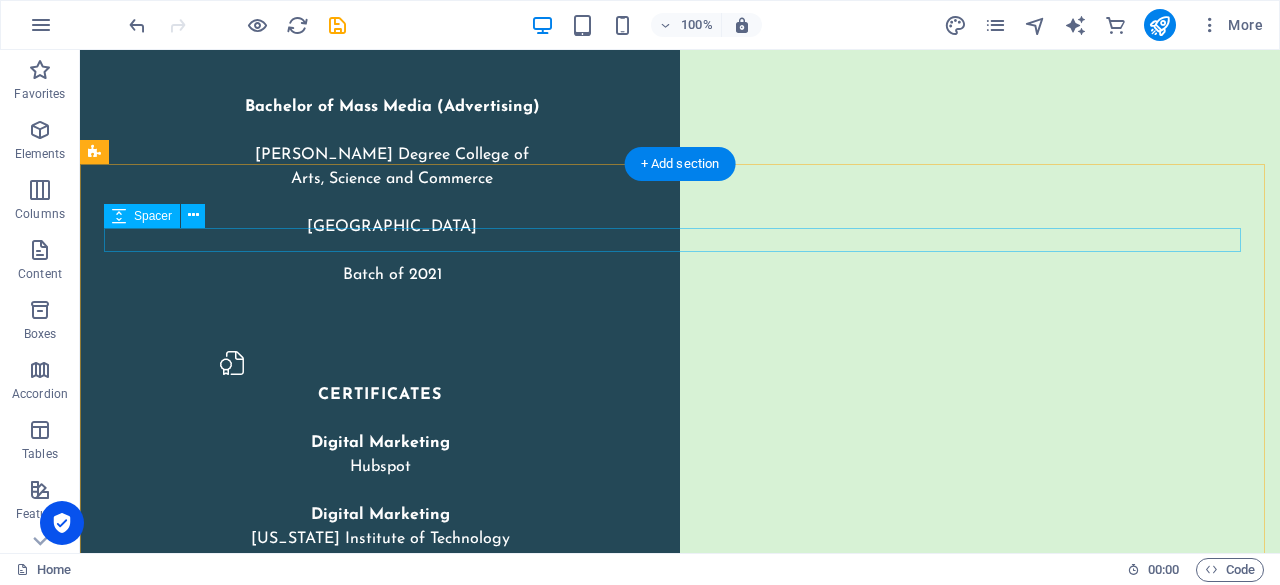 scroll, scrollTop: 4150, scrollLeft: 0, axis: vertical 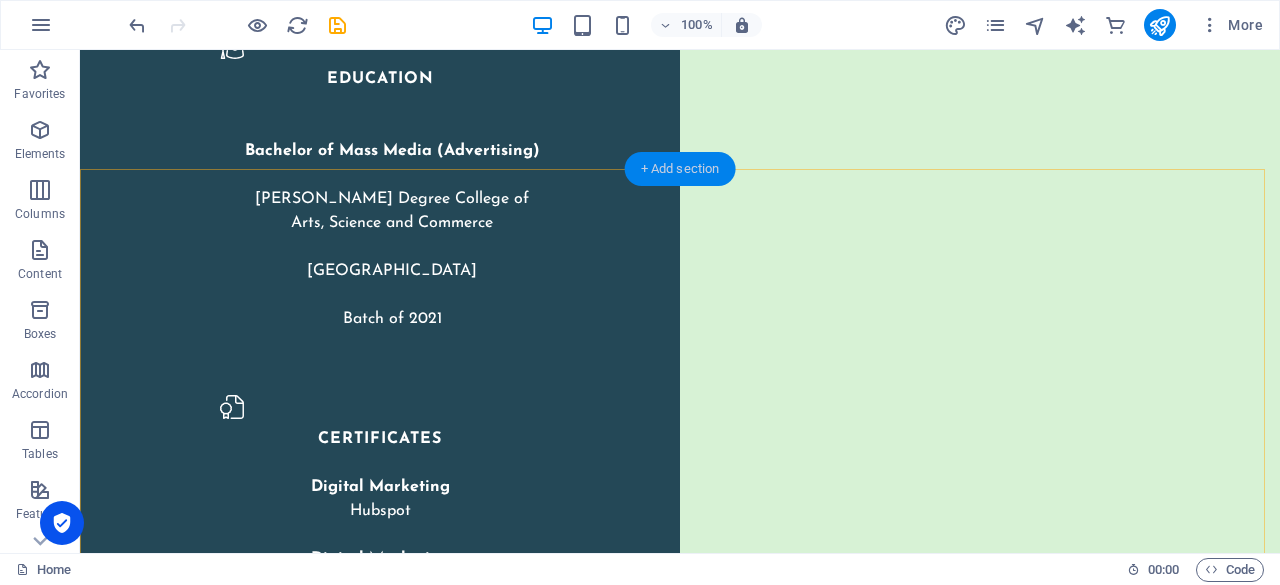click on "+ Add section" at bounding box center (680, 169) 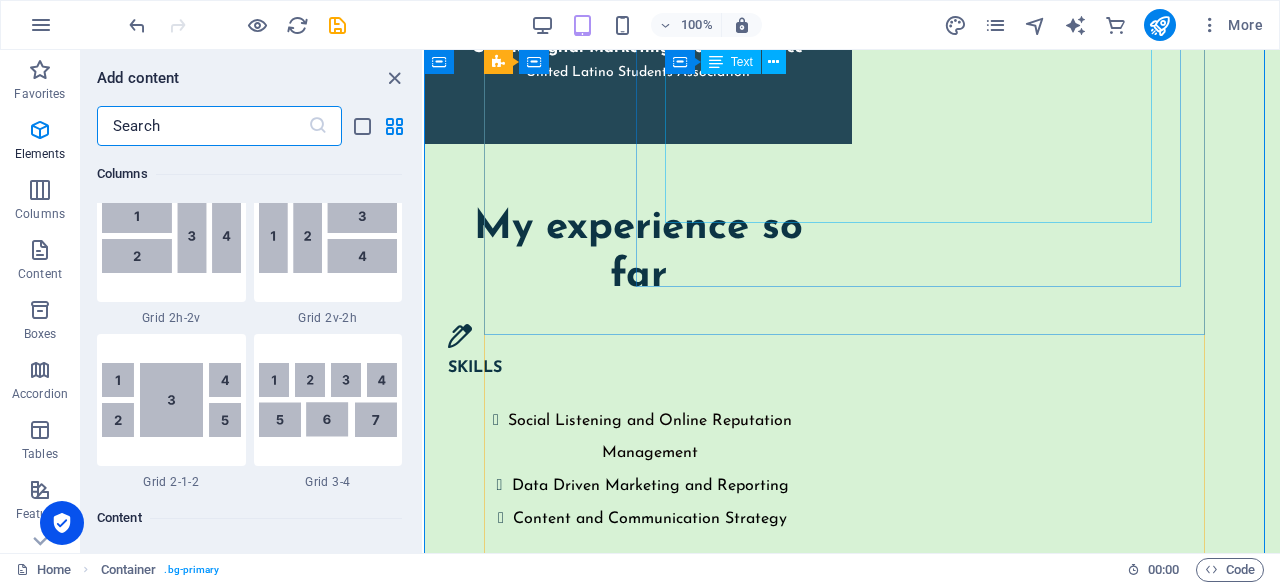 scroll, scrollTop: 3499, scrollLeft: 0, axis: vertical 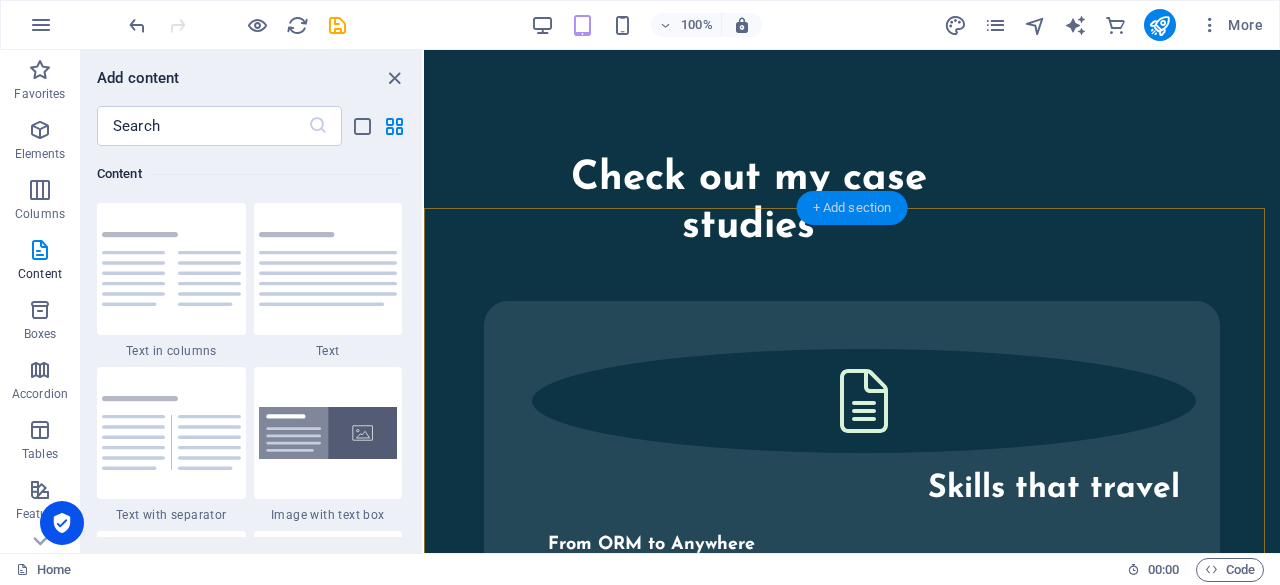 click on "+ Add section" at bounding box center [852, 208] 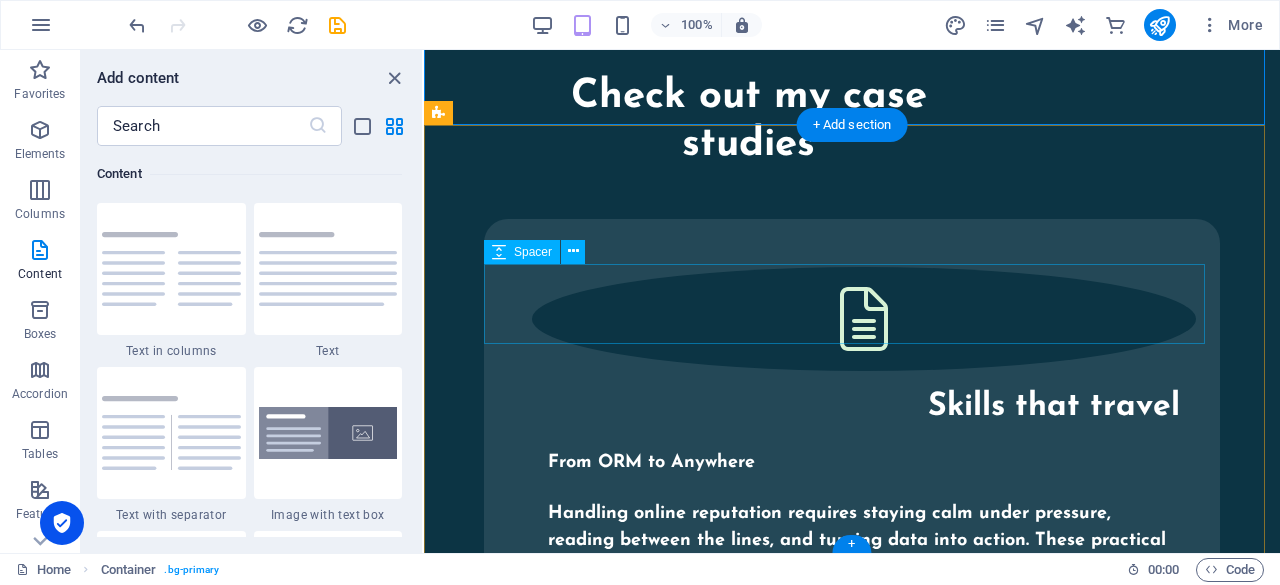 scroll, scrollTop: 5234, scrollLeft: 0, axis: vertical 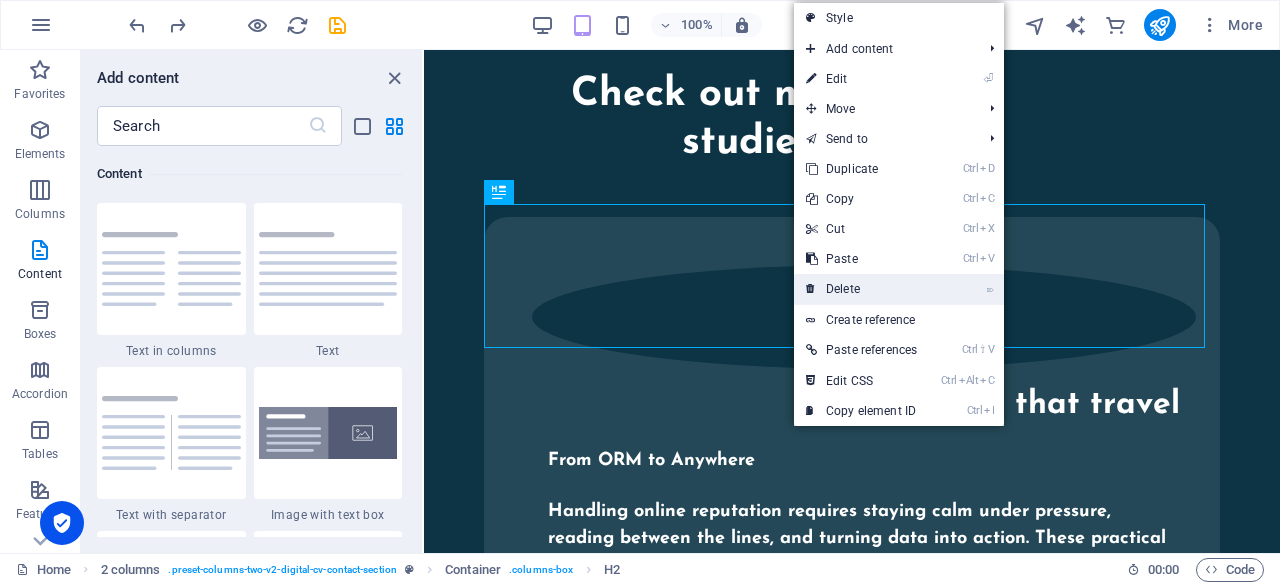 click on "⌦  Delete" at bounding box center [861, 289] 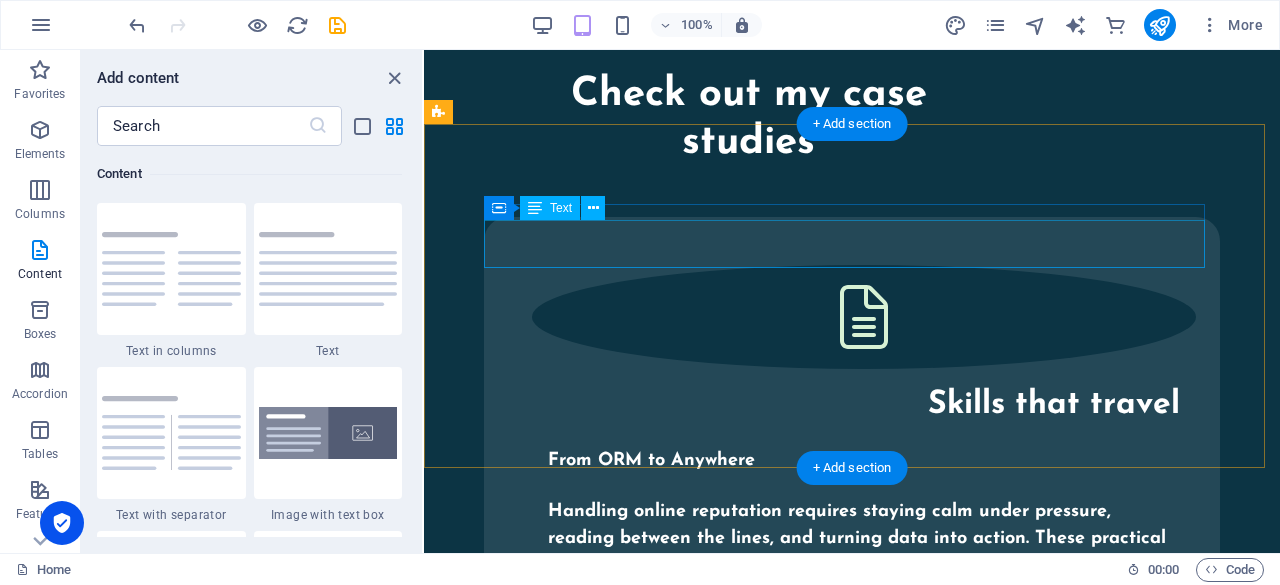 click on "Lorem ipsum dolor sit amet, consectetur adipiscing elit, sed do eiusmod tempor incididunt ut labore et dolore magna aliqua." at bounding box center [852, 1889] 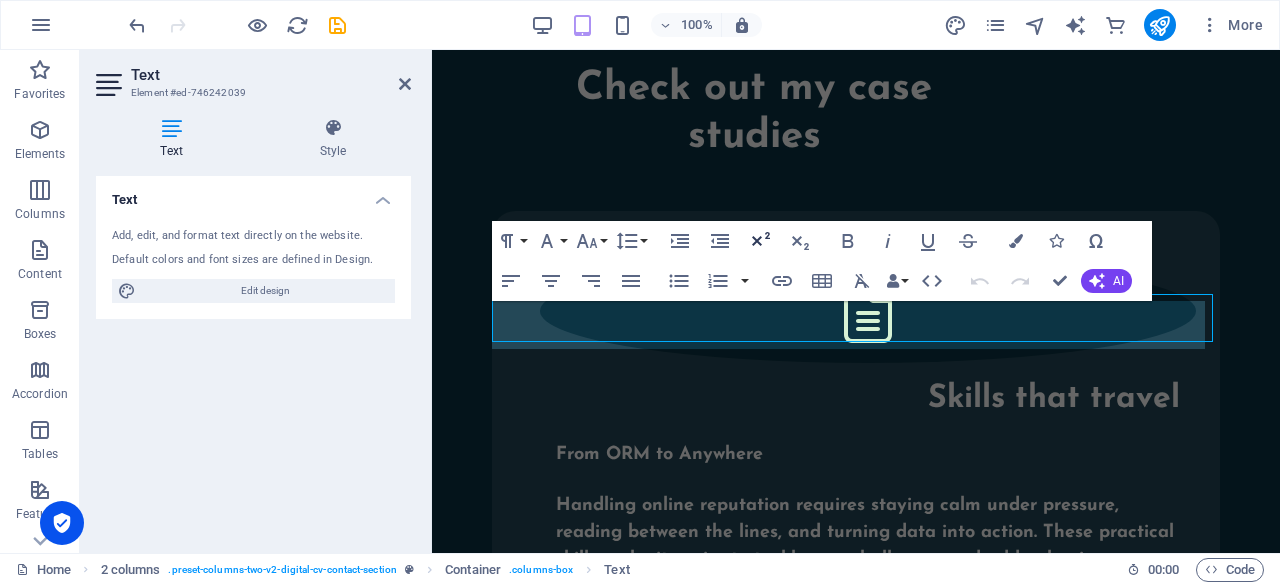 scroll, scrollTop: 5160, scrollLeft: 0, axis: vertical 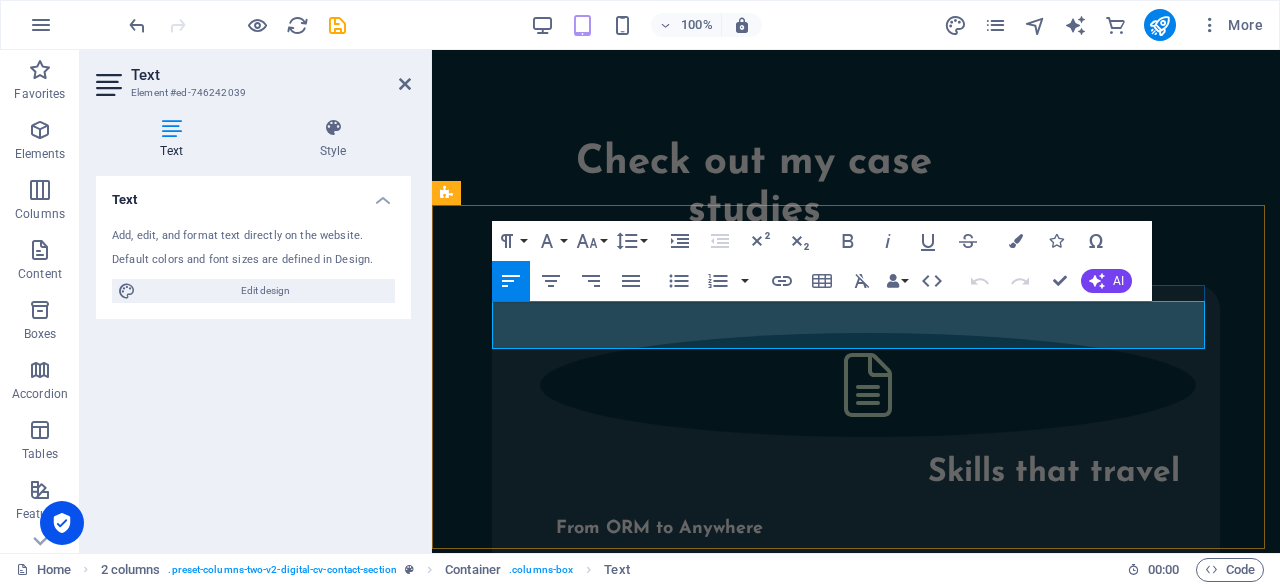 click on "Lorem ipsum dolor sit amet, consectetur adipiscing elit, sed do eiusmod tempor incididunt ut labore et dolore magna aliqua." at bounding box center [848, 1957] 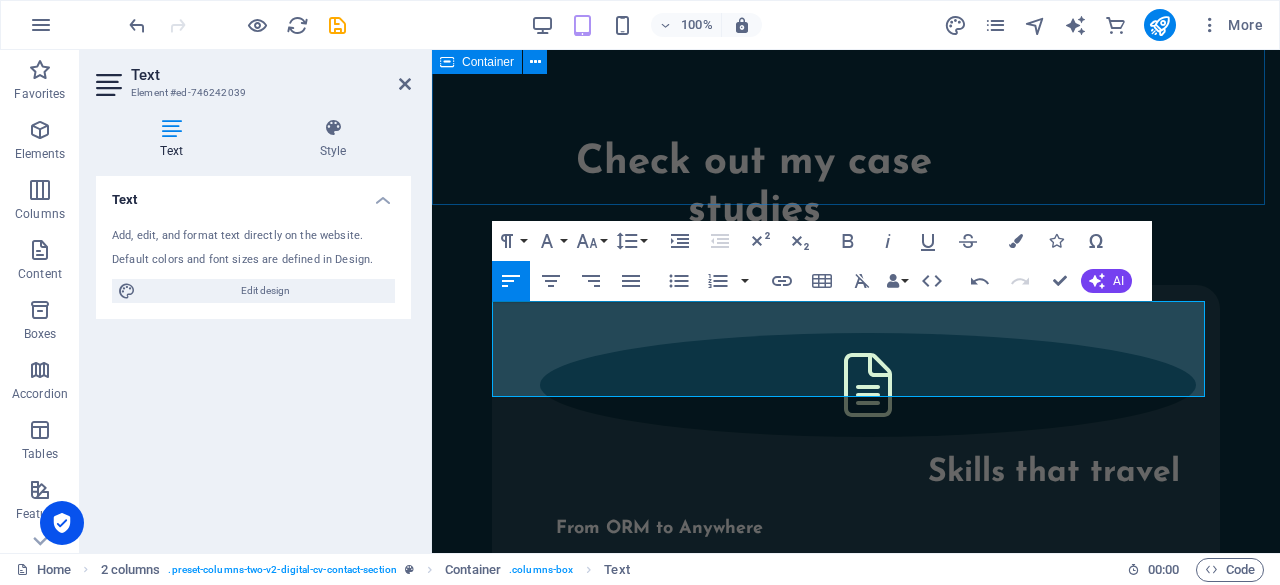scroll, scrollTop: 2427, scrollLeft: 2, axis: both 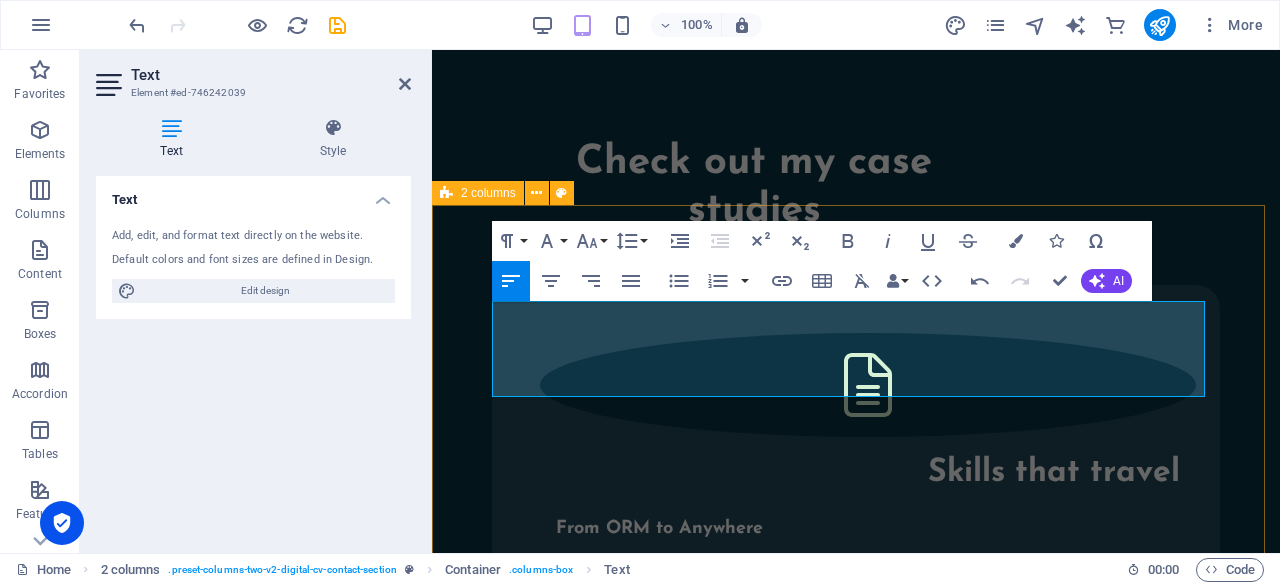 drag, startPoint x: 911, startPoint y: 397, endPoint x: 466, endPoint y: 287, distance: 458.39392 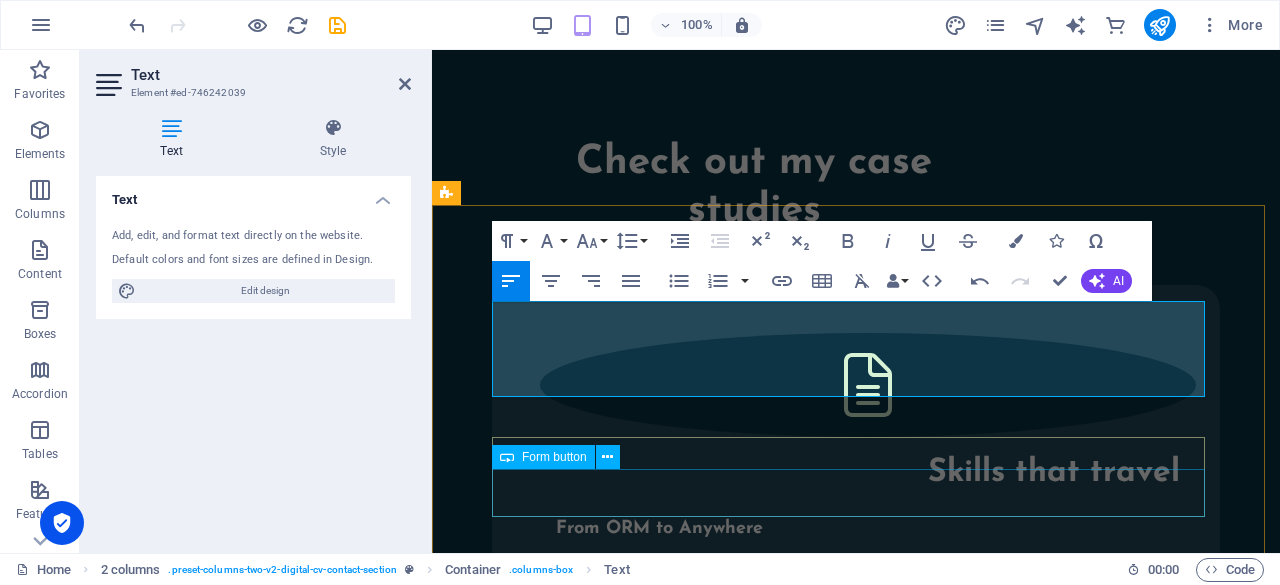 click on "Submit" at bounding box center (856, 2105) 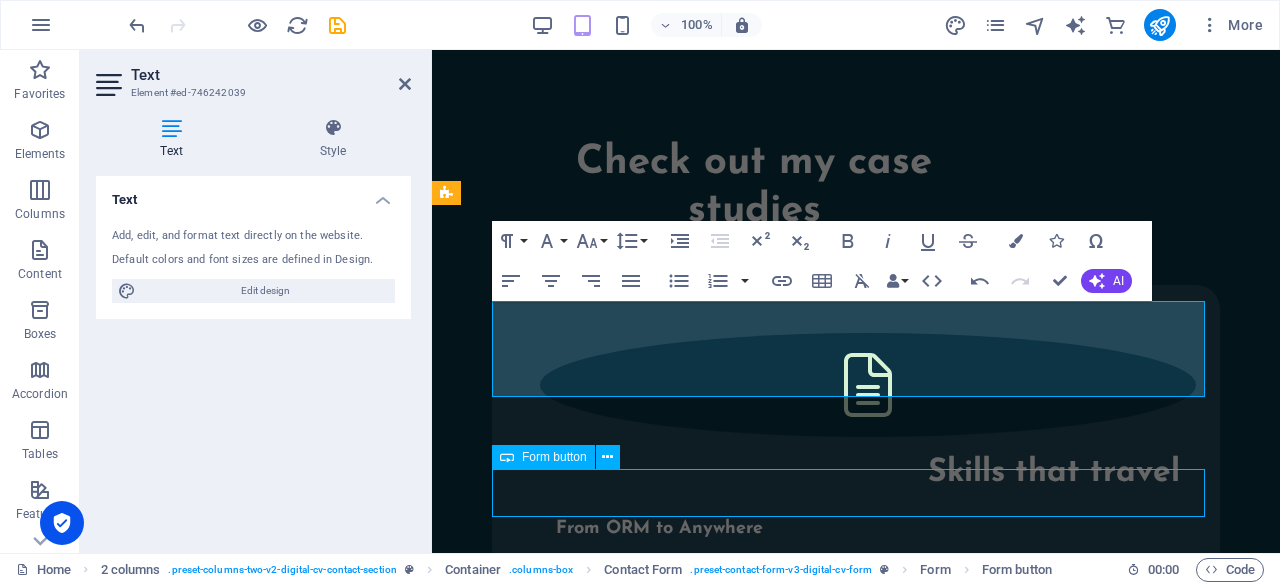scroll, scrollTop: 4170, scrollLeft: 0, axis: vertical 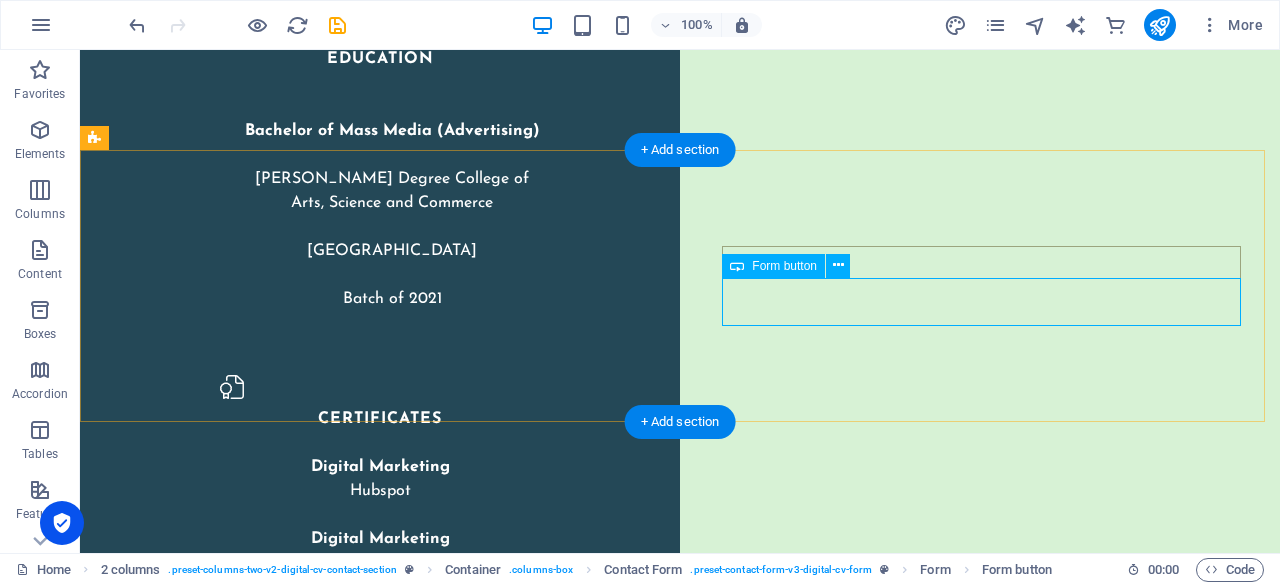click on "Submit" at bounding box center (367, 4718) 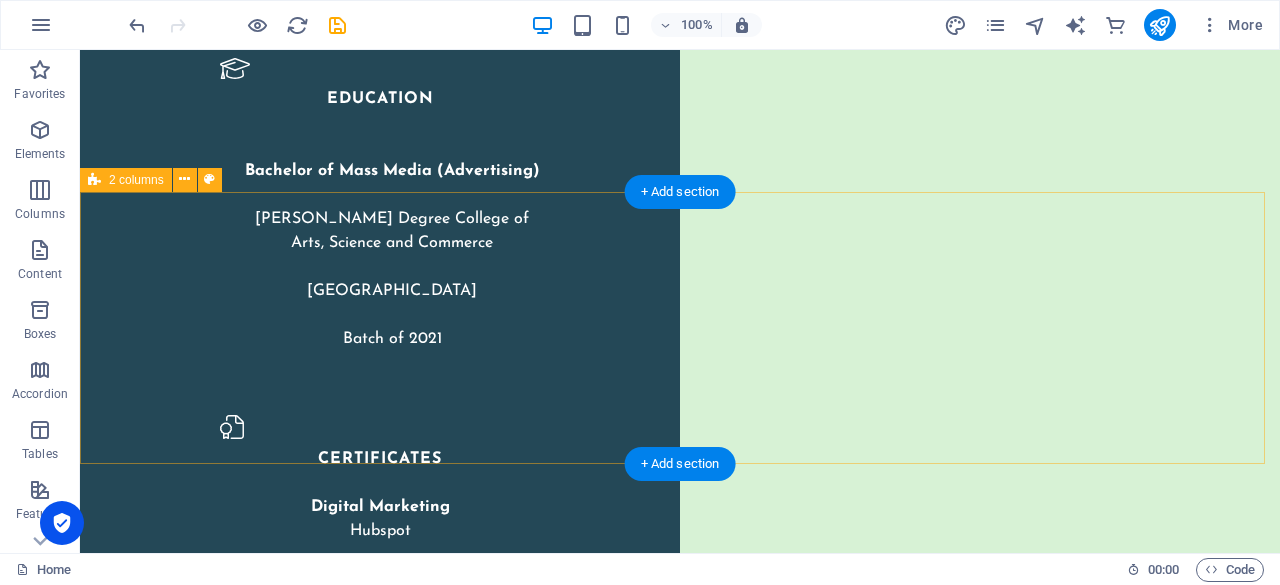 scroll, scrollTop: 4128, scrollLeft: 0, axis: vertical 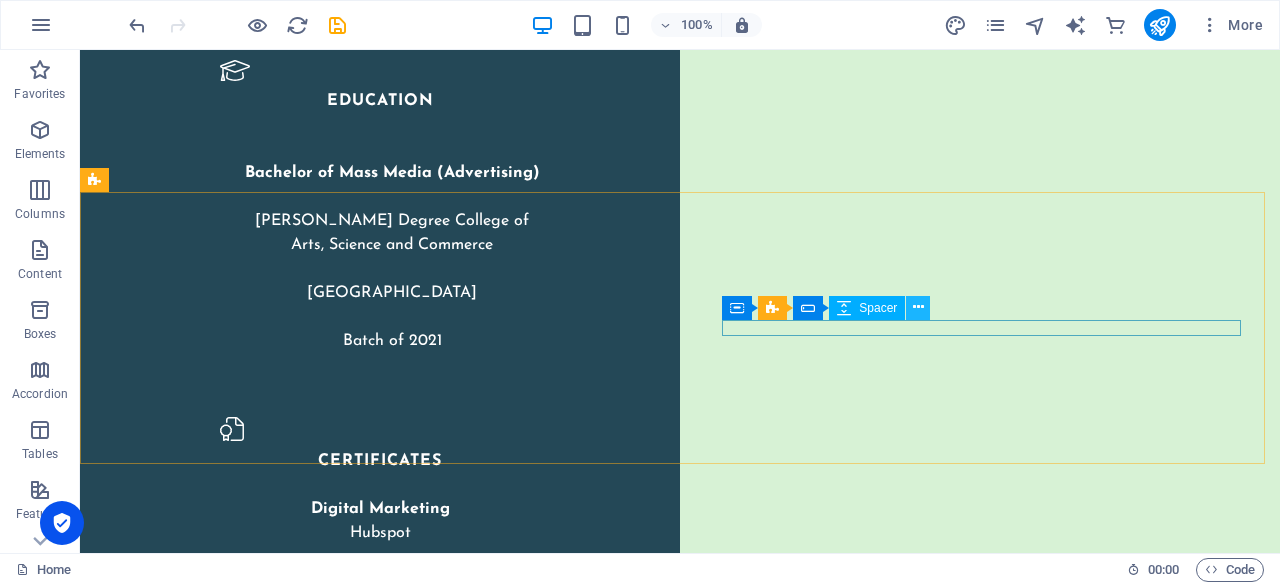 click at bounding box center (918, 307) 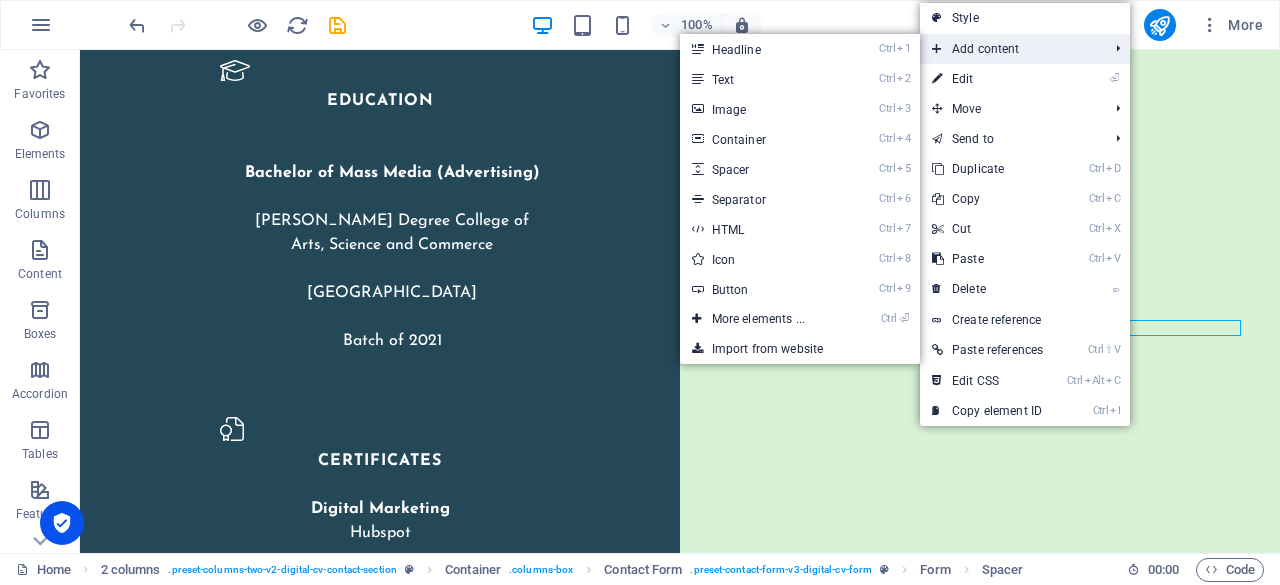 click on "Add content" at bounding box center [1010, 49] 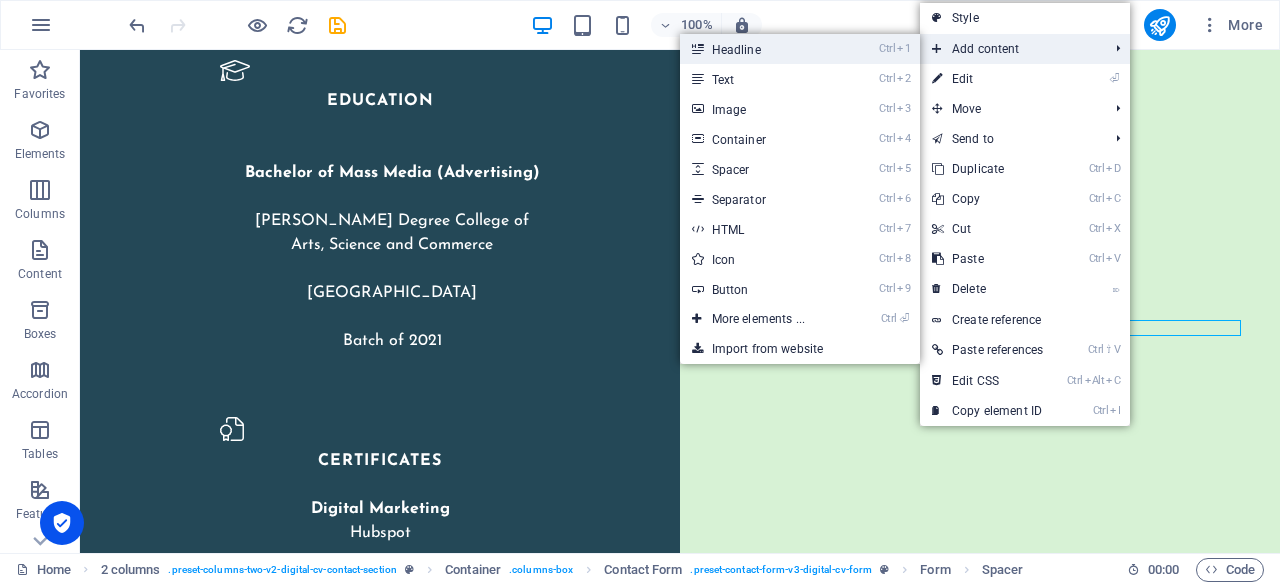 click on "Ctrl 1  Headline" at bounding box center (762, 49) 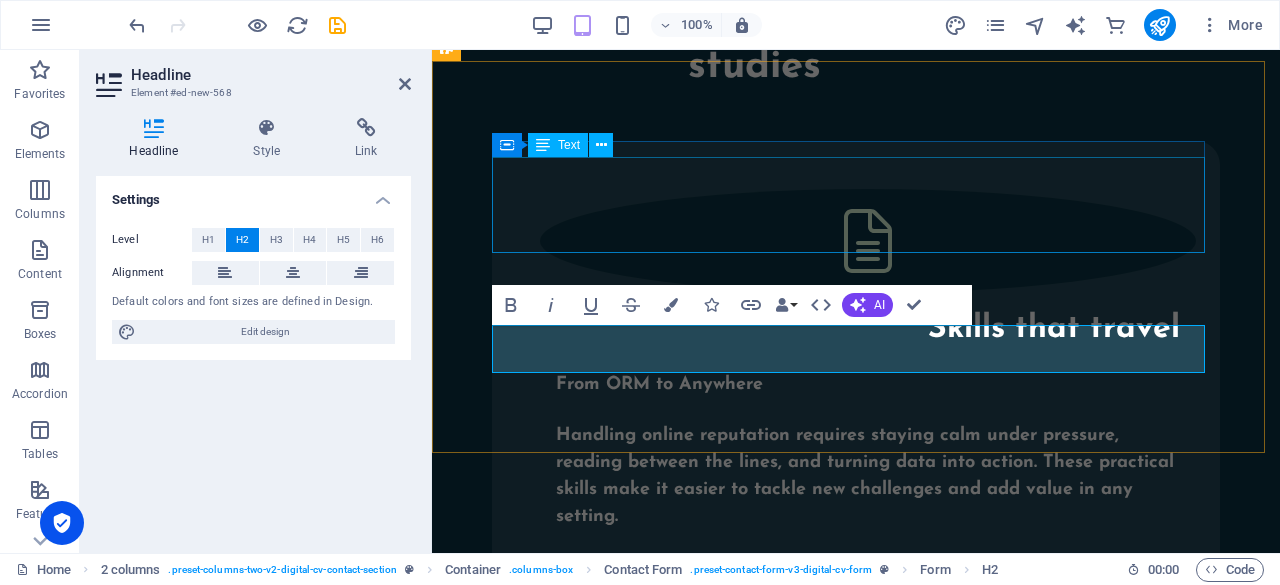 type 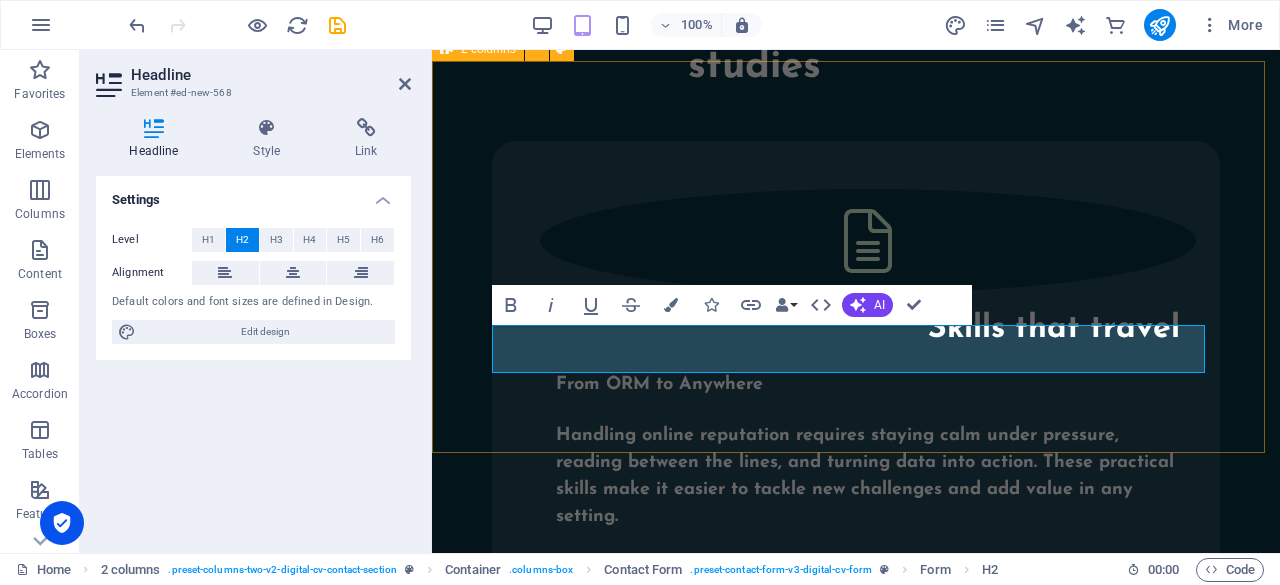 click on "Let’s build your brand story together! From ORM to digital campaigns, I’m here to help your brand shine.  Drop me a message — let’s start something amazing! Email- [EMAIL_ADDRESS][DOMAIN_NAME]" at bounding box center [856, 1903] 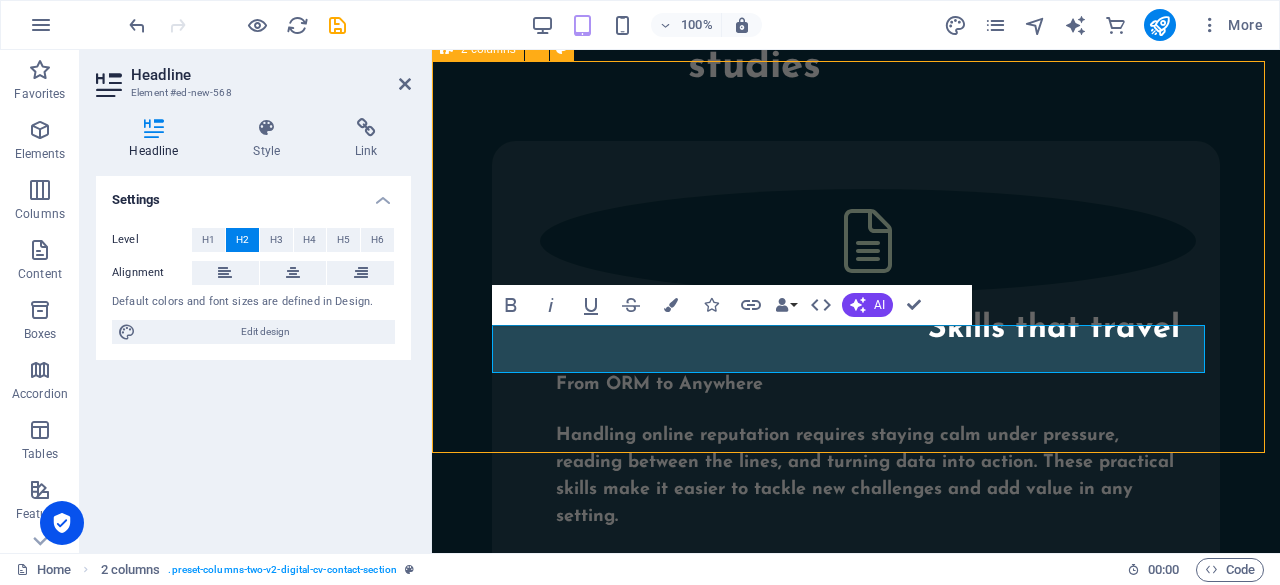 scroll, scrollTop: 4200, scrollLeft: 0, axis: vertical 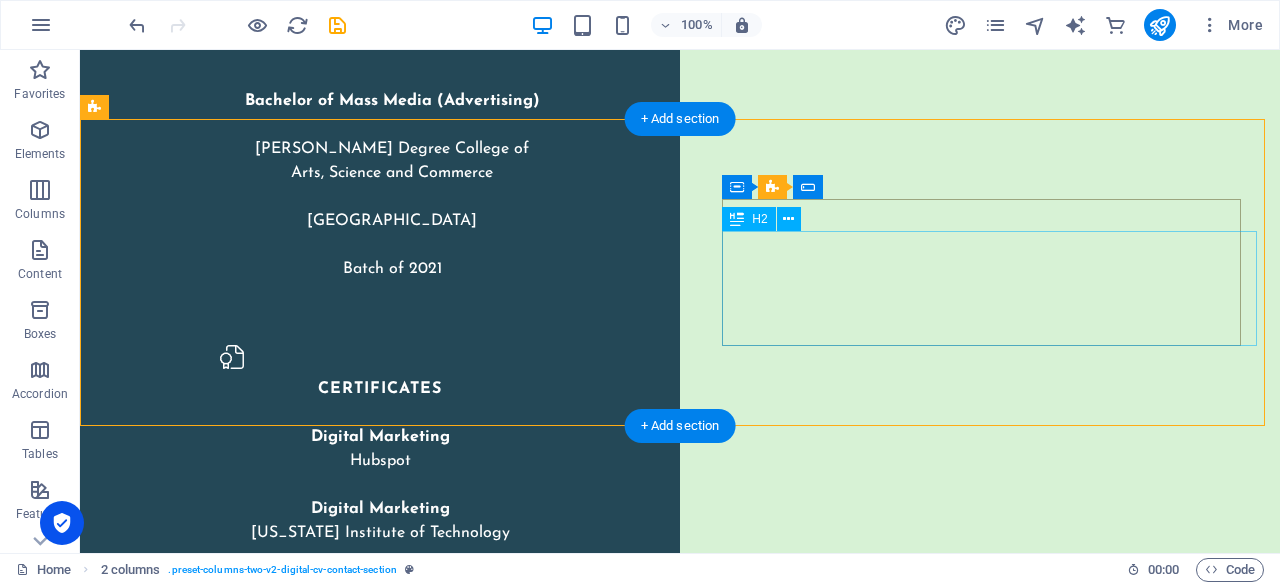 click on "Email- [EMAIL_ADDRESS][DOMAIN_NAME]" at bounding box center (367, 4750) 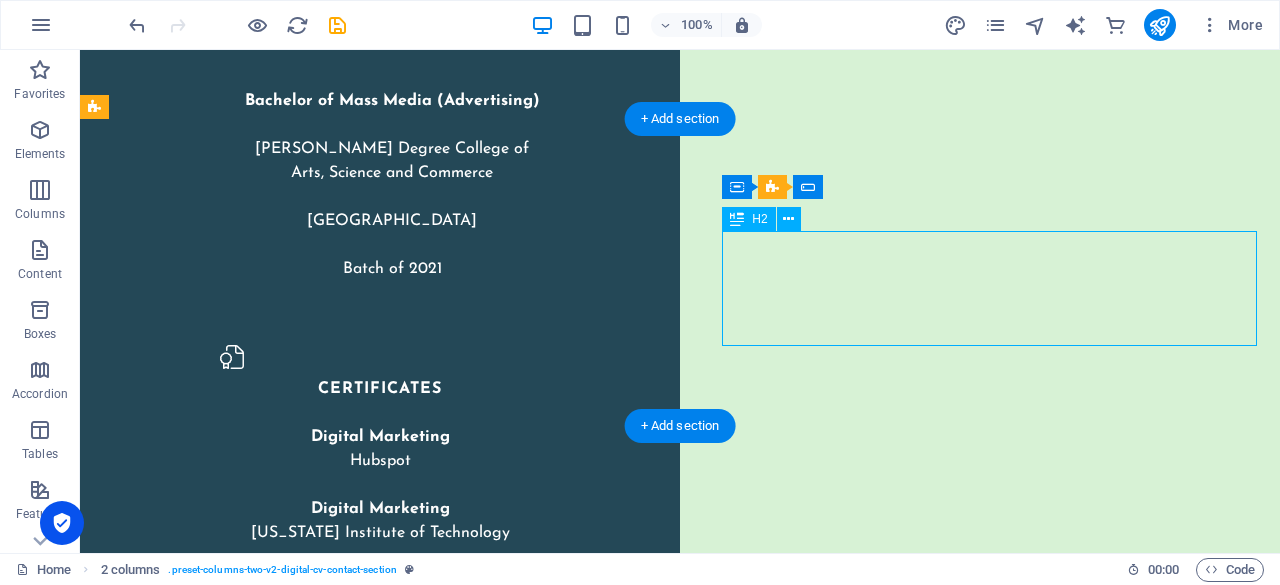 click on "Email- [EMAIL_ADDRESS][DOMAIN_NAME]" at bounding box center [367, 4750] 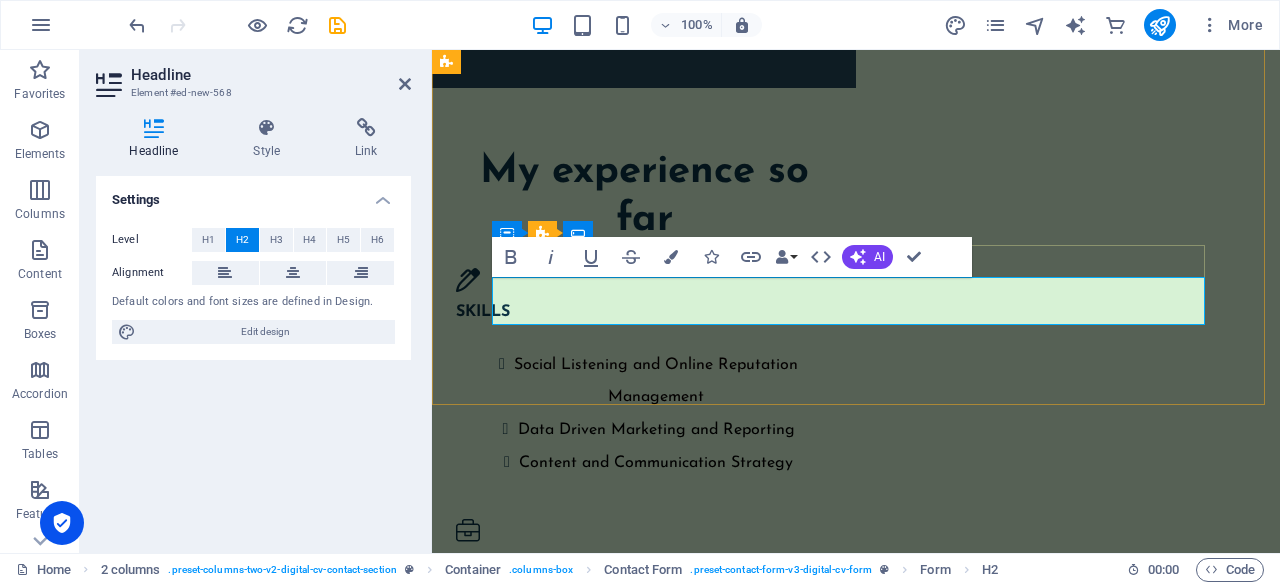 scroll, scrollTop: 5352, scrollLeft: 0, axis: vertical 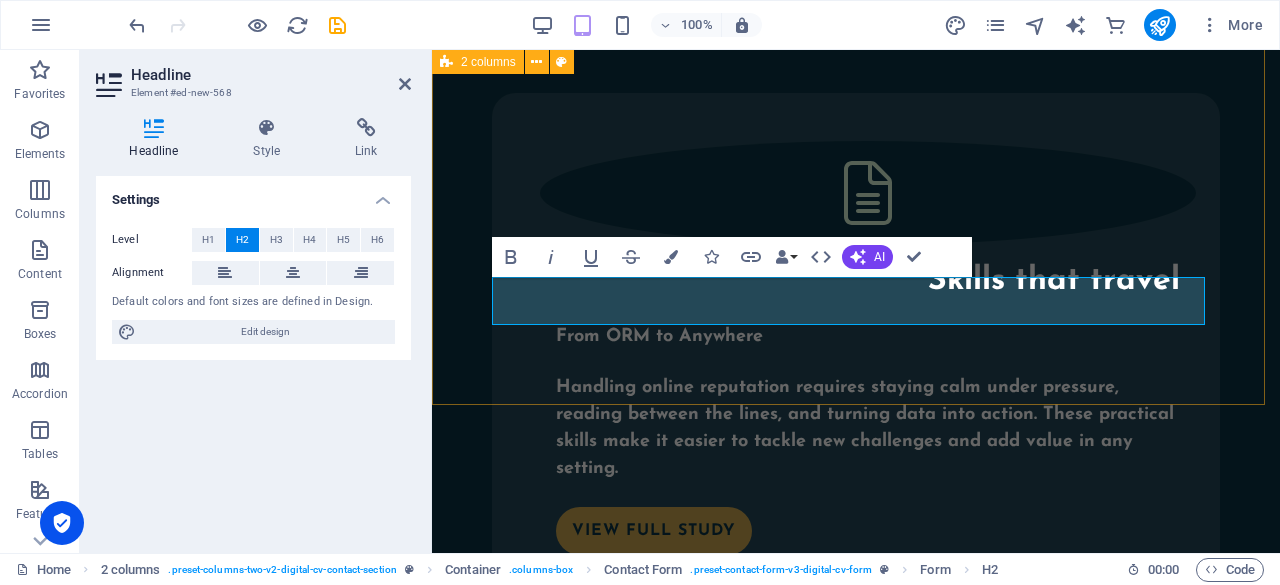 click on "Let’s build your brand story together! From ORM to digital campaigns, I’m here to help your brand shine.  Drop me a message — let’s start something amazing! Email- [EMAIL_ADDRESS][DOMAIN_NAME]" at bounding box center (856, 1855) 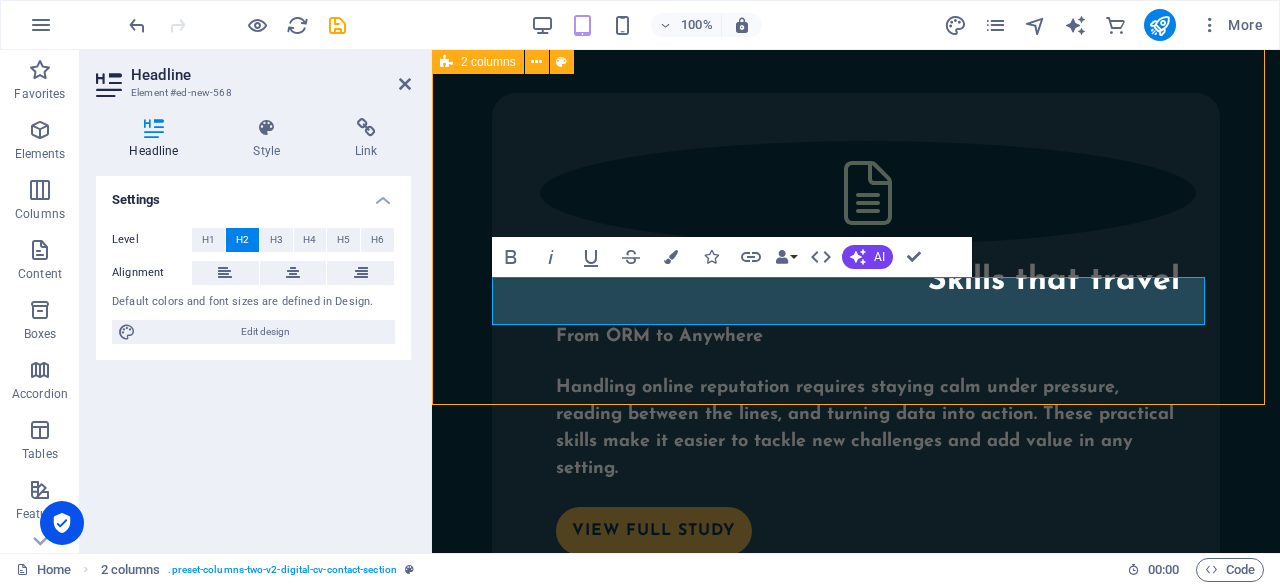 scroll, scrollTop: 4200, scrollLeft: 0, axis: vertical 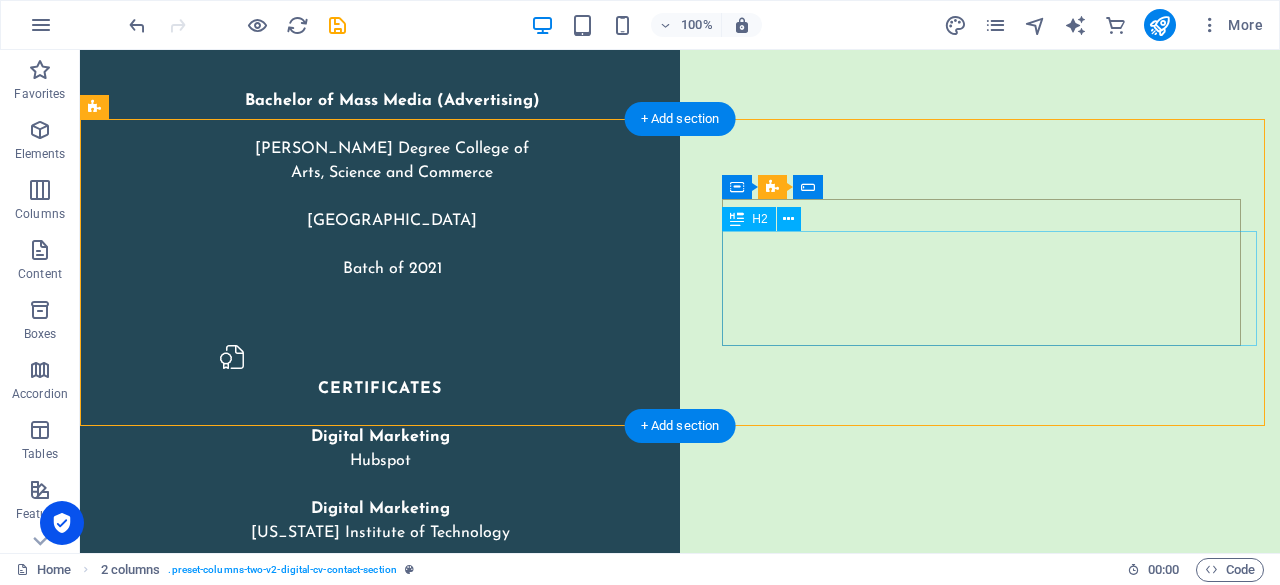 click on "Email- [EMAIL_ADDRESS][DOMAIN_NAME]" at bounding box center [367, 4750] 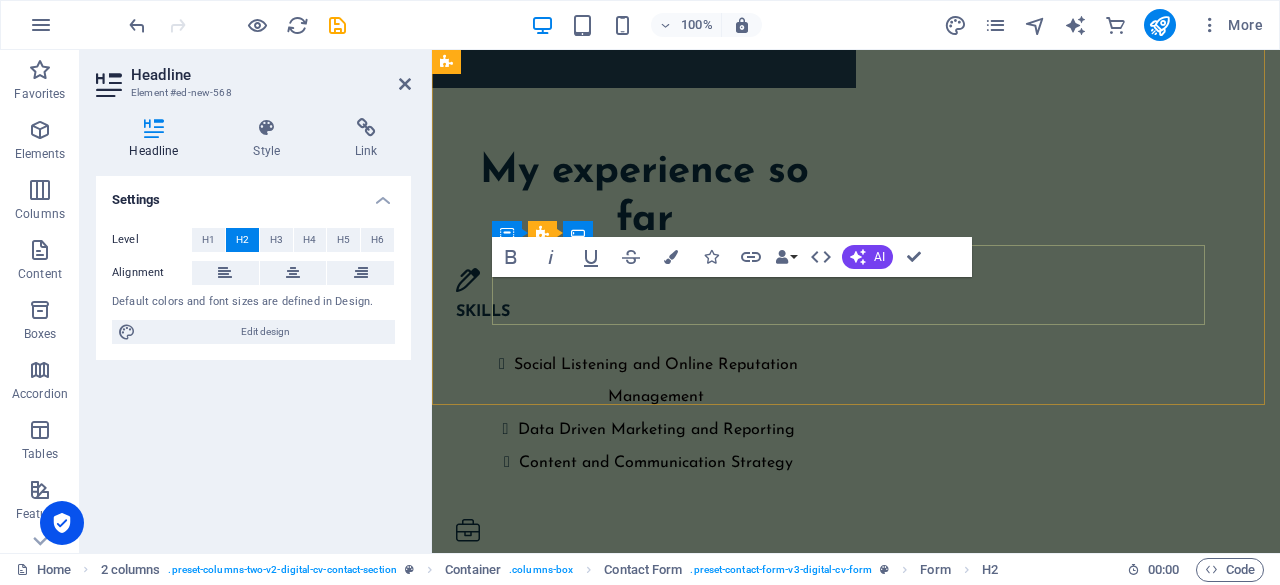 scroll, scrollTop: 5352, scrollLeft: 0, axis: vertical 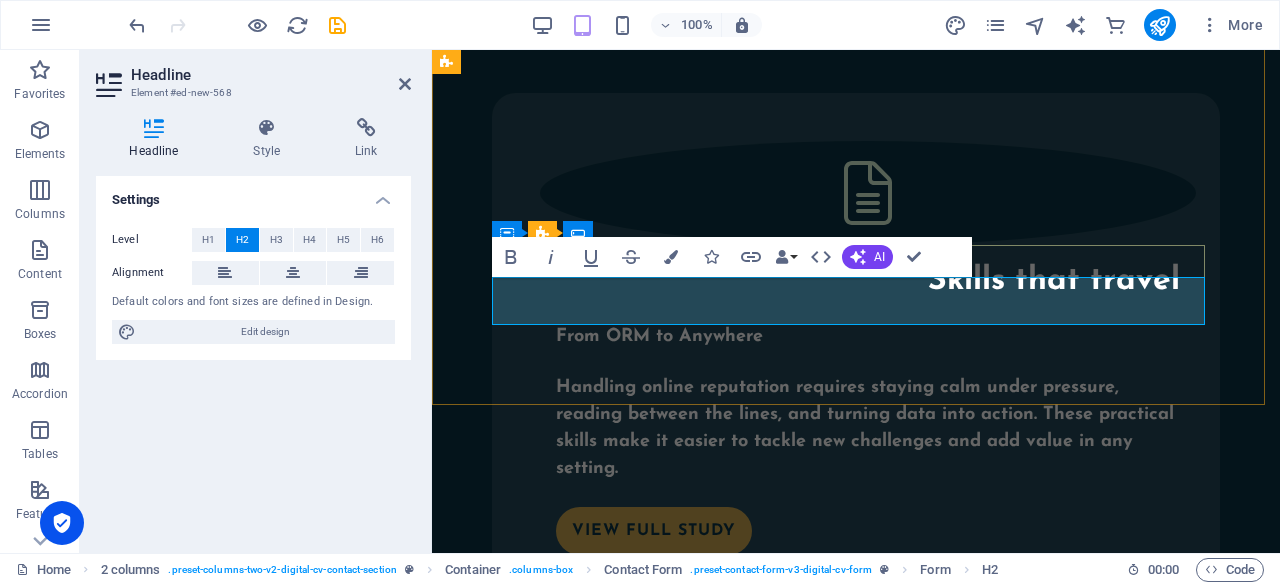 click on "Email- [EMAIL_ADDRESS][DOMAIN_NAME]" at bounding box center (856, 1937) 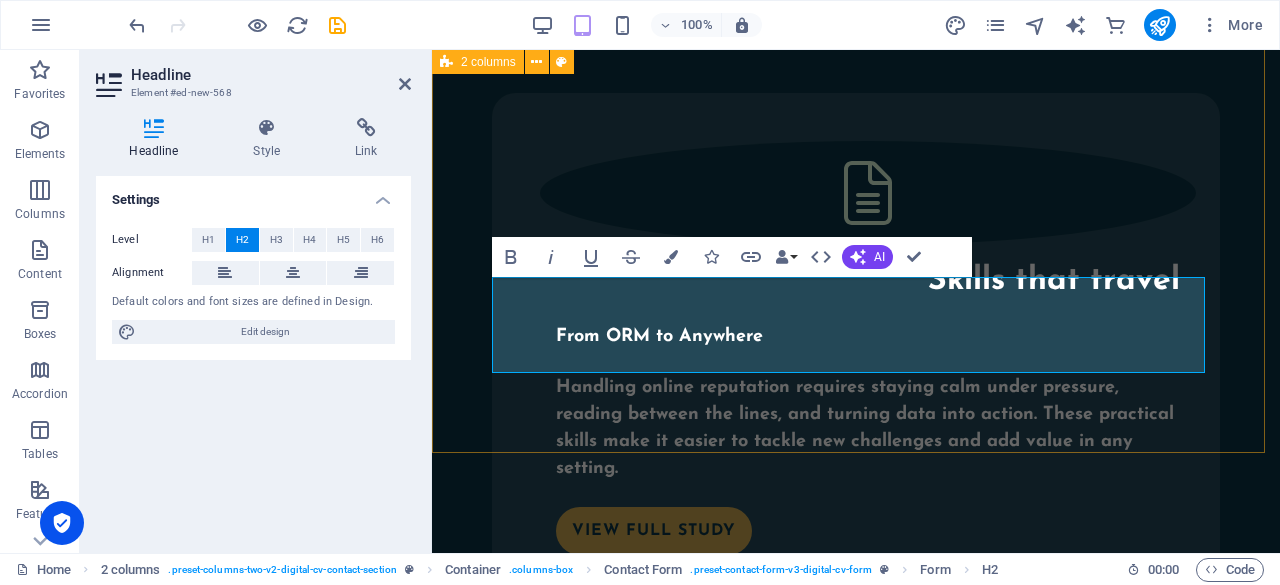 drag, startPoint x: 1132, startPoint y: 295, endPoint x: 1244, endPoint y: 223, distance: 133.14653 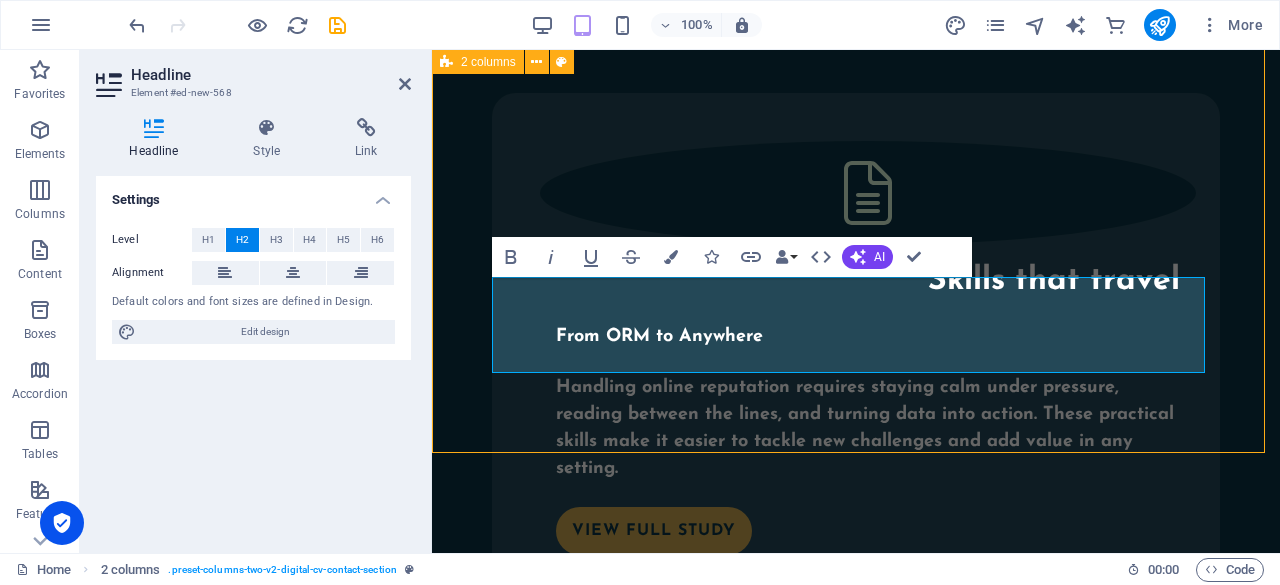 scroll, scrollTop: 4229, scrollLeft: 0, axis: vertical 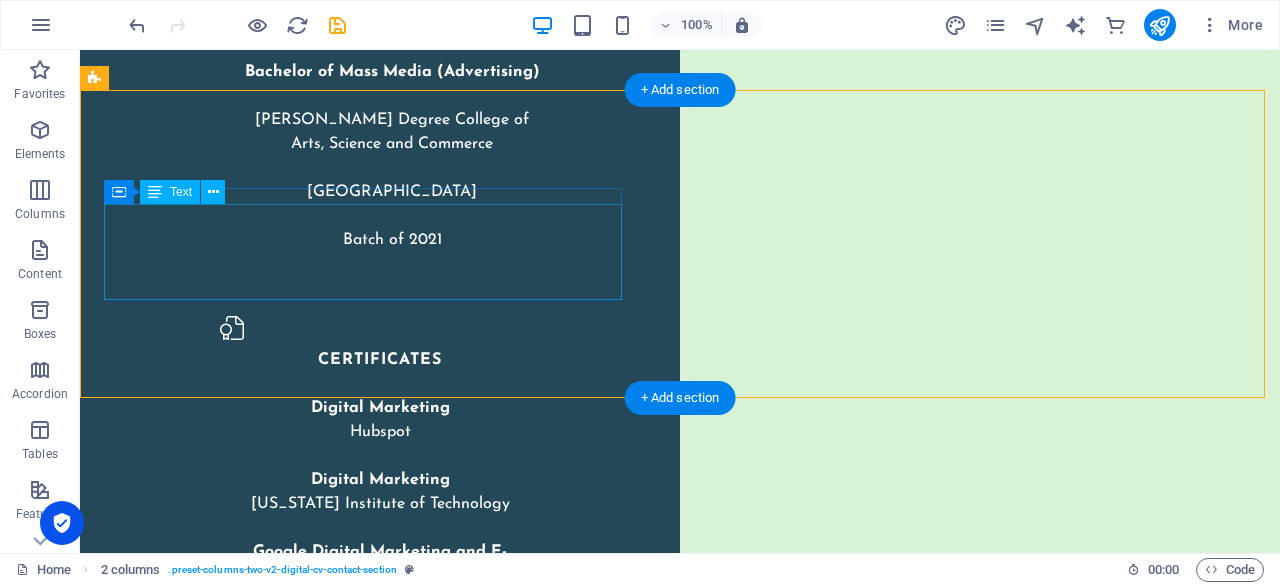 click on "Let’s build your brand story together! From ORM to digital campaigns, I’m here to help your brand shine.  Drop me a message — let’s start something amazing!" at bounding box center (367, 4505) 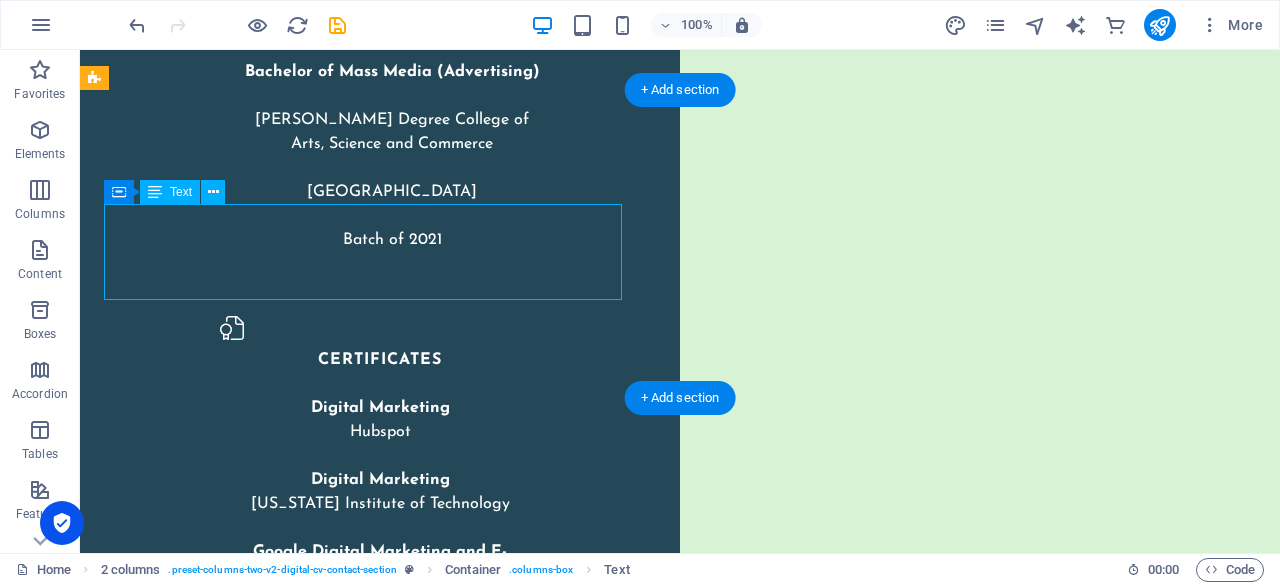 click on "Let’s build your brand story together! From ORM to digital campaigns, I’m here to help your brand shine.  Drop me a message — let’s start something amazing!" at bounding box center [367, 4505] 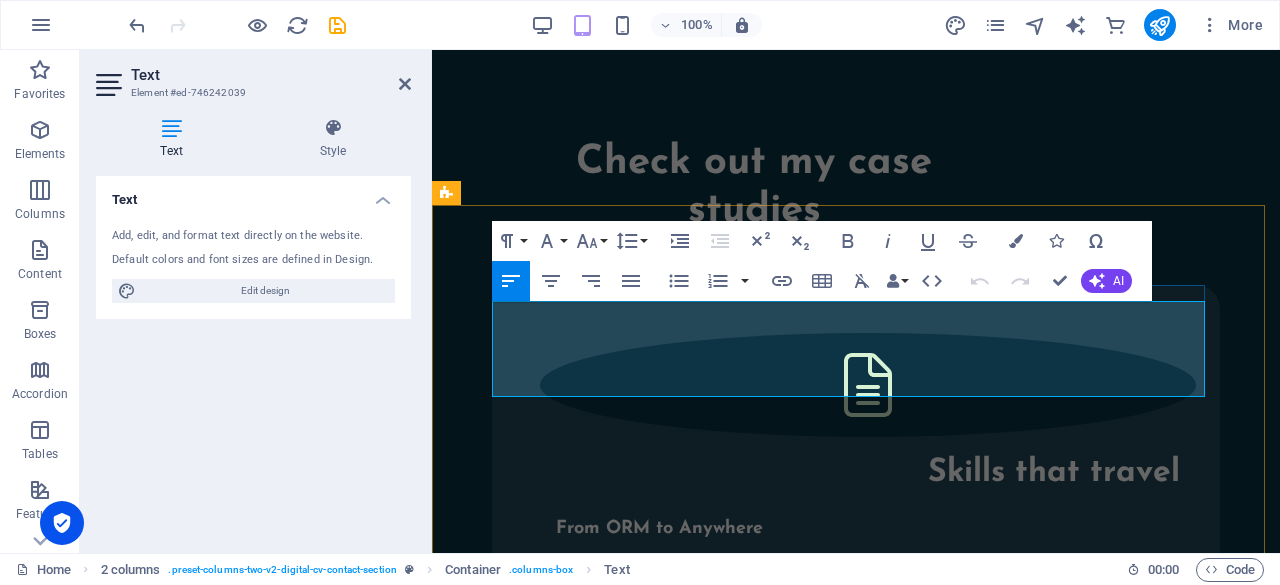 drag, startPoint x: 888, startPoint y: 372, endPoint x: 783, endPoint y: 353, distance: 106.7052 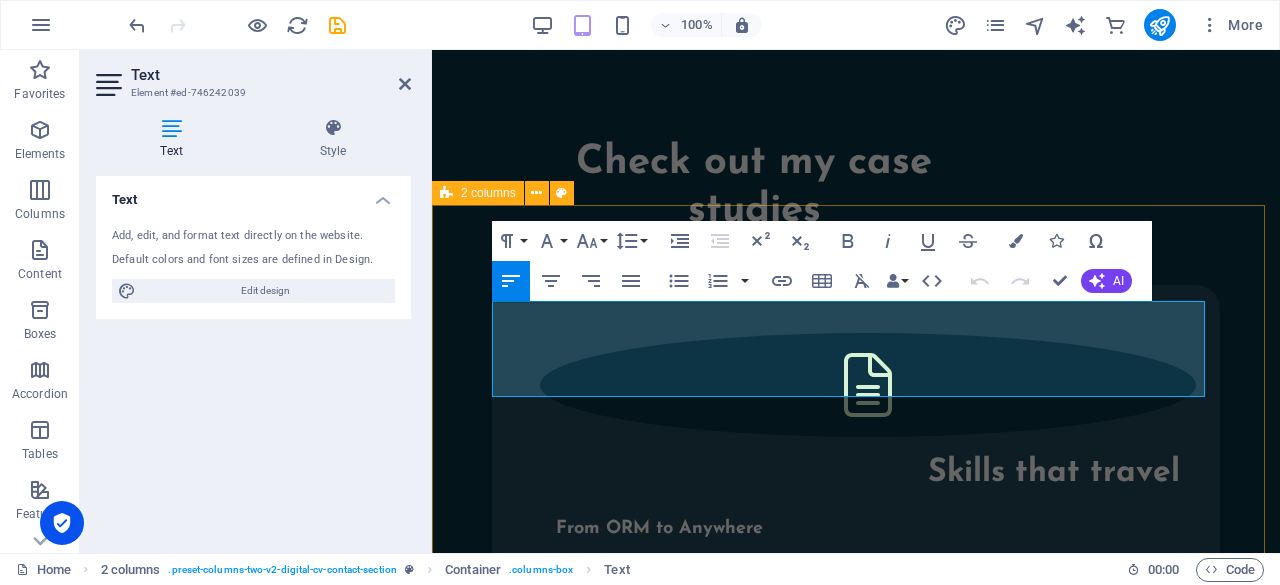 drag, startPoint x: 927, startPoint y: 391, endPoint x: 481, endPoint y: 298, distance: 455.59302 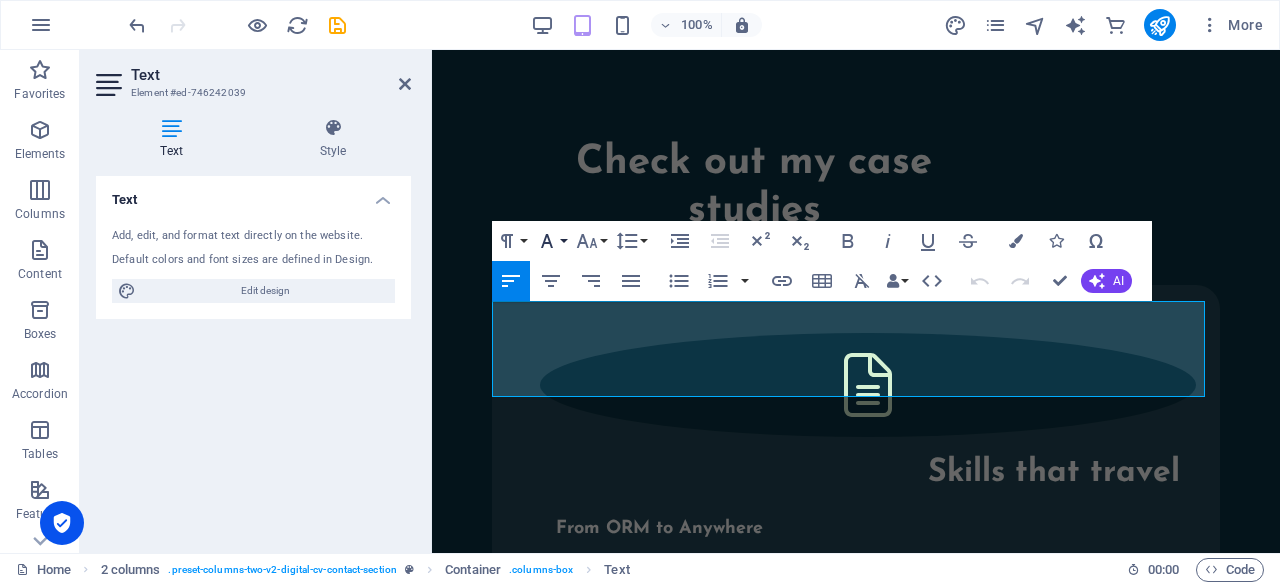 click 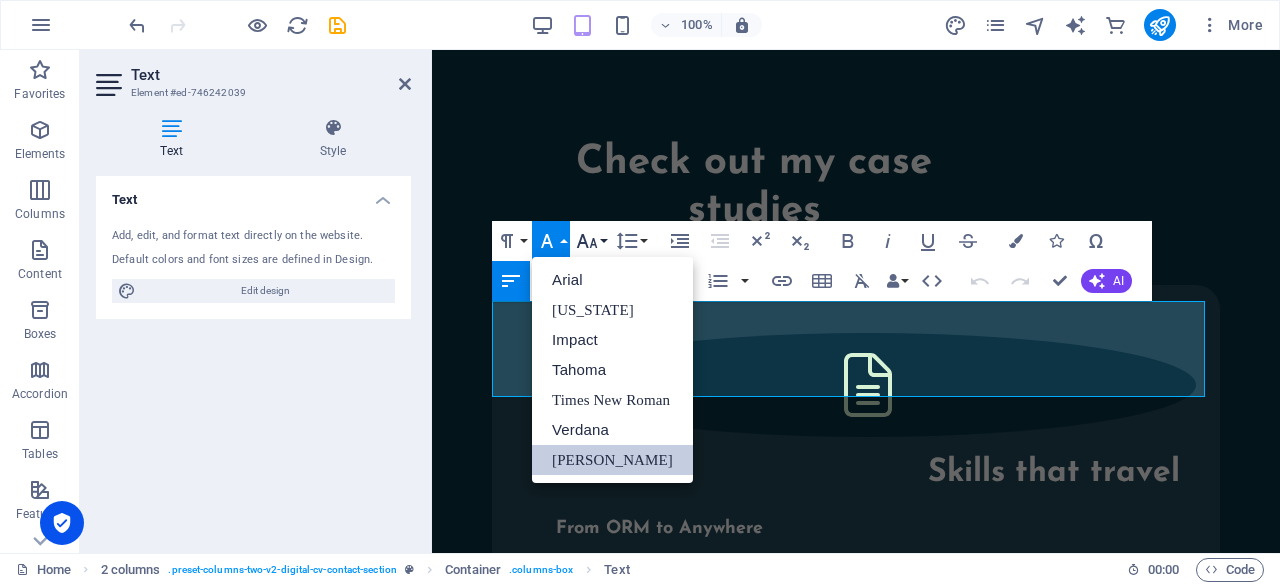 scroll, scrollTop: 0, scrollLeft: 0, axis: both 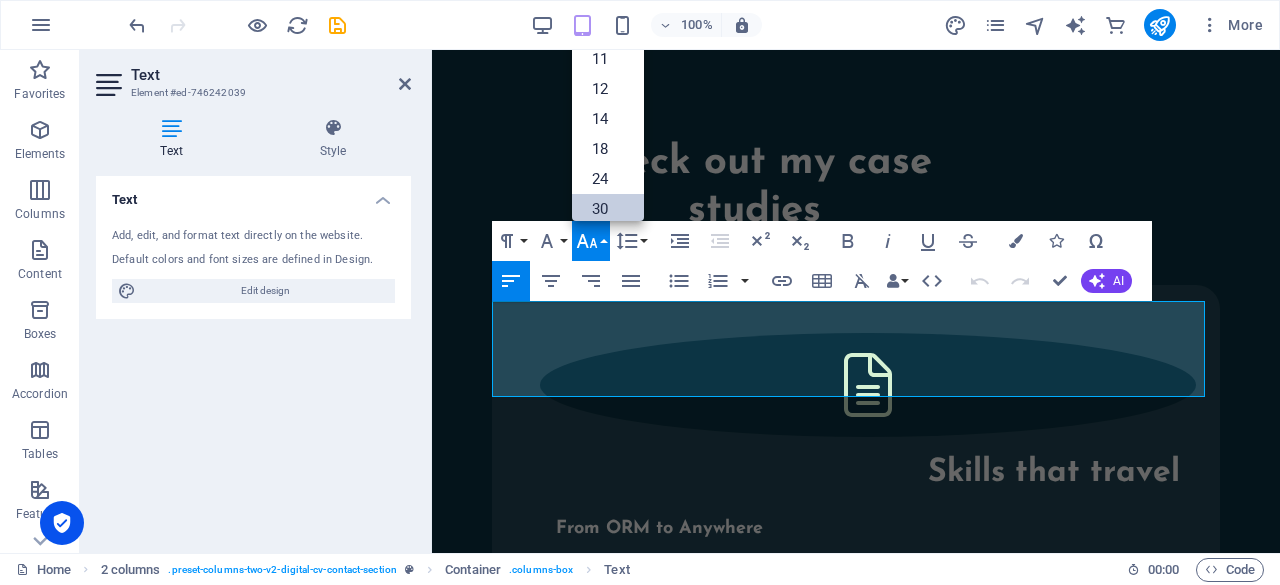 click on "30" at bounding box center [608, 209] 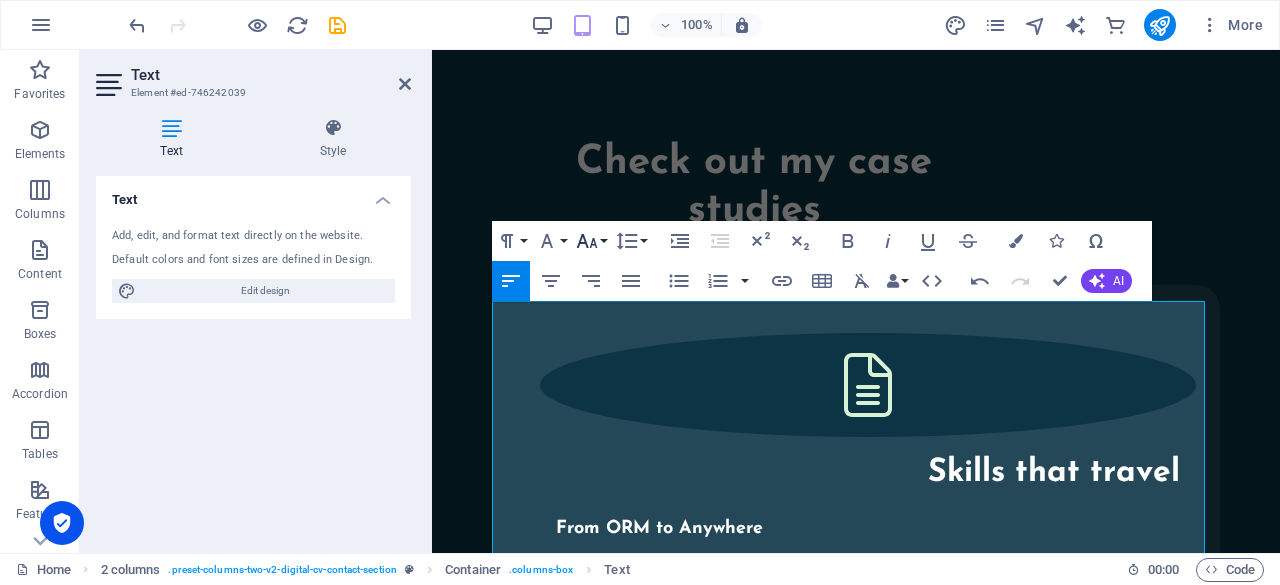click 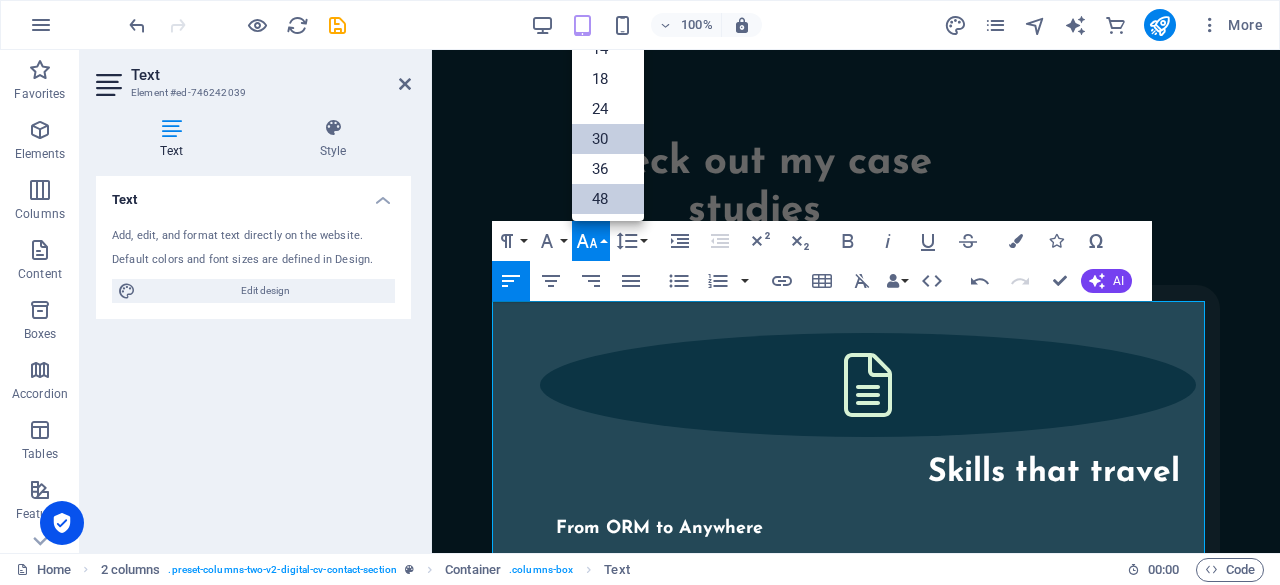 scroll, scrollTop: 46, scrollLeft: 0, axis: vertical 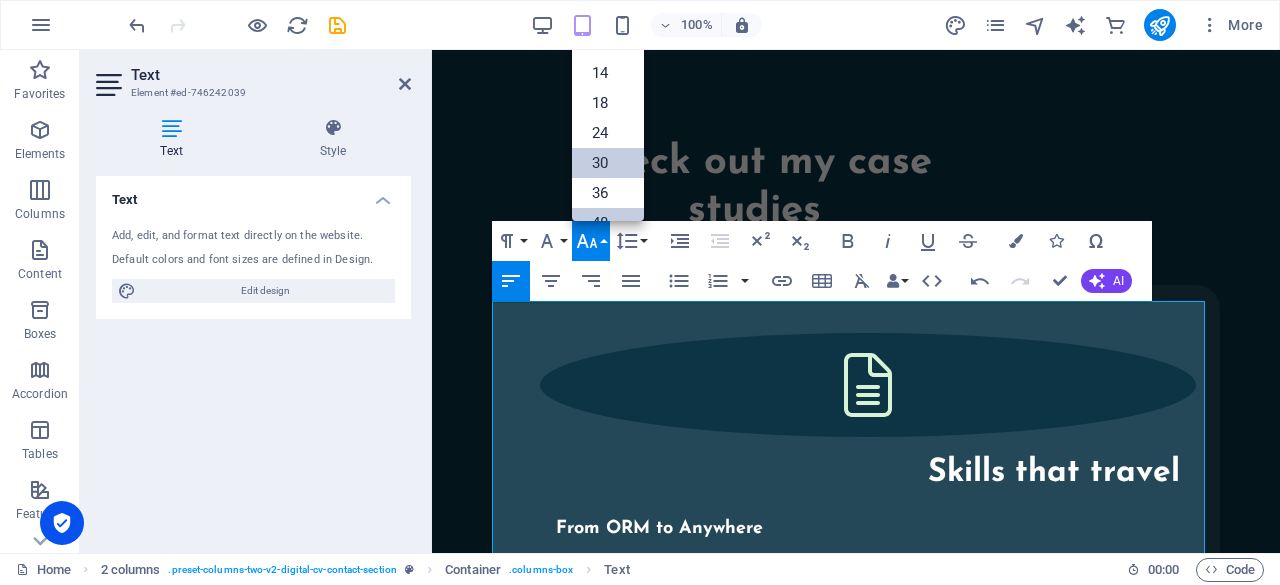 click on "24" at bounding box center (608, 133) 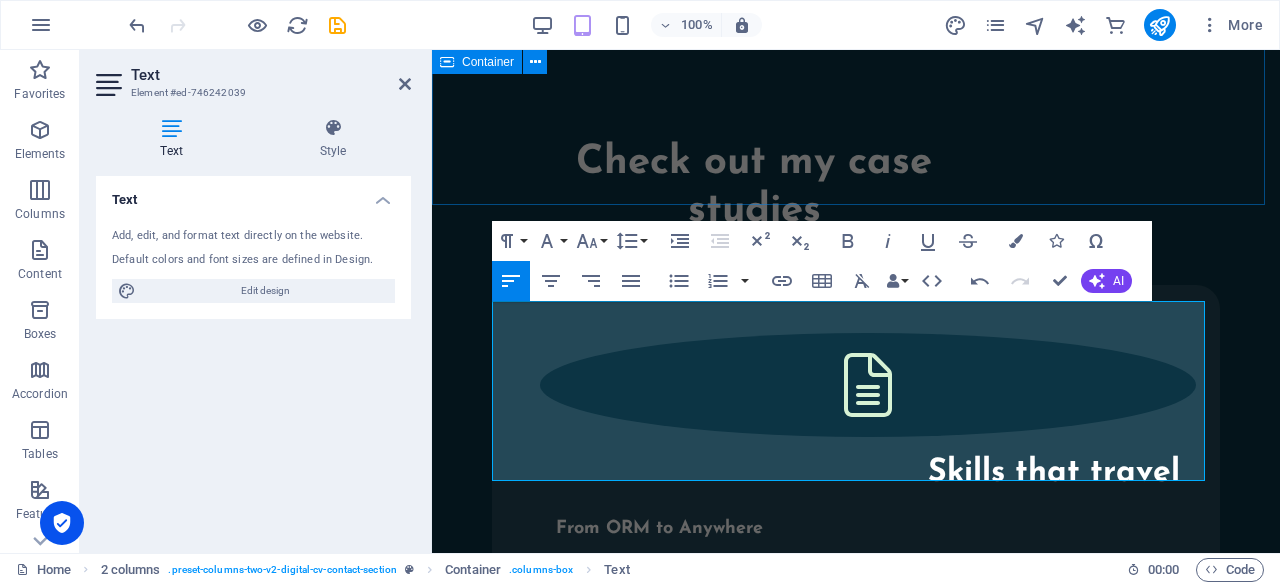click on "Check out my case studies  Skills that travel From ORM to Anywhere Handling online reputation requires staying calm under pressure, reading between the lines, and turning data into action. These practical skills make it easier to tackle new challenges and add value in any setting. view full study Digital guardian Reputation. Resilience. Results. From viral controversies to viral compliments, I’ve steered brands through the noise and into the narrative. This is the story of turning every mention into a meaningful moment. Dubai Campaign Target. Engage. Convert. To design and execute a full-funnel digital campaign to position myself as a Dubai-focused Digital Marketing & ORM specialist. Leveraged paid & organic channels to drive portfolio visits and direct recruiter conversations." at bounding box center (856, 928) 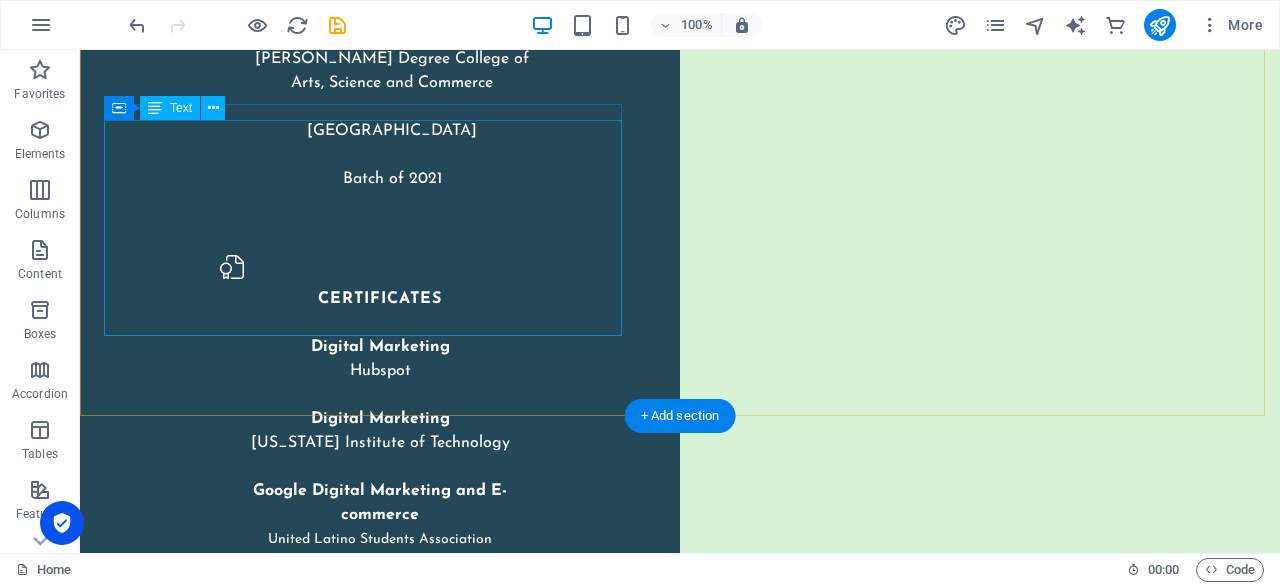 scroll, scrollTop: 4296, scrollLeft: 0, axis: vertical 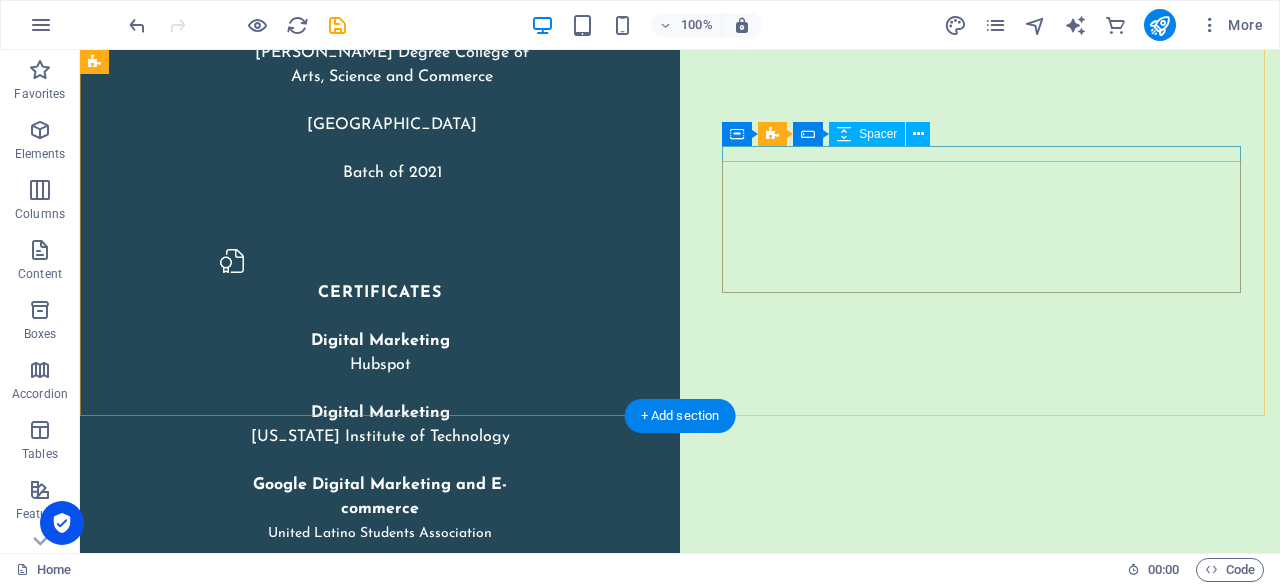 click at bounding box center (367, 4664) 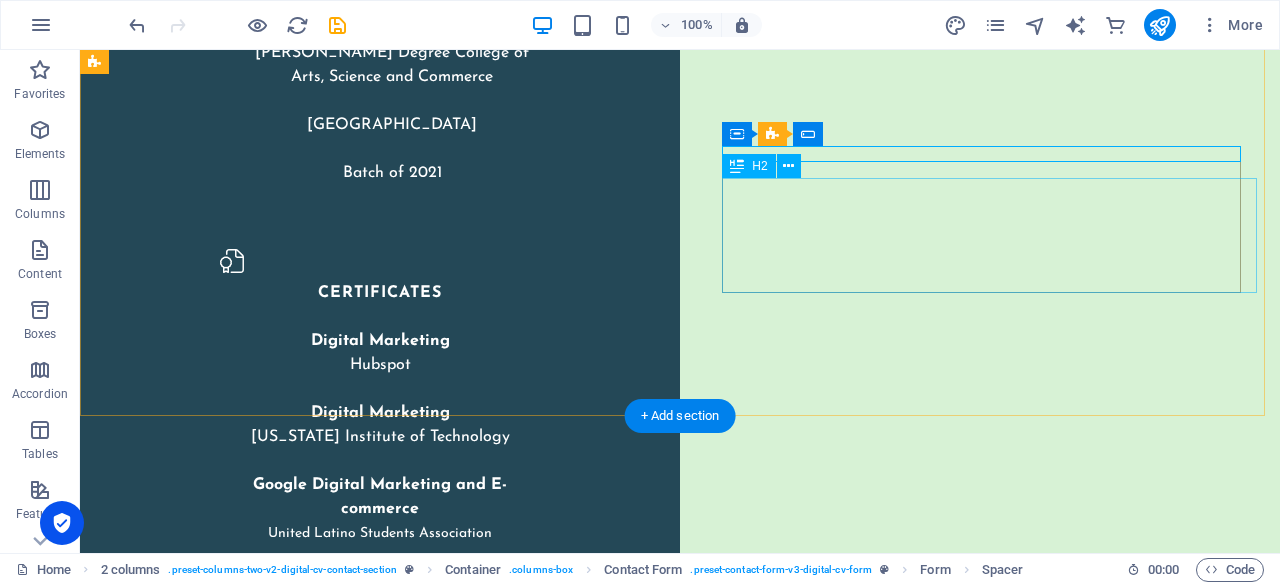 click on "Email- [EMAIL_ADDRESS][DOMAIN_NAME]" at bounding box center [367, 4774] 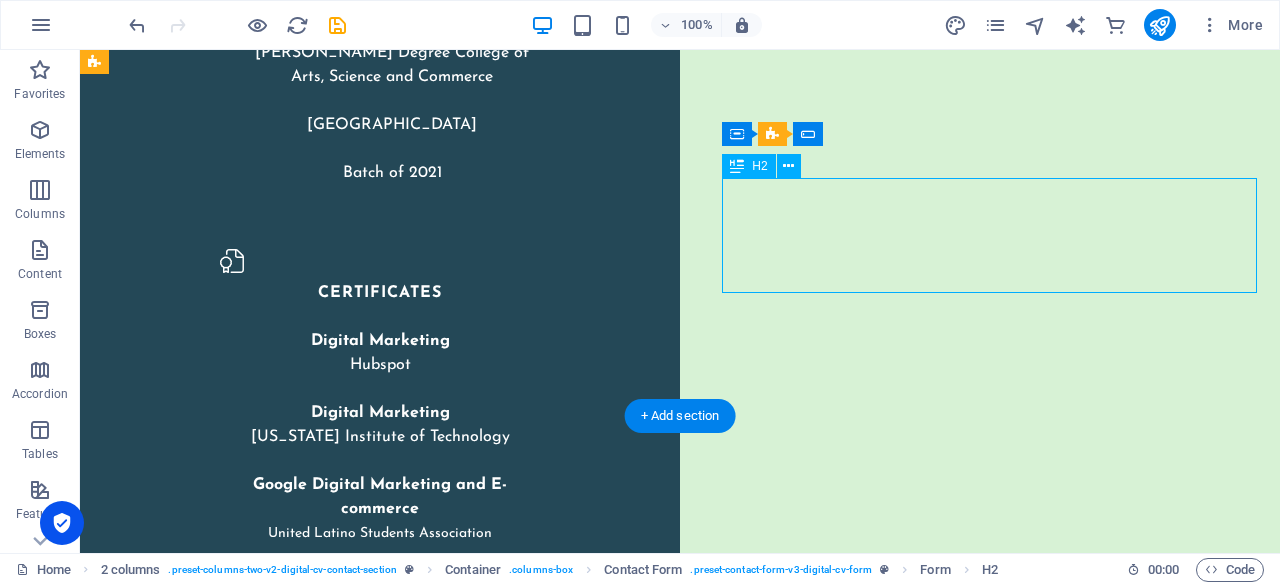 click on "Email- [EMAIL_ADDRESS][DOMAIN_NAME]" at bounding box center [367, 4774] 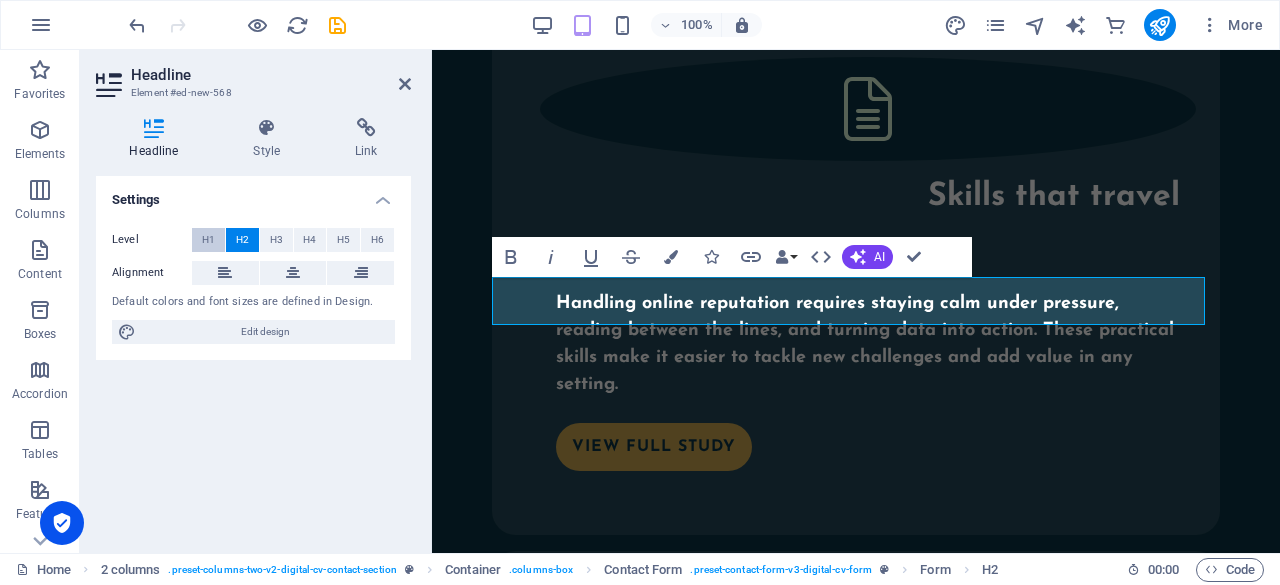 click on "H1" at bounding box center (208, 240) 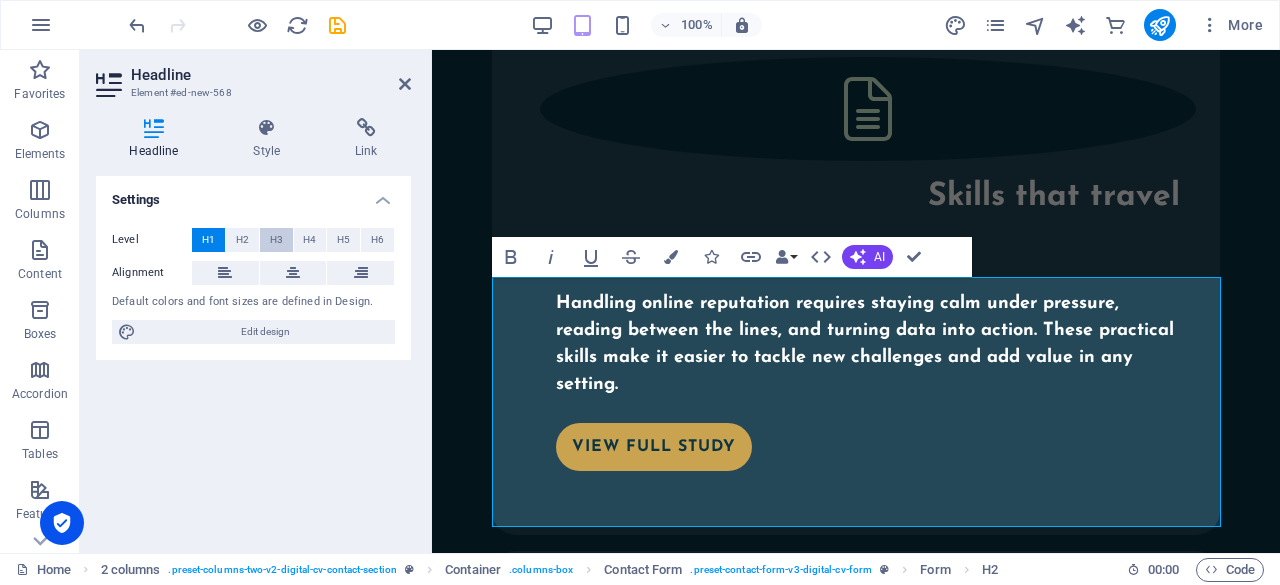 click on "H3" at bounding box center (276, 240) 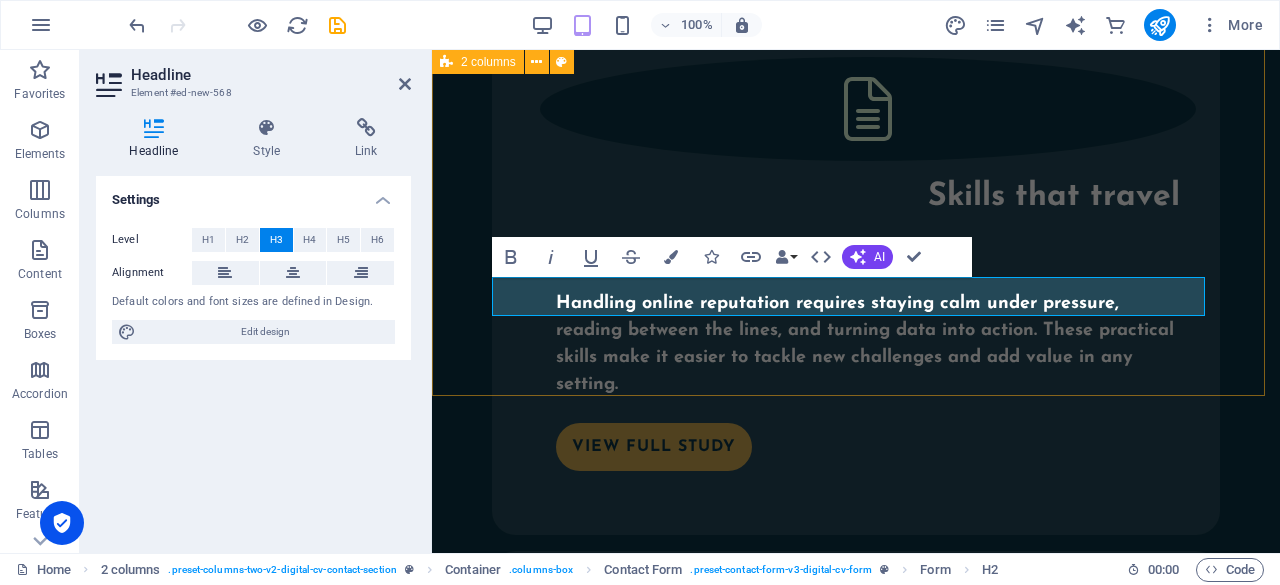 click on "Let’s build your brand story together! From ORM to digital campaigns, I’m here to help your brand shine.  Drop me a message — let’s start something amazing! Email- [EMAIL_ADDRESS][DOMAIN_NAME]" at bounding box center [856, 1766] 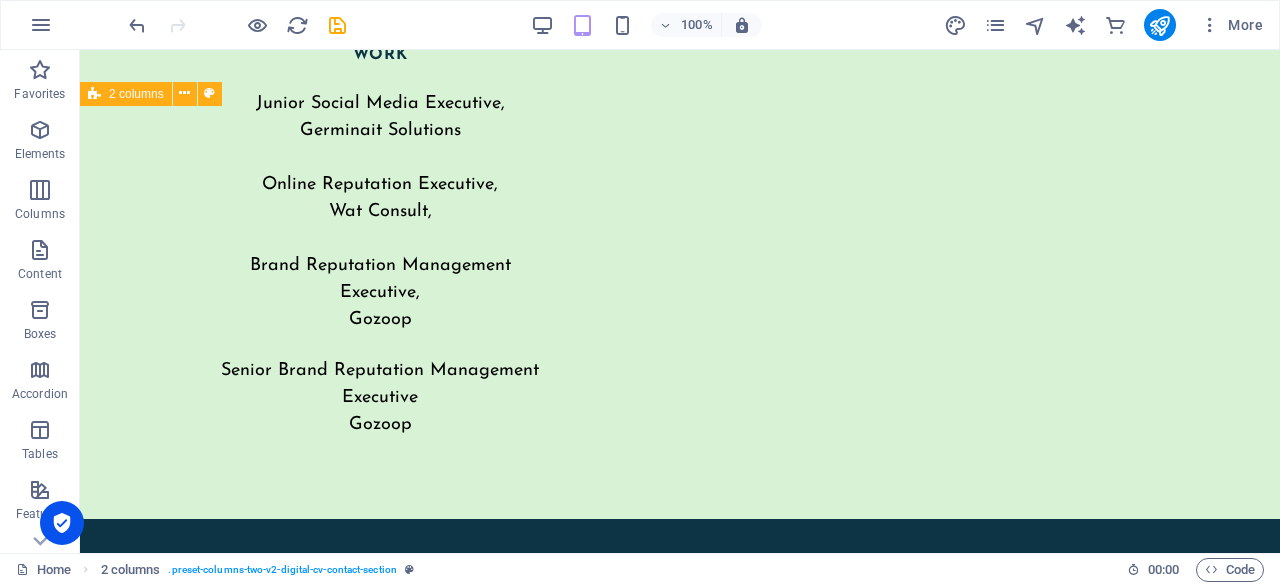 scroll, scrollTop: 4214, scrollLeft: 0, axis: vertical 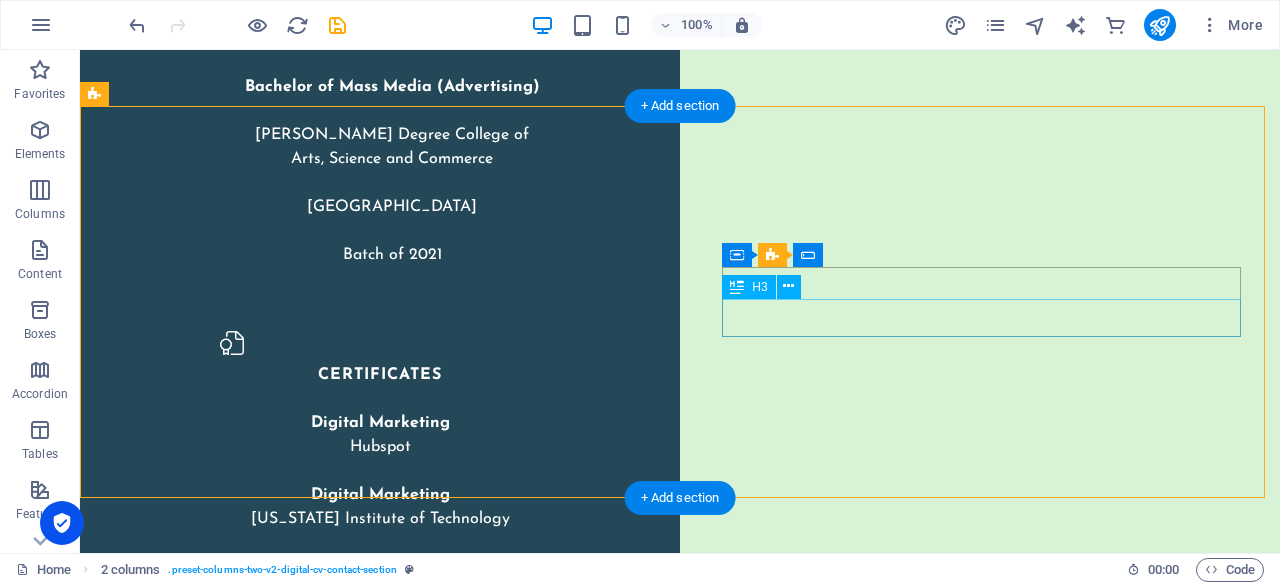 click on "Email- [EMAIL_ADDRESS][DOMAIN_NAME]" at bounding box center [367, 4808] 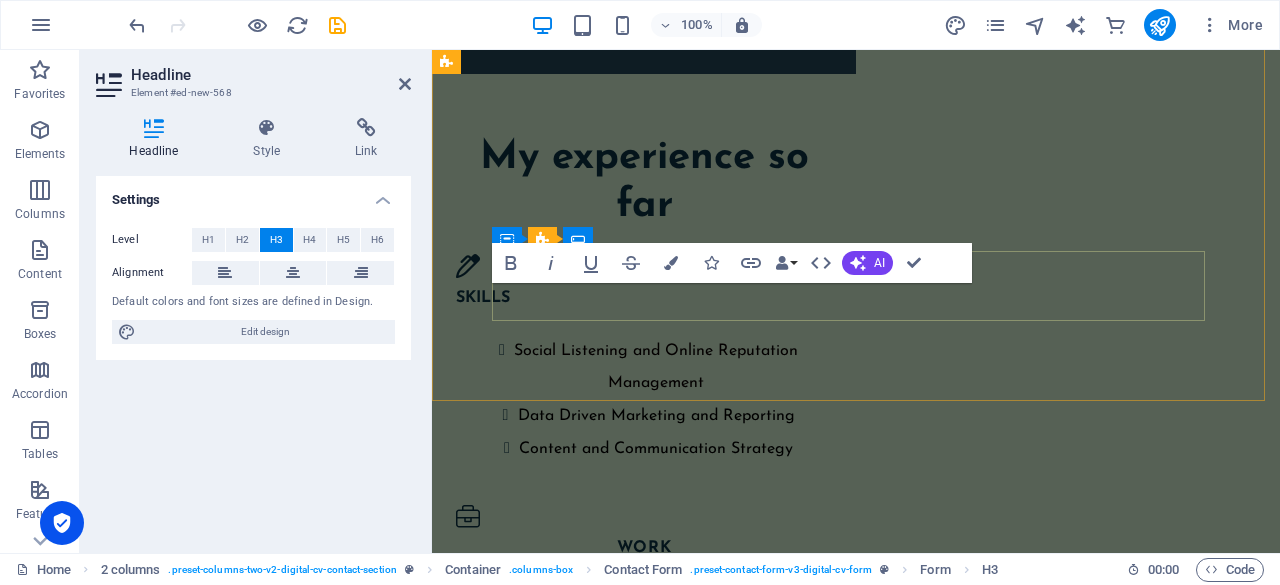scroll, scrollTop: 5430, scrollLeft: 0, axis: vertical 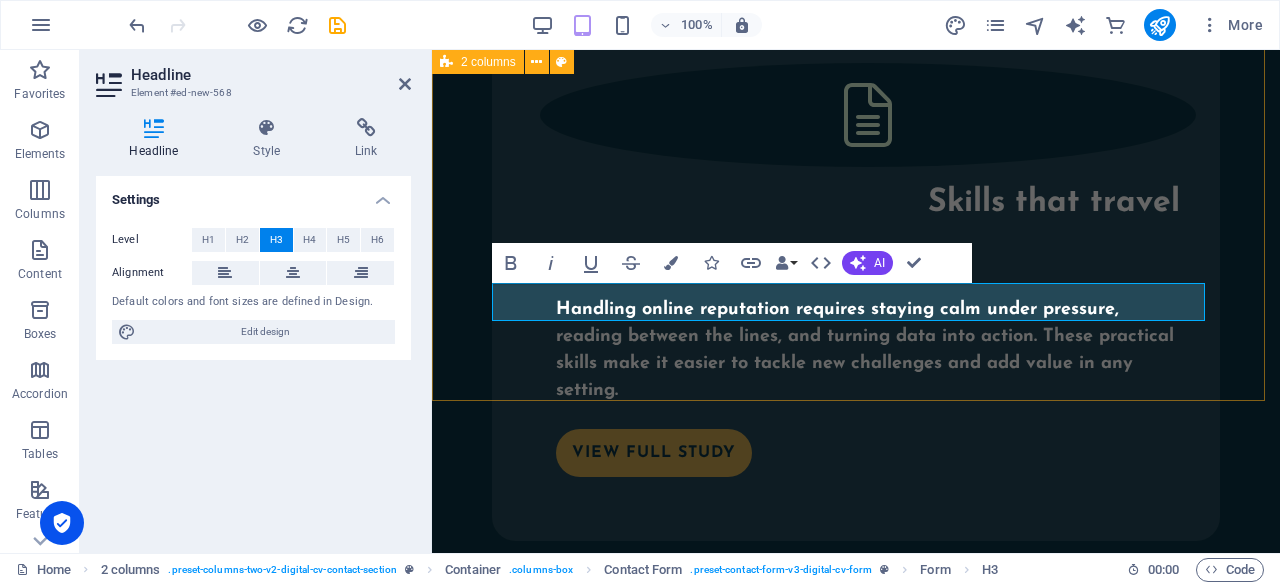 click on "Let’s build your brand story together! From ORM to digital campaigns, I’m here to help your brand shine.  Drop me a message — let’s start something amazing! Email- [EMAIL_ADDRESS][DOMAIN_NAME]" at bounding box center (856, 1772) 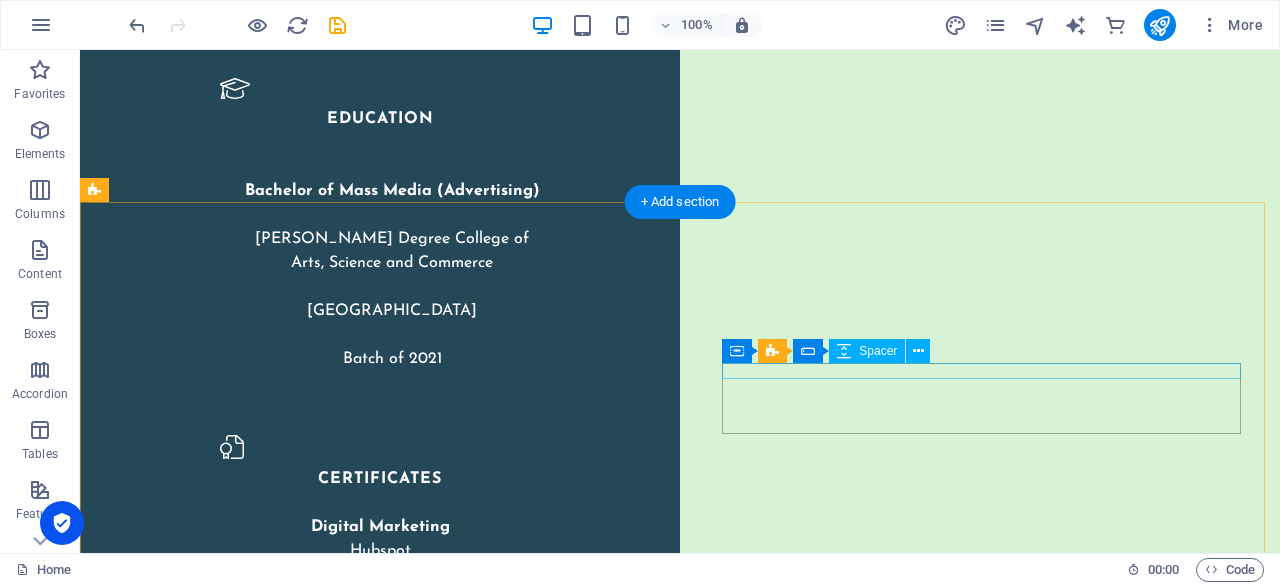 scroll, scrollTop: 4109, scrollLeft: 0, axis: vertical 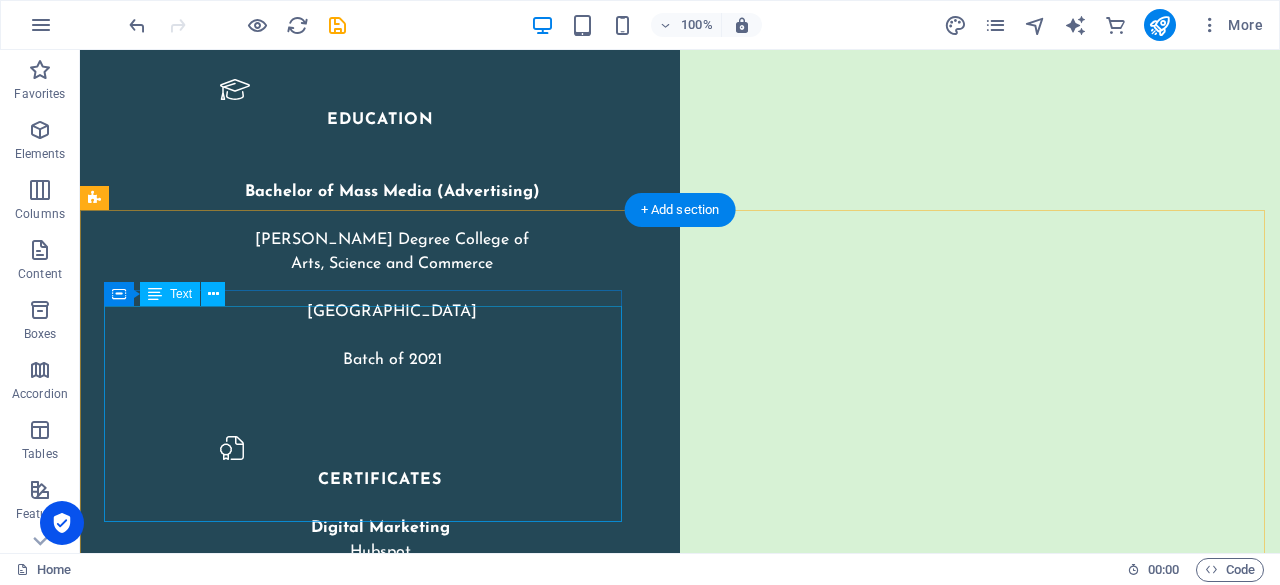 click on "Let’s build your brand story together! From ORM to digital campaigns, I’m here to help your brand shine.  Drop me a message — let’s start something amazing!" at bounding box center [367, 4685] 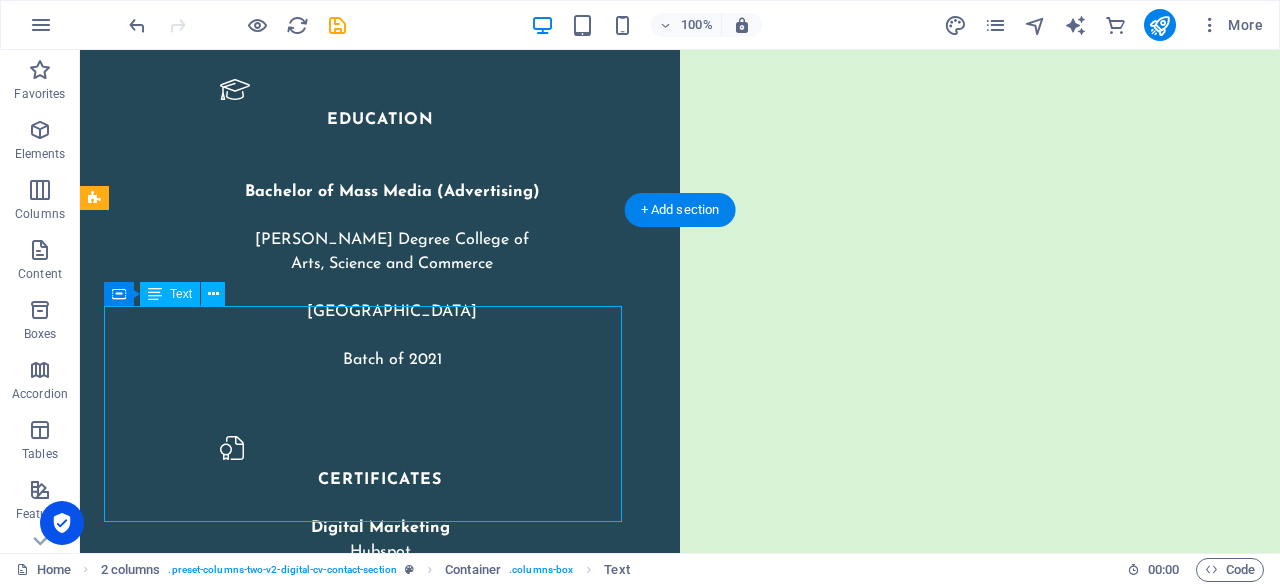 click on "Let’s build your brand story together! From ORM to digital campaigns, I’m here to help your brand shine.  Drop me a message — let’s start something amazing!" at bounding box center [367, 4685] 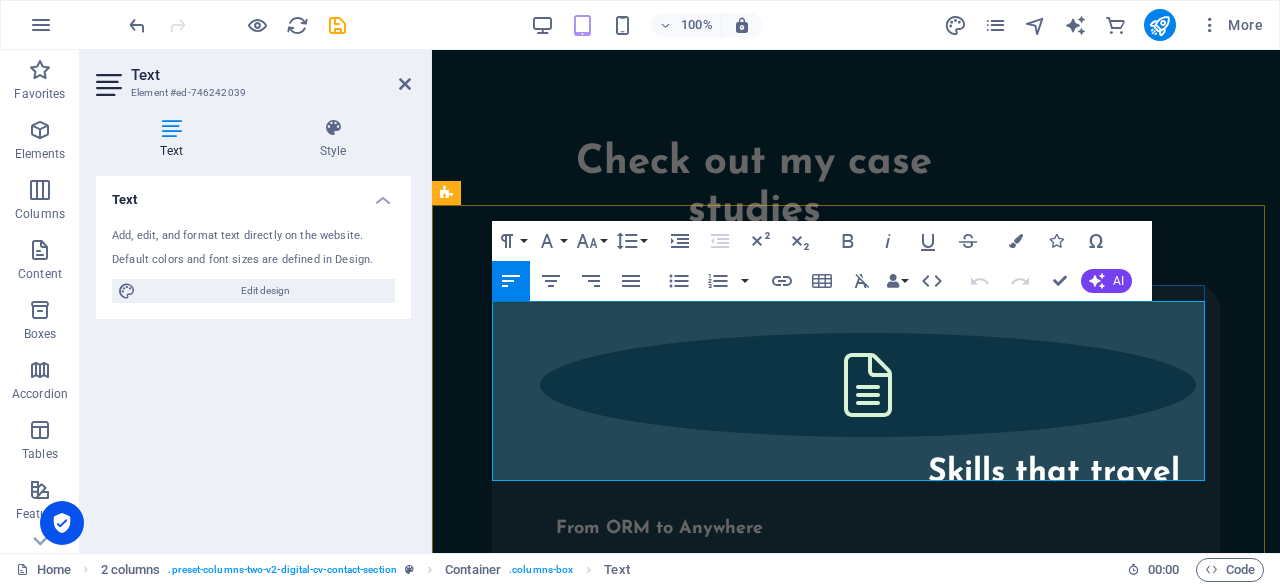drag, startPoint x: 1099, startPoint y: 467, endPoint x: 674, endPoint y: 330, distance: 446.53555 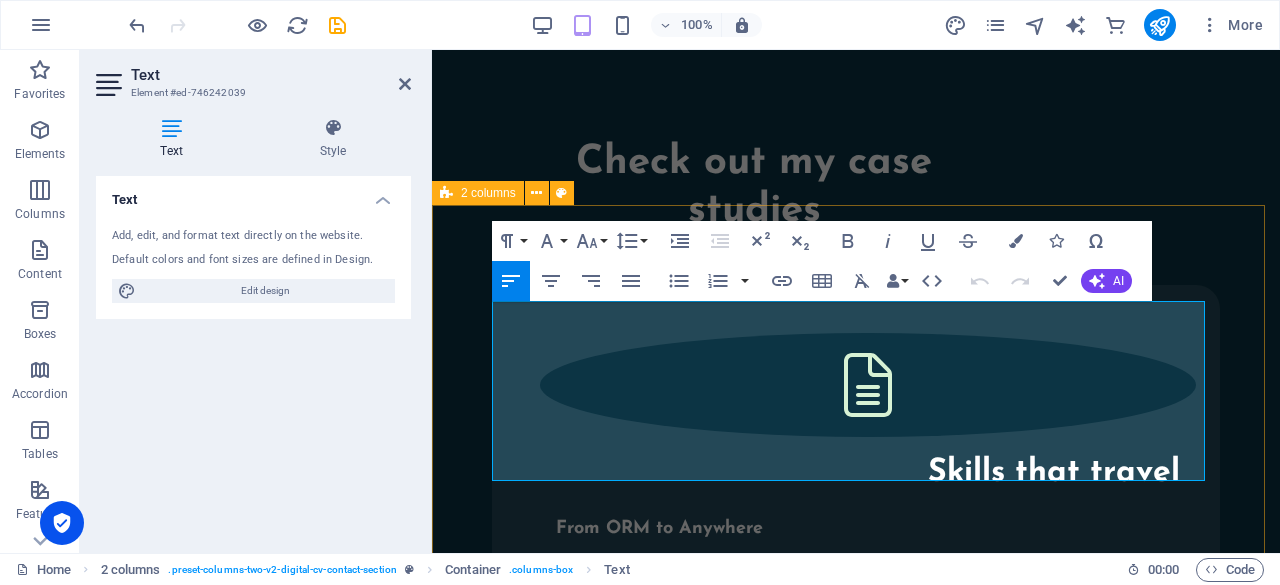drag, startPoint x: 1090, startPoint y: 471, endPoint x: 440, endPoint y: 303, distance: 671.3598 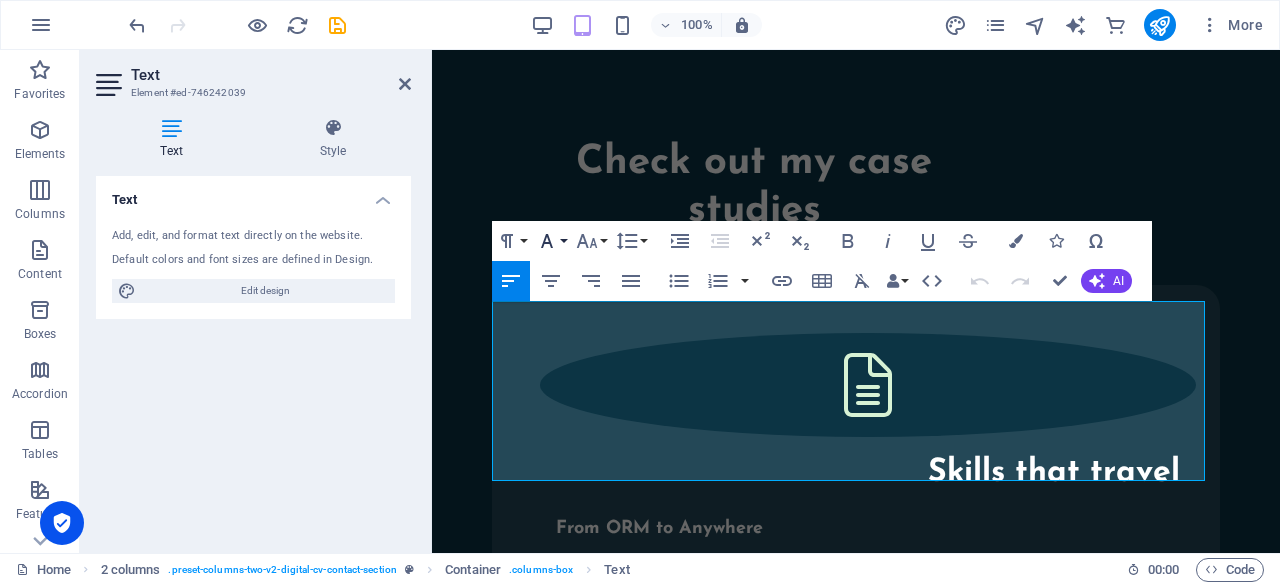 click on "Font Family" at bounding box center (551, 241) 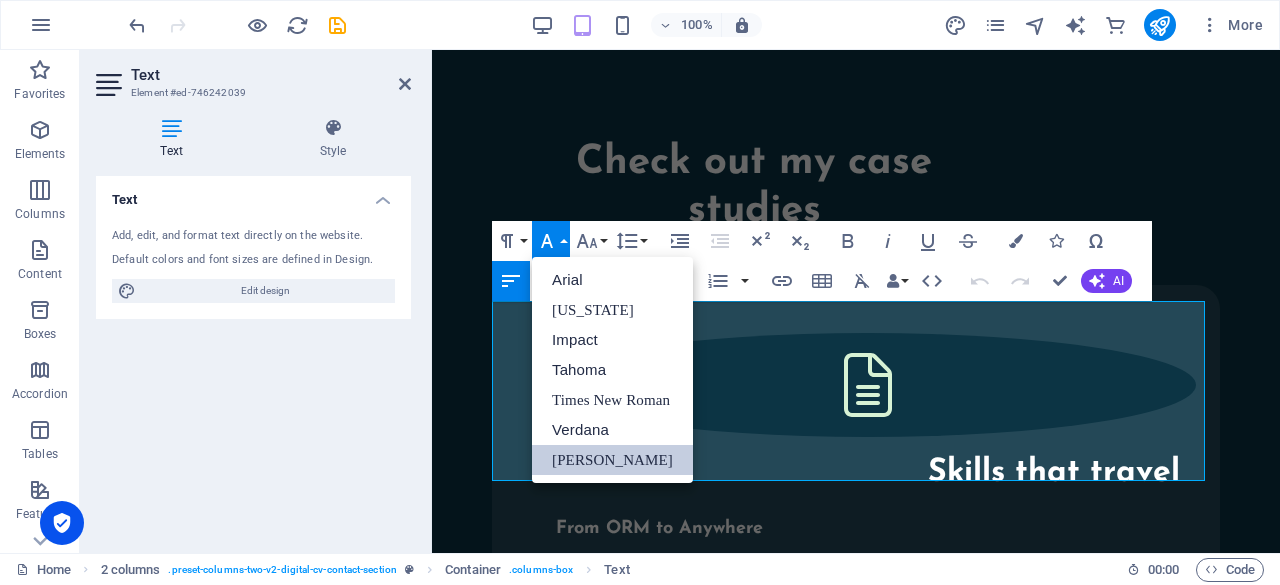 scroll, scrollTop: 0, scrollLeft: 0, axis: both 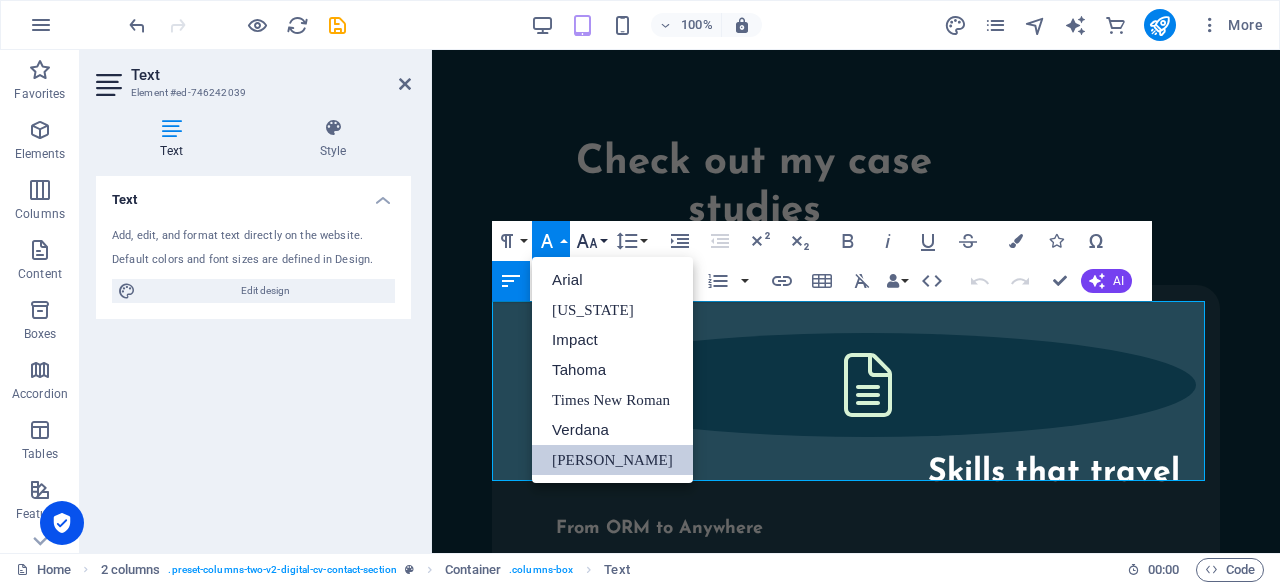 click on "Font Size" at bounding box center [591, 241] 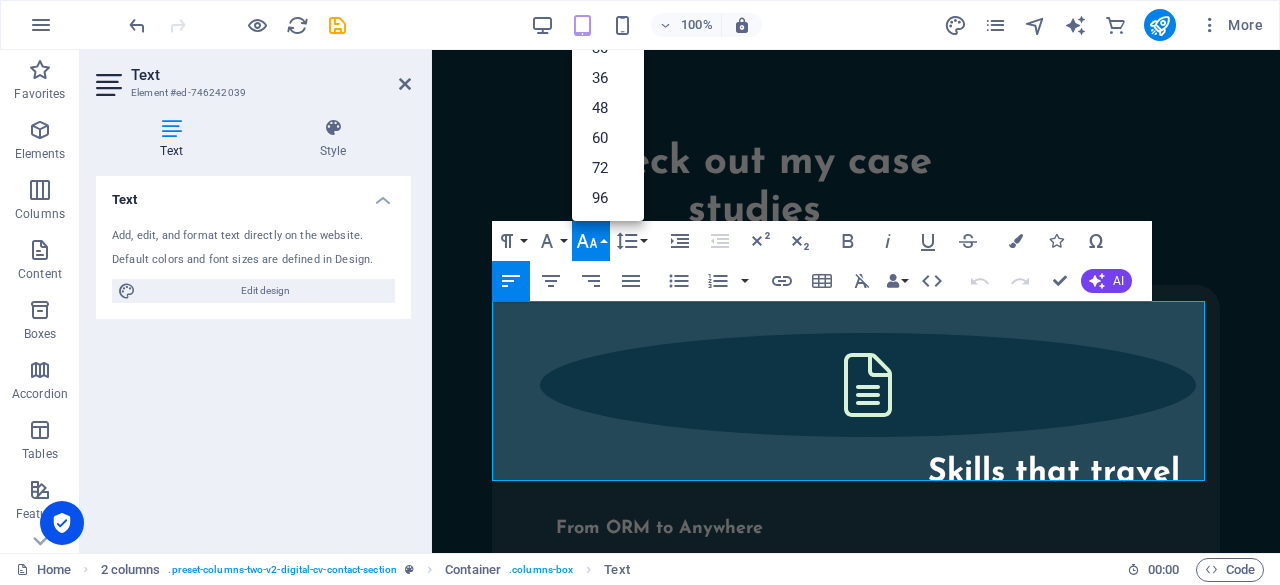 scroll, scrollTop: 160, scrollLeft: 0, axis: vertical 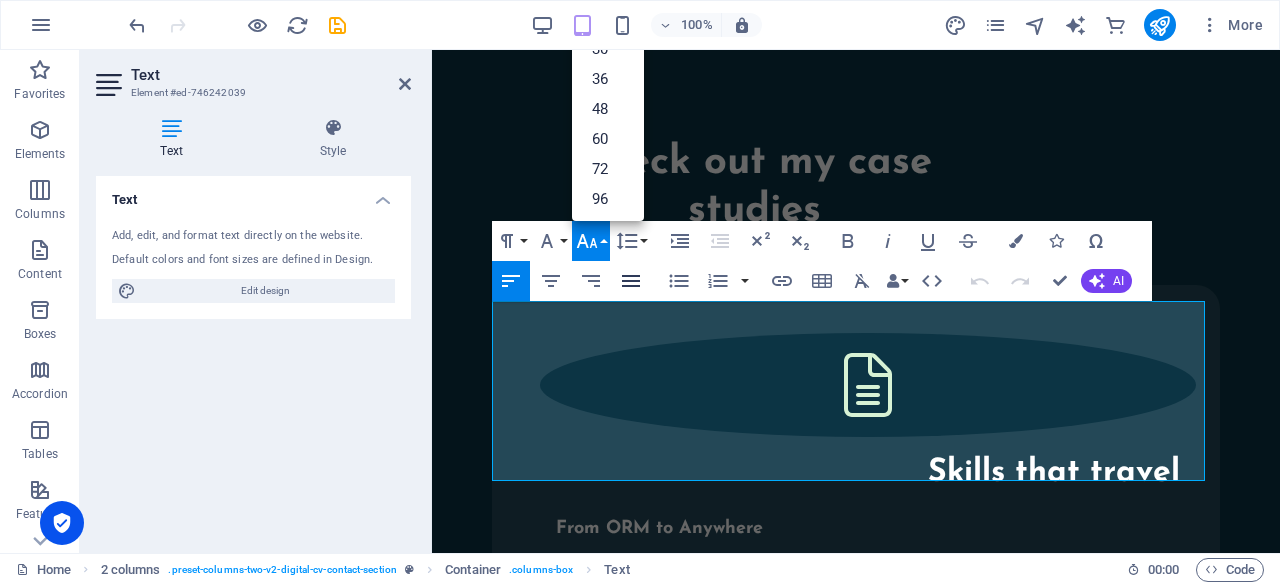 click 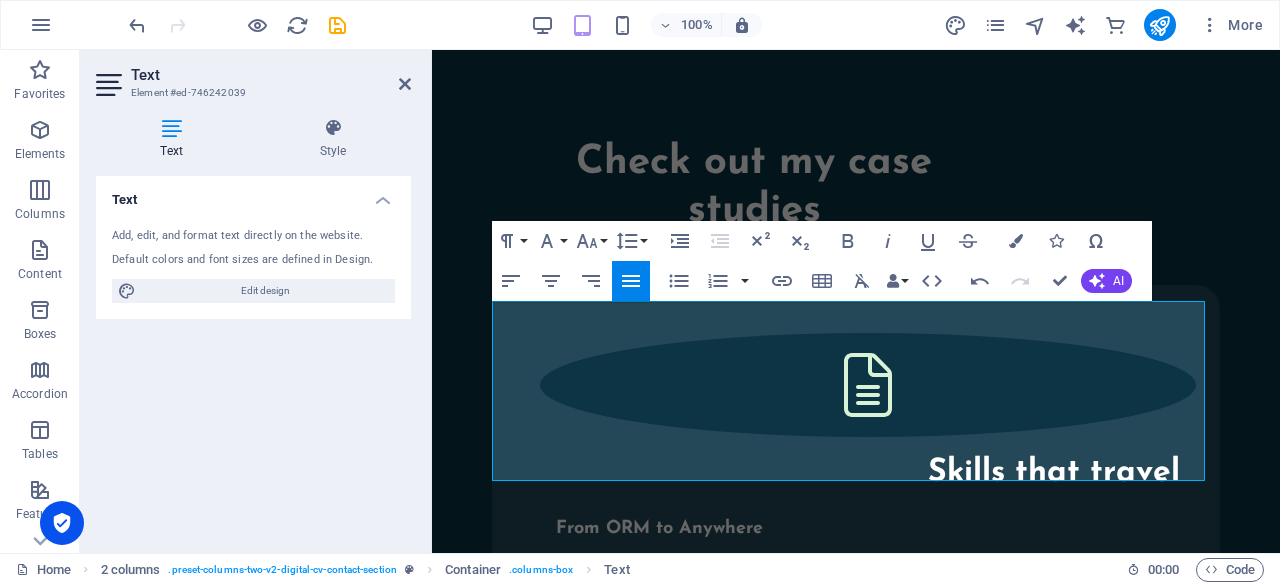 click 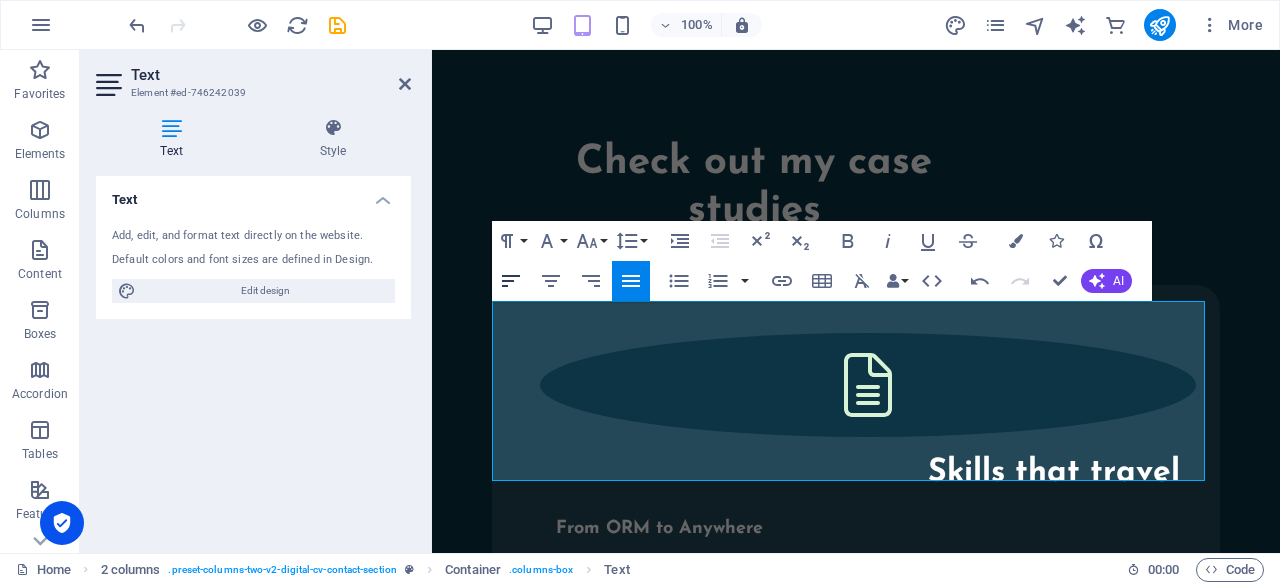 click 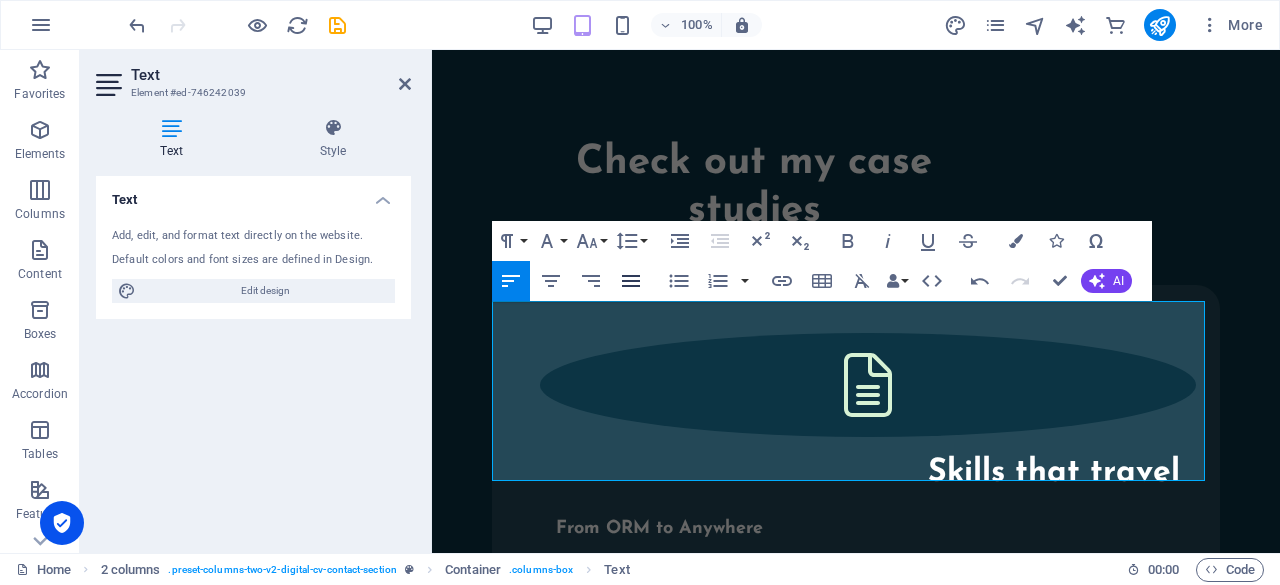 click on "Align Justify" at bounding box center (631, 281) 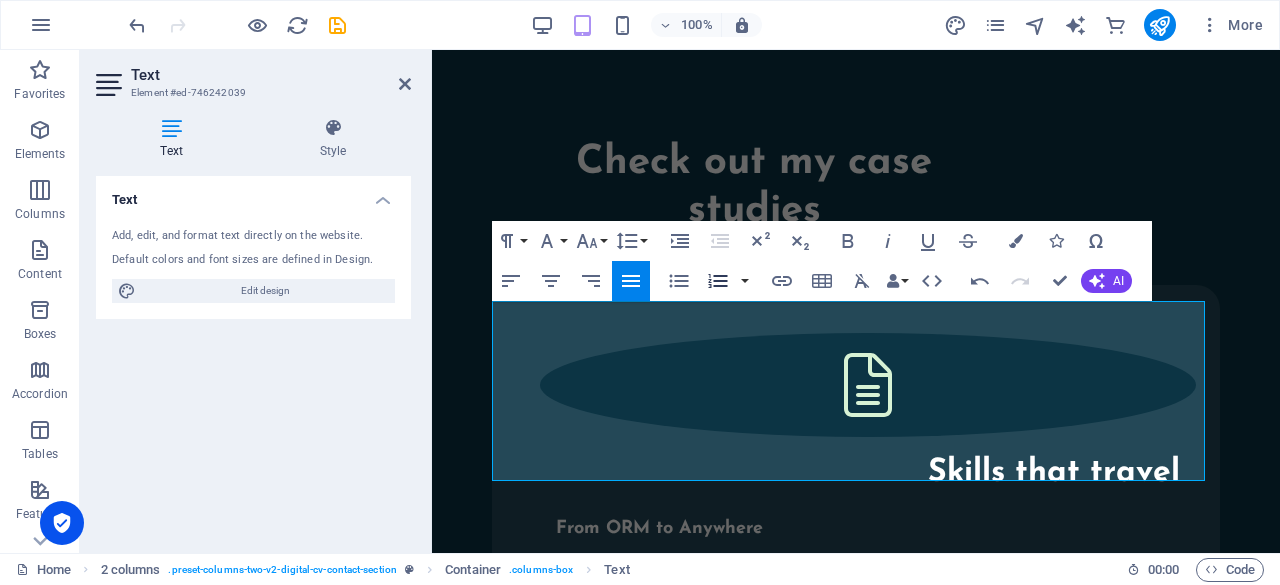 click 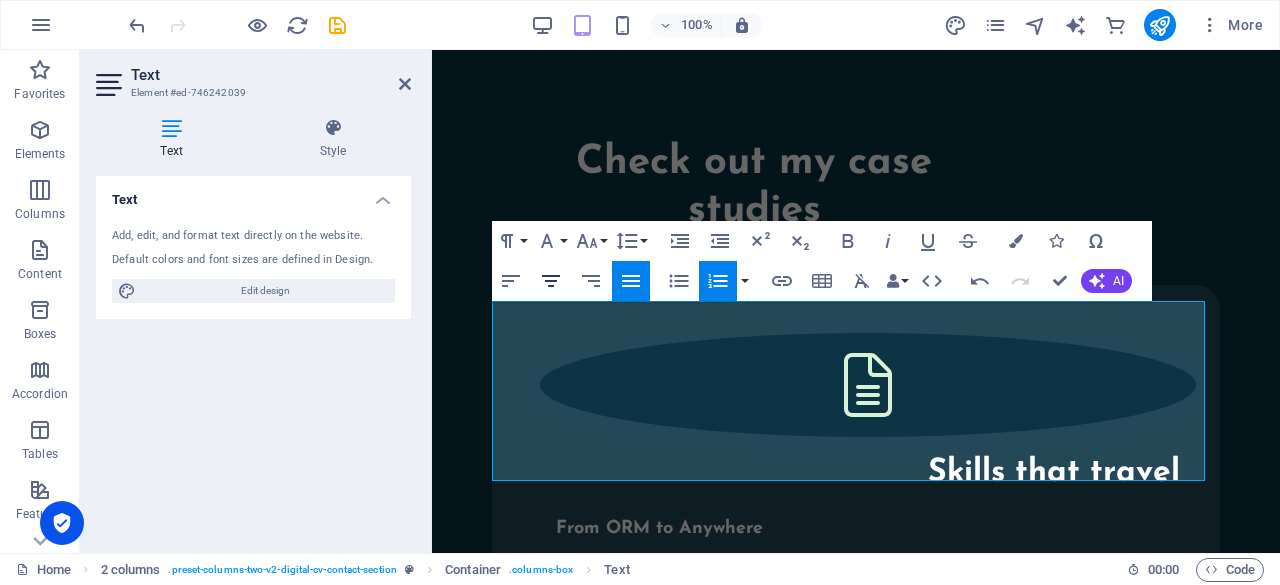 click 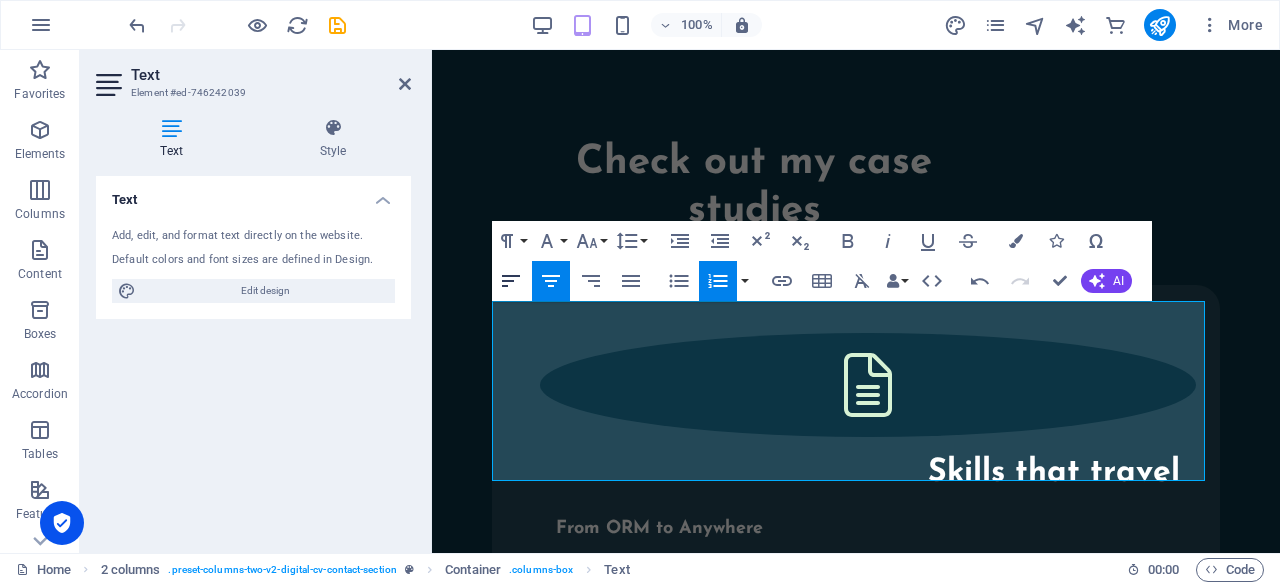 click 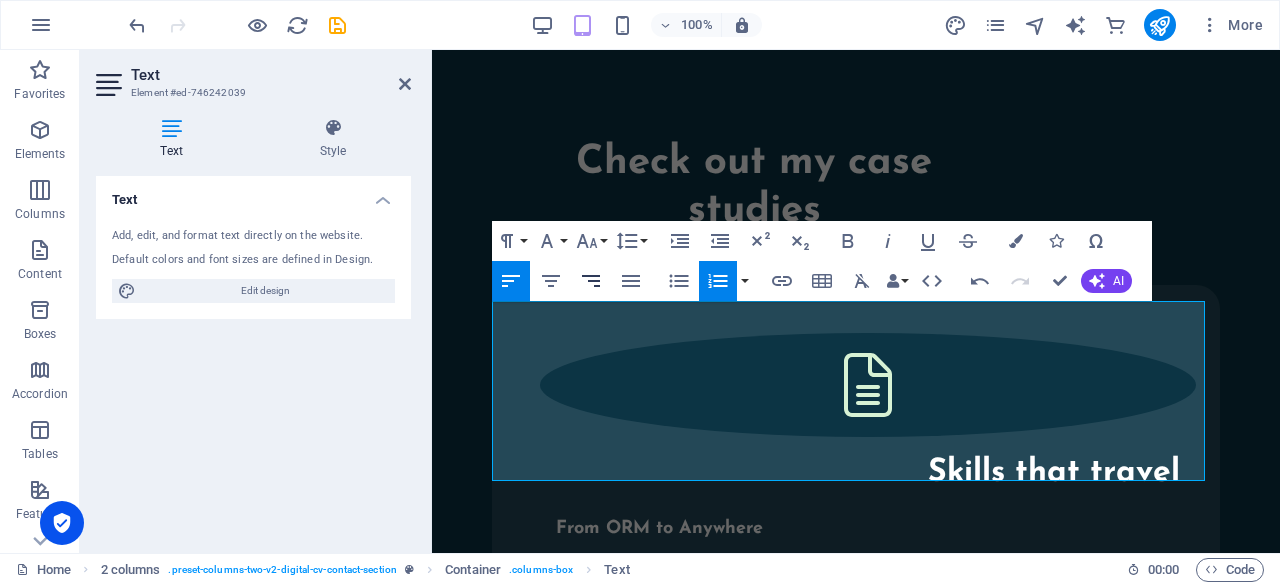 click 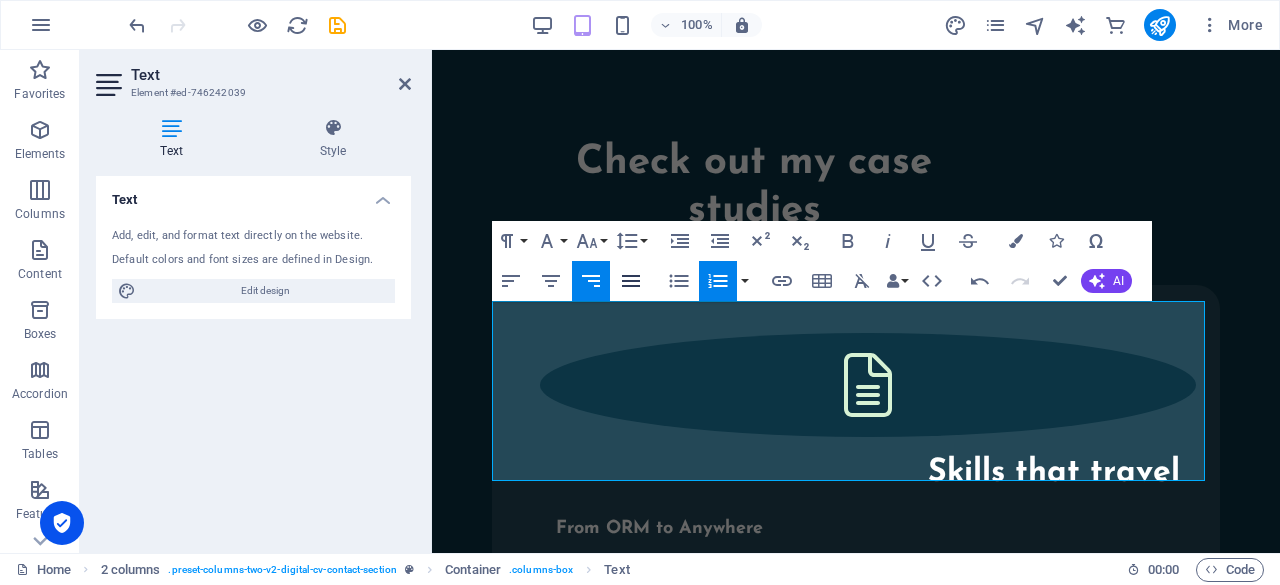 click 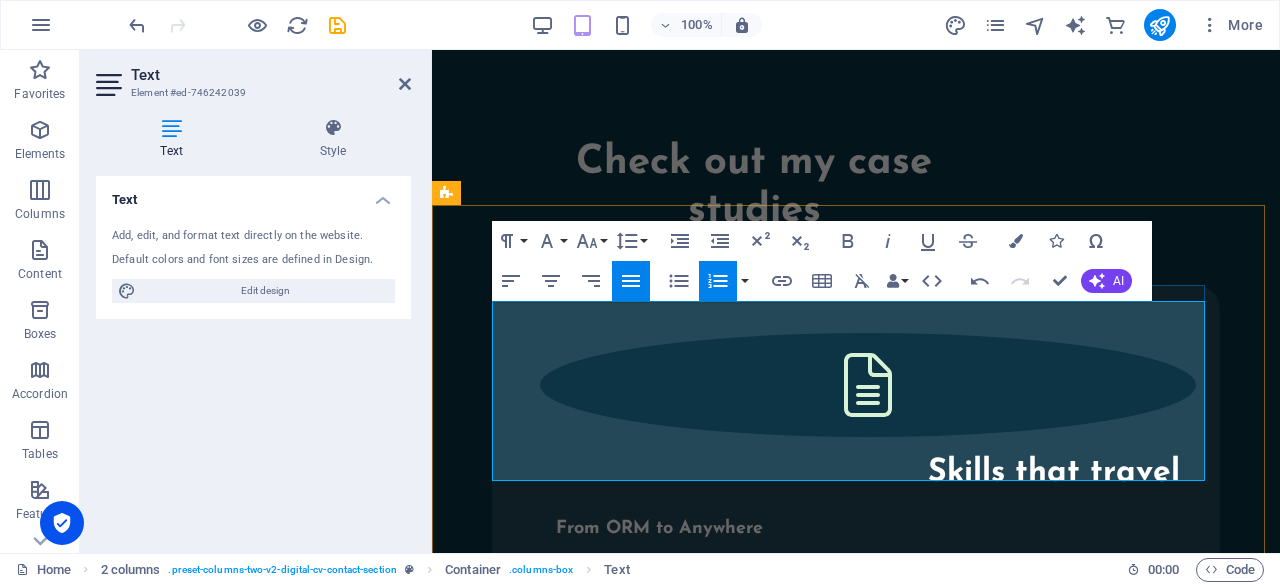 click on "From ORM to digital campaigns, I’m here to help your brand shine." at bounding box center [856, 2041] 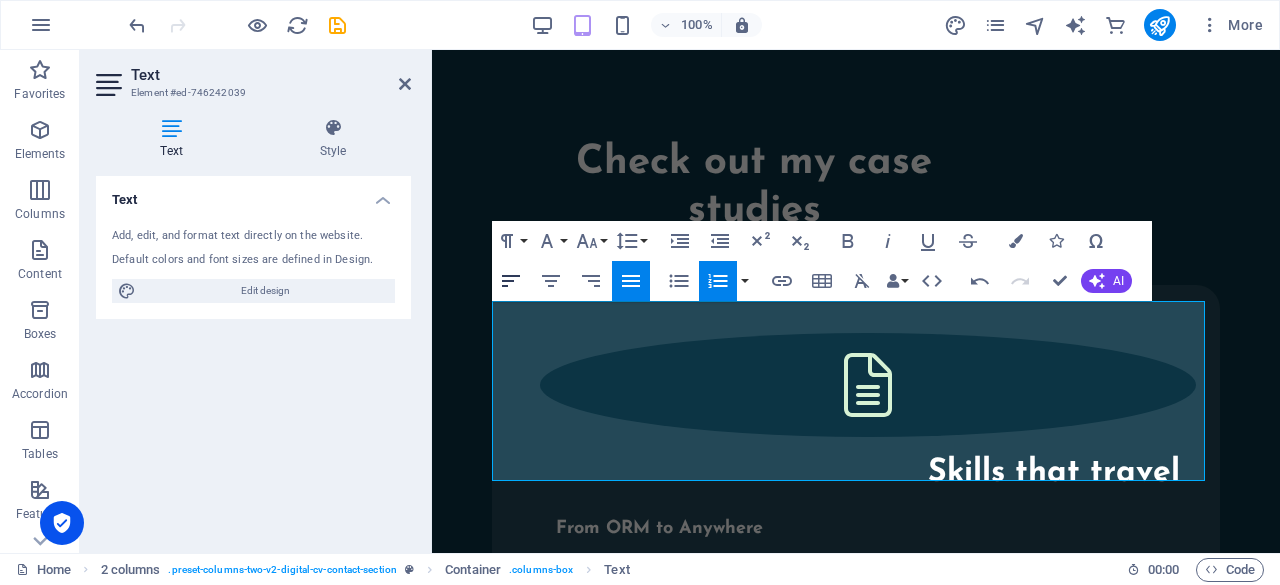 click 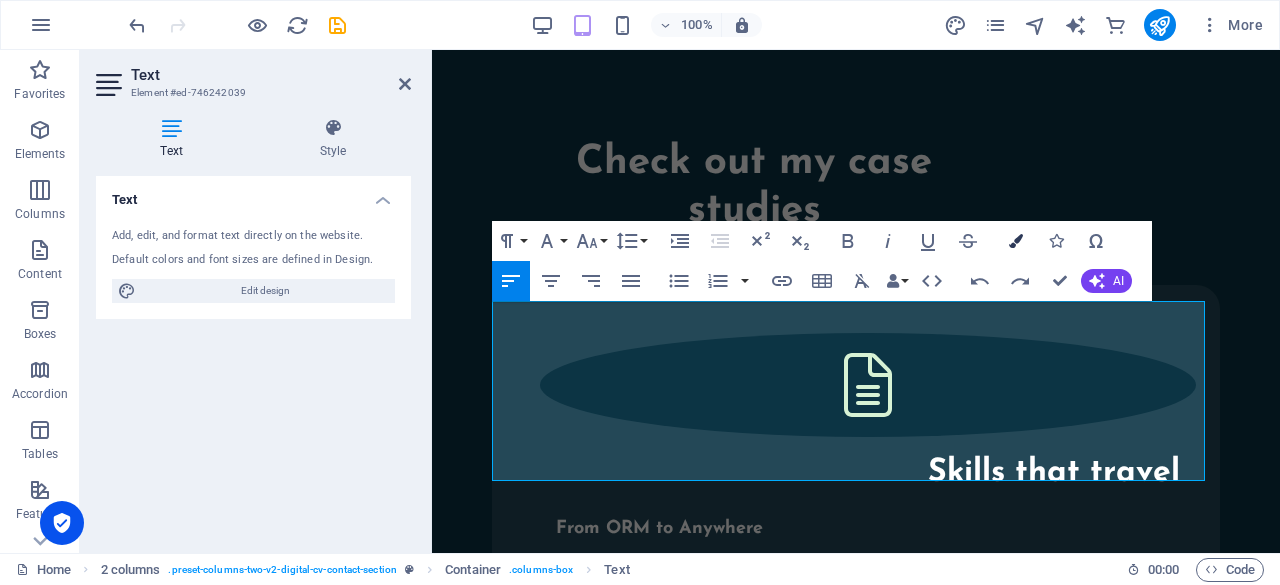click on "Colors" at bounding box center [1016, 241] 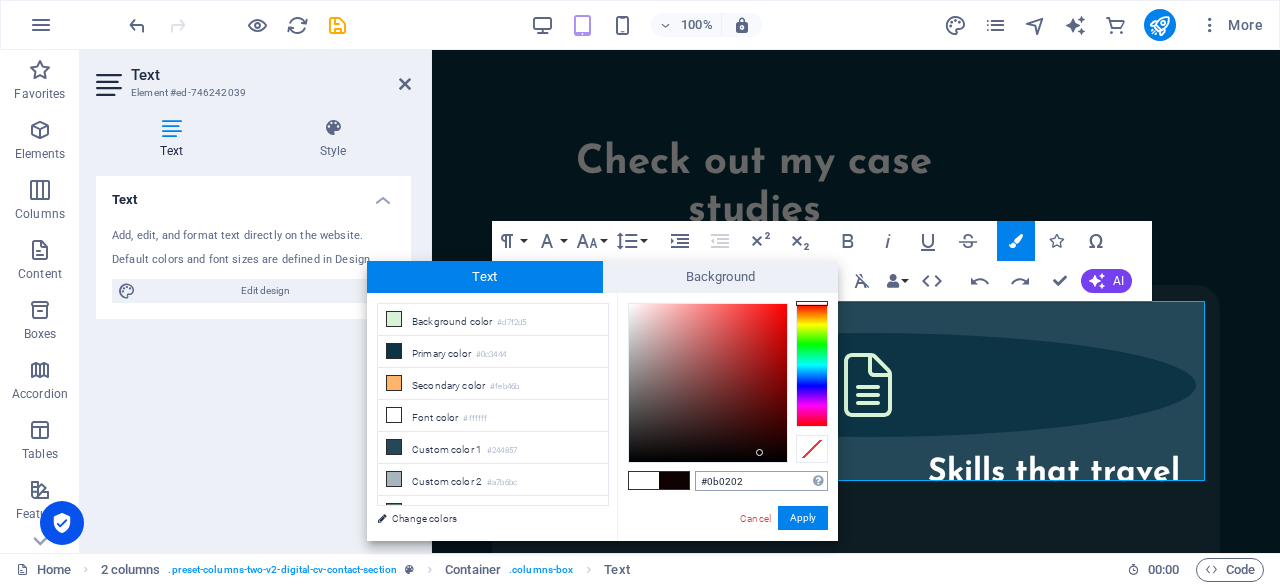 type on "#000000" 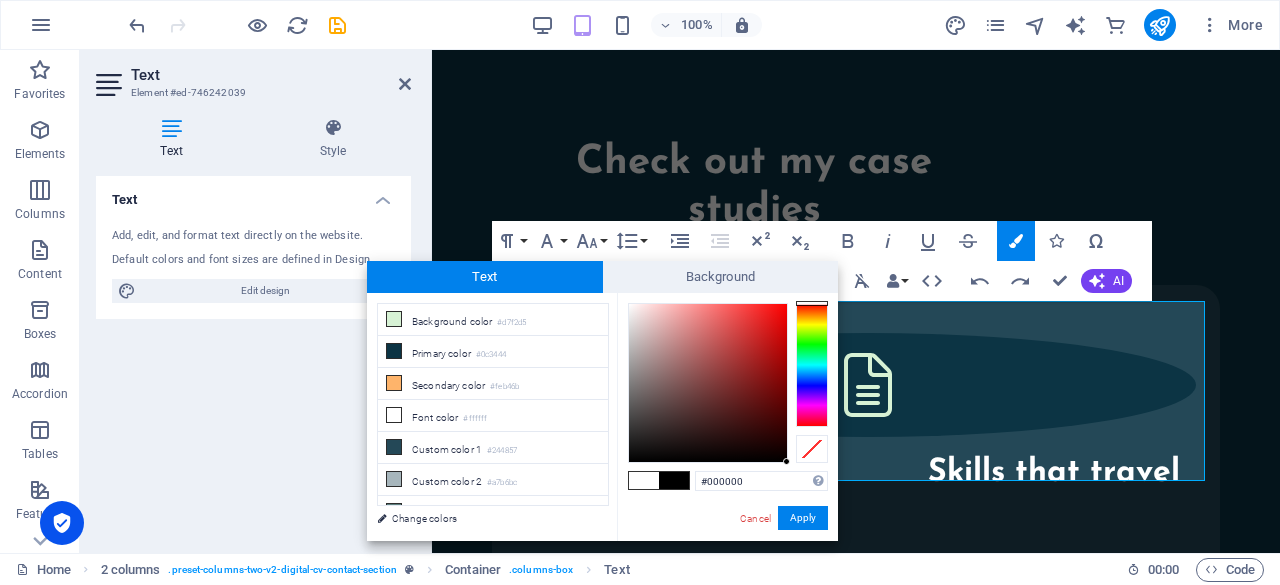 drag, startPoint x: 690, startPoint y: 380, endPoint x: 830, endPoint y: 563, distance: 230.4105 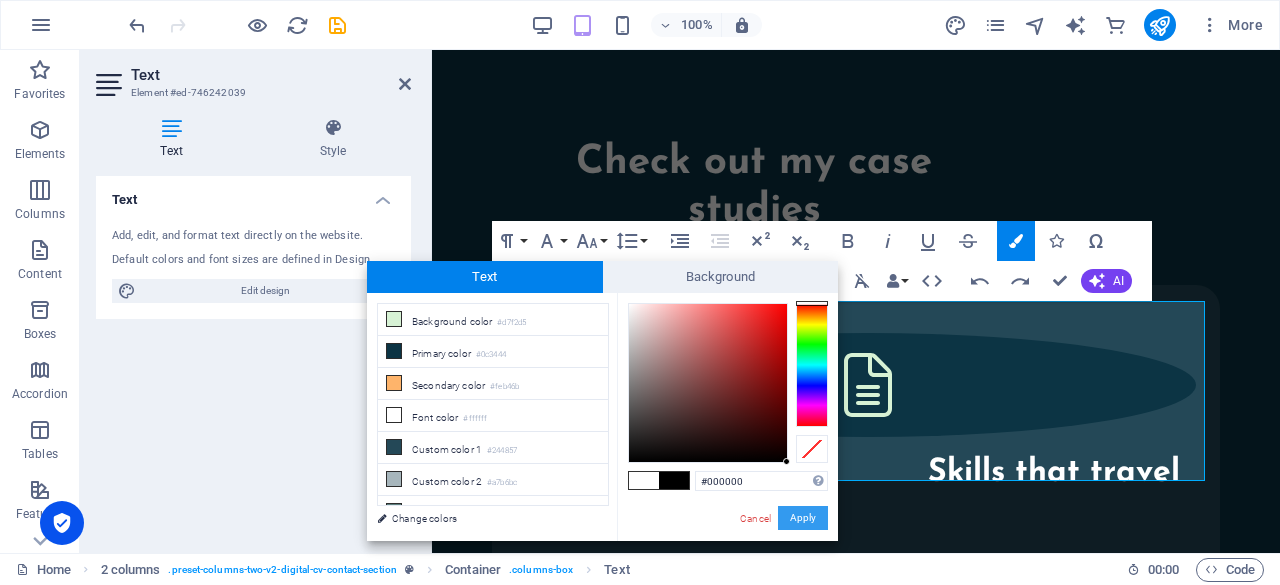 click on "Apply" at bounding box center (803, 518) 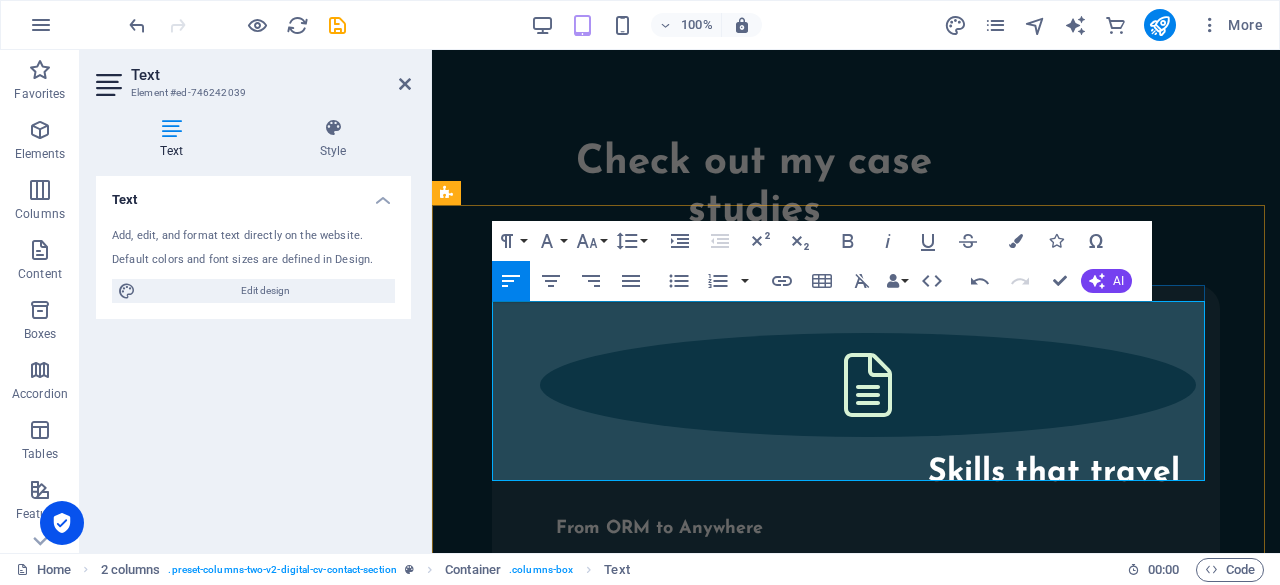 click at bounding box center [856, 1987] 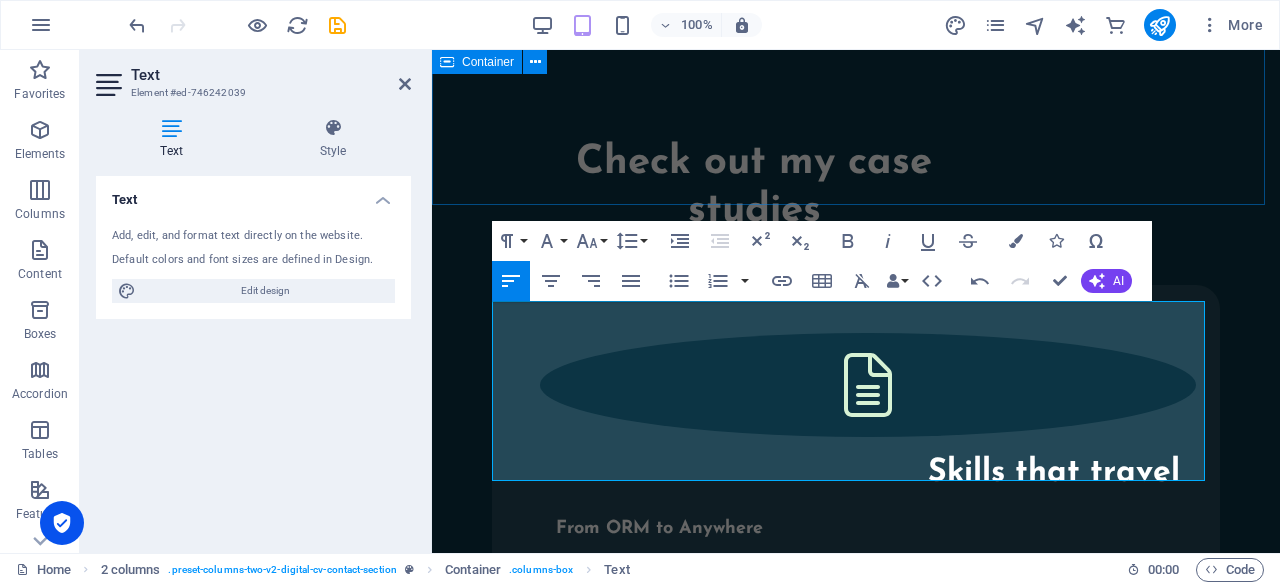 click on "Check out my case studies  Skills that travel From ORM to Anywhere Handling online reputation requires staying calm under pressure, reading between the lines, and turning data into action. These practical skills make it easier to tackle new challenges and add value in any setting. view full study Digital guardian Reputation. Resilience. Results. From viral controversies to viral compliments, I’ve steered brands through the noise and into the narrative. This is the story of turning every mention into a meaningful moment. Dubai Campaign Target. Engage. Convert. To design and execute a full-funnel digital campaign to position myself as a Dubai-focused Digital Marketing & ORM specialist. Leveraged paid & organic channels to drive portfolio visits and direct recruiter conversations." at bounding box center (856, 928) 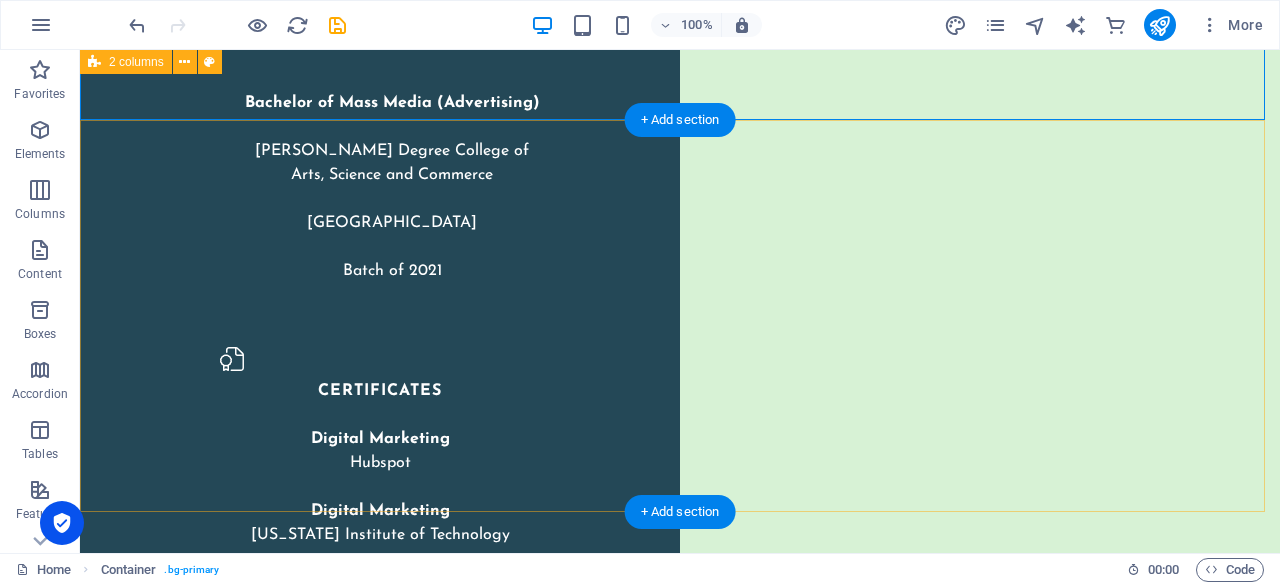 scroll, scrollTop: 4198, scrollLeft: 0, axis: vertical 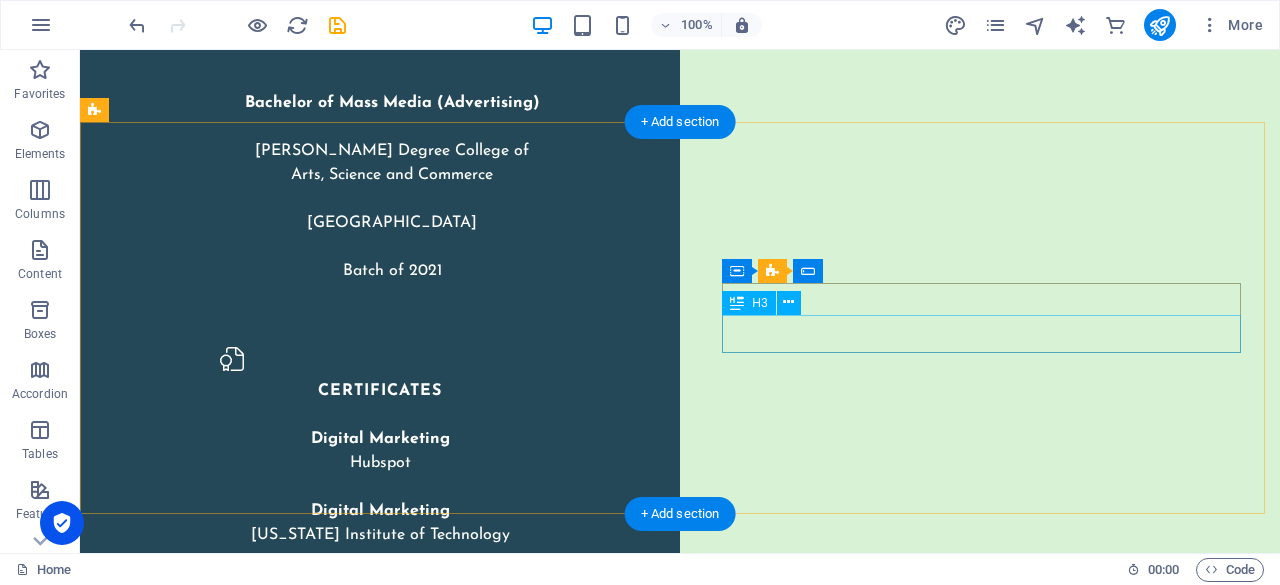 click on "Email- [EMAIL_ADDRESS][DOMAIN_NAME]" at bounding box center (367, 4824) 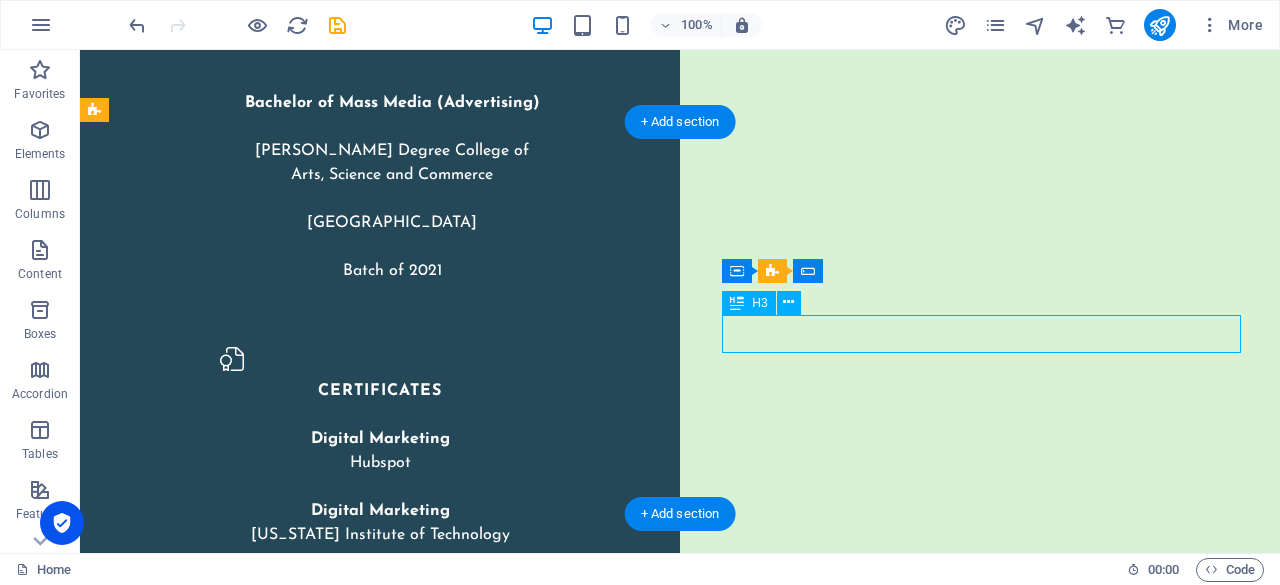 click on "Email- [EMAIL_ADDRESS][DOMAIN_NAME]" at bounding box center [367, 4824] 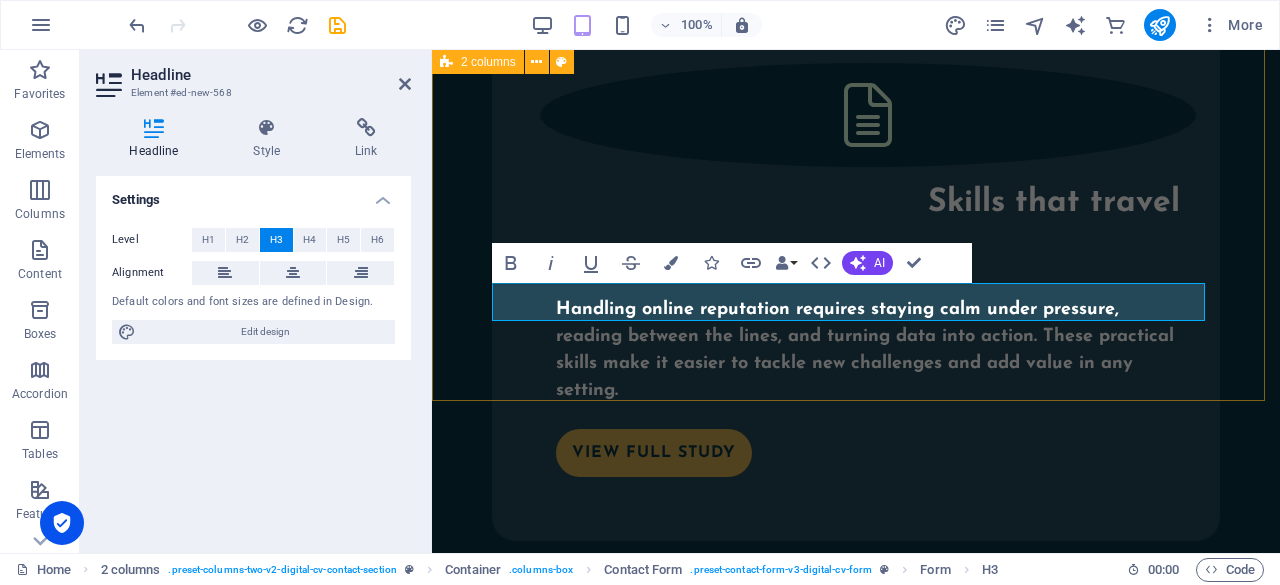 click on "Let’s build your brand story together! From ORM to digital campaigns, I’m here to help your brand shine.  Drop me a message — let’s start something amazing! Email- [EMAIL_ADDRESS][DOMAIN_NAME]" at bounding box center [856, 1772] 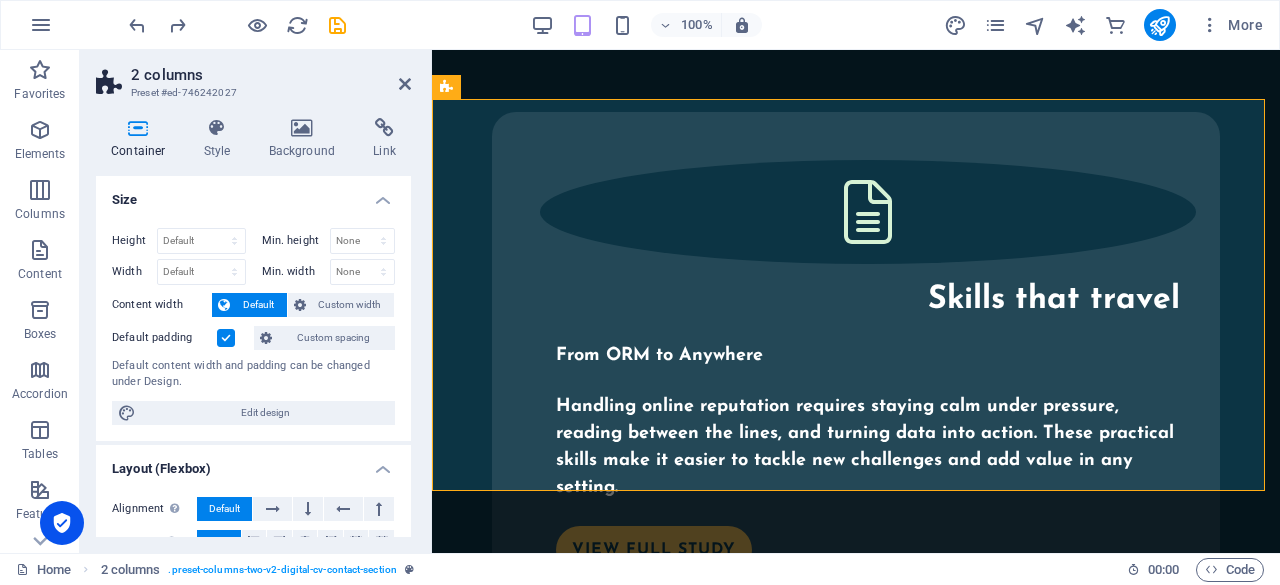 scroll, scrollTop: 5262, scrollLeft: 0, axis: vertical 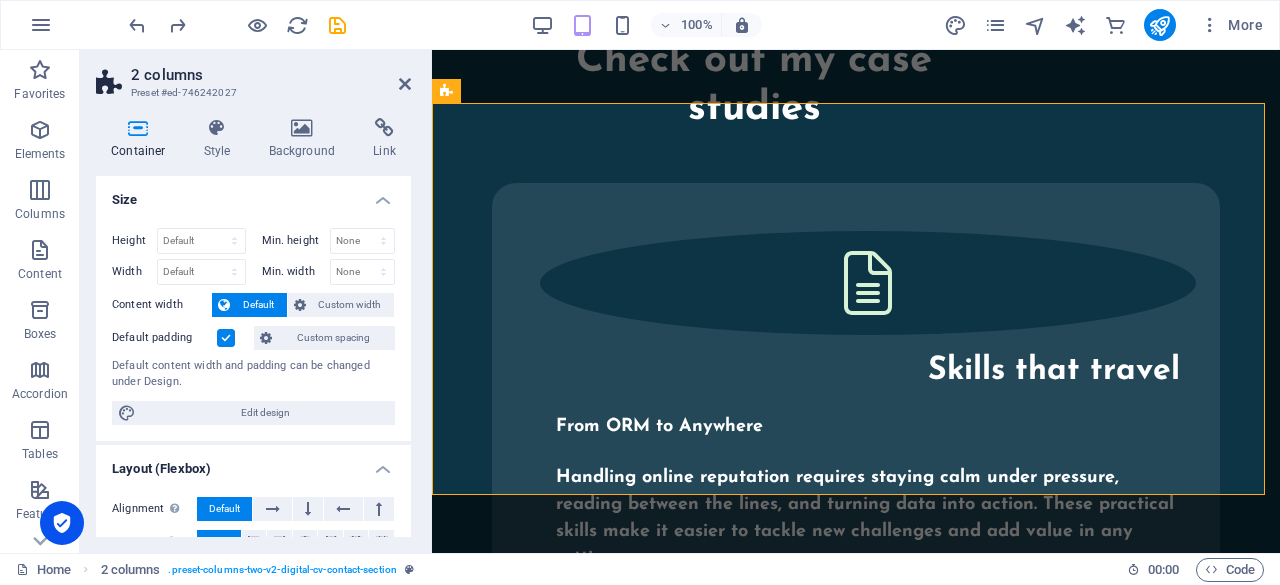 click on "2 columns Preset #ed-746242027
Container Style Background Link Size Height Default px rem % vh vw Min. height None px rem % vh vw Width Default px rem % em vh vw Min. width None px rem % vh vw Content width Default Custom width Width Default px rem % em vh vw Min. width None px rem % vh vw Default padding Custom spacing Default content width and padding can be changed under Design. Edit design Layout (Flexbox) Alignment Determines the flex direction. Default Main axis Determine how elements should behave along the main axis inside this container (justify content). Default Side axis Control the vertical direction of the element inside of the container (align items). Default Wrap Default On Off Fill Controls the distances and direction of elements on the y-axis across several lines (align content). Default Accessibility ARIA helps assistive technologies (like screen readers) to understand the role, state, and behavior of web elements Role The ARIA role defines the purpose of an element.  None %" at bounding box center [256, 301] 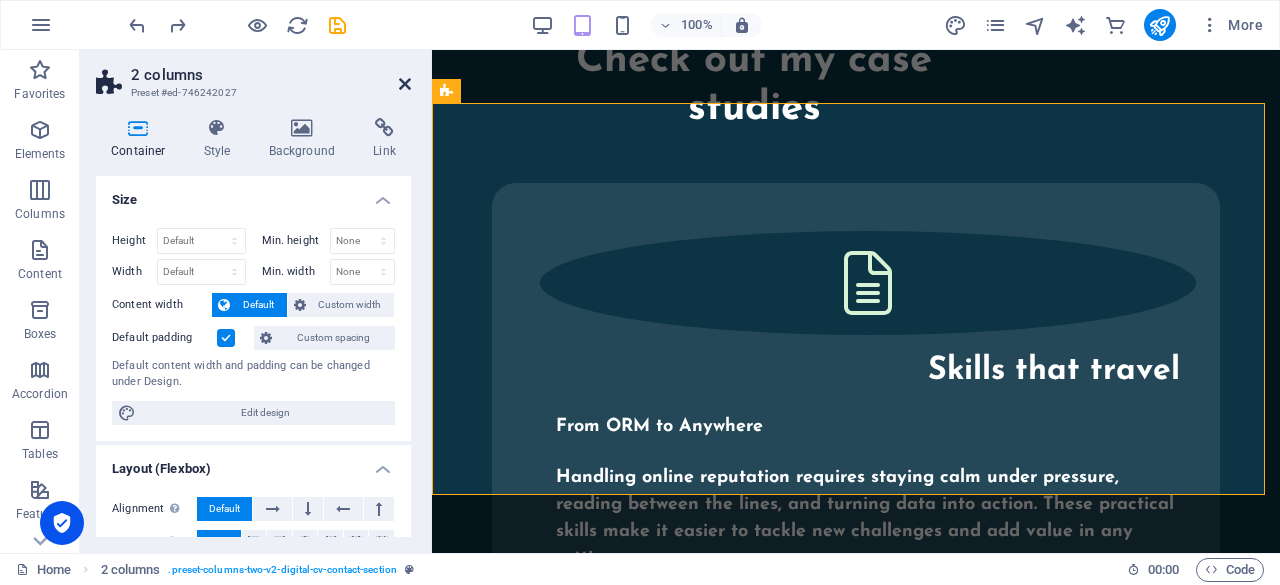 click at bounding box center (405, 84) 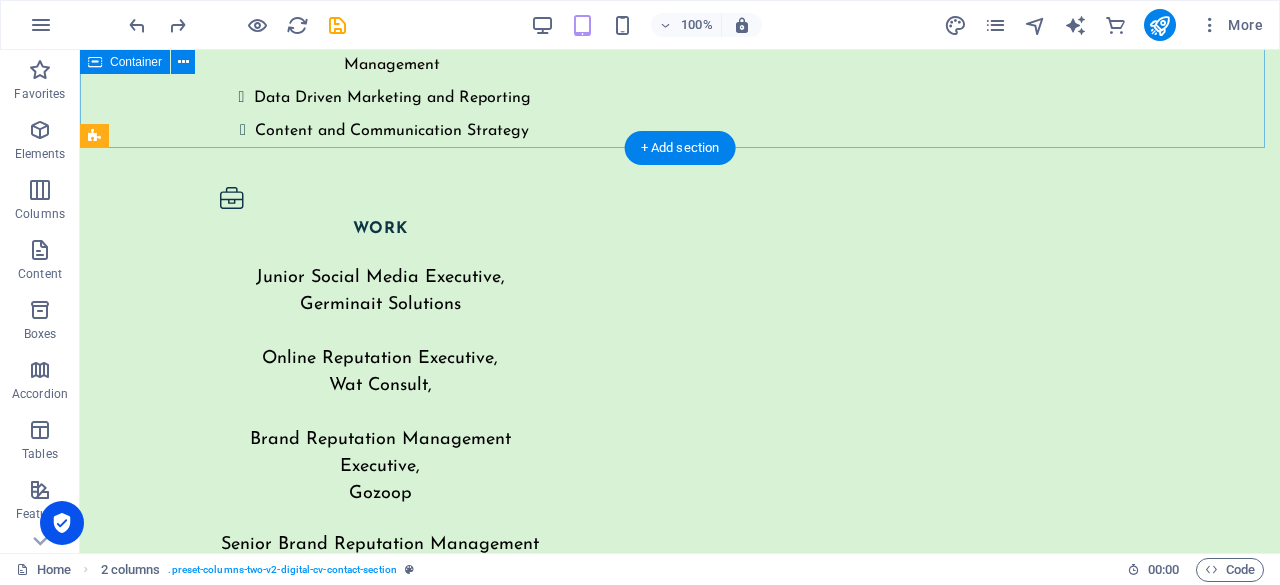 scroll, scrollTop: 4172, scrollLeft: 0, axis: vertical 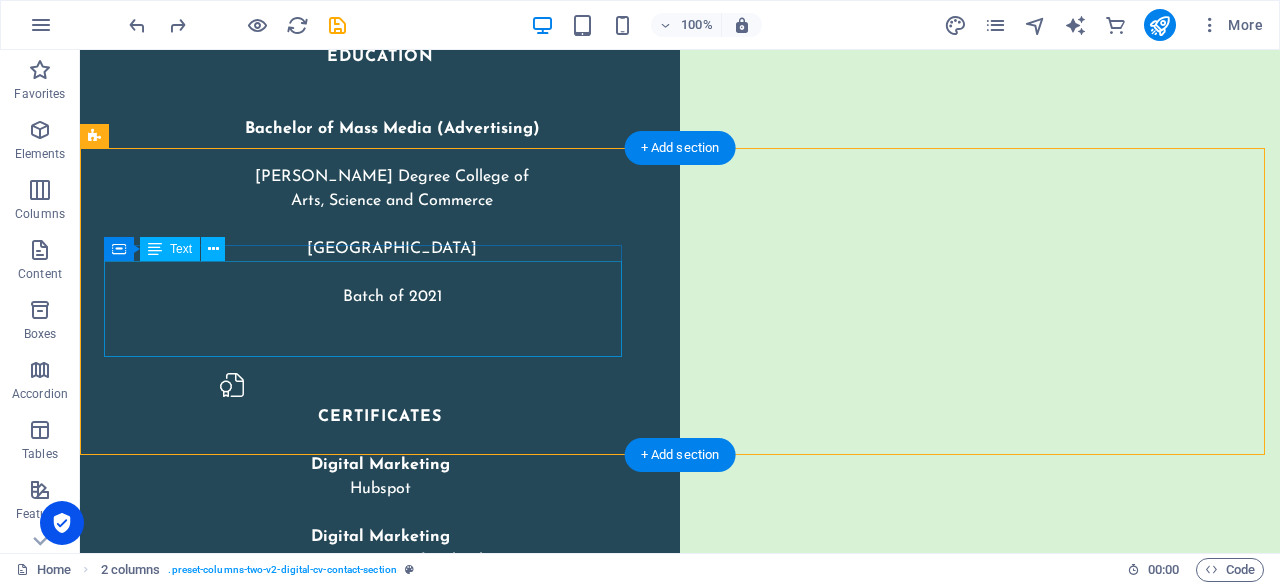 click on "Let’s build your brand story together! From ORM to digital campaigns, I’m here to help your brand shine.  Drop me a message — let’s start something amazing!" at bounding box center (367, 4562) 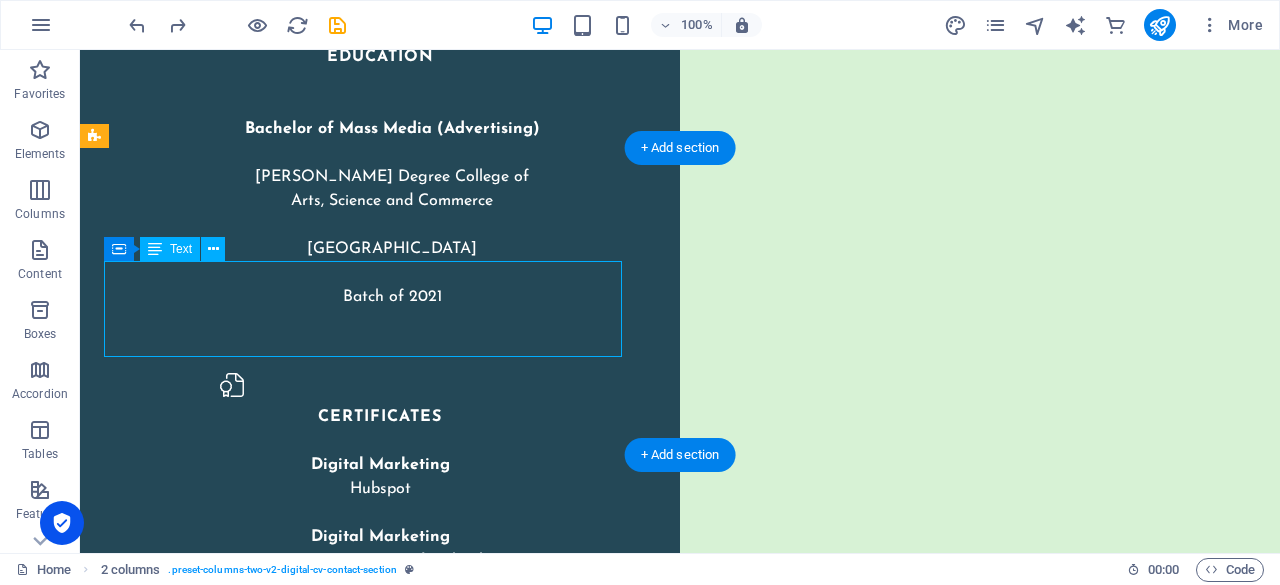 click on "Let’s build your brand story together! From ORM to digital campaigns, I’m here to help your brand shine.  Drop me a message — let’s start something amazing!" at bounding box center [367, 4562] 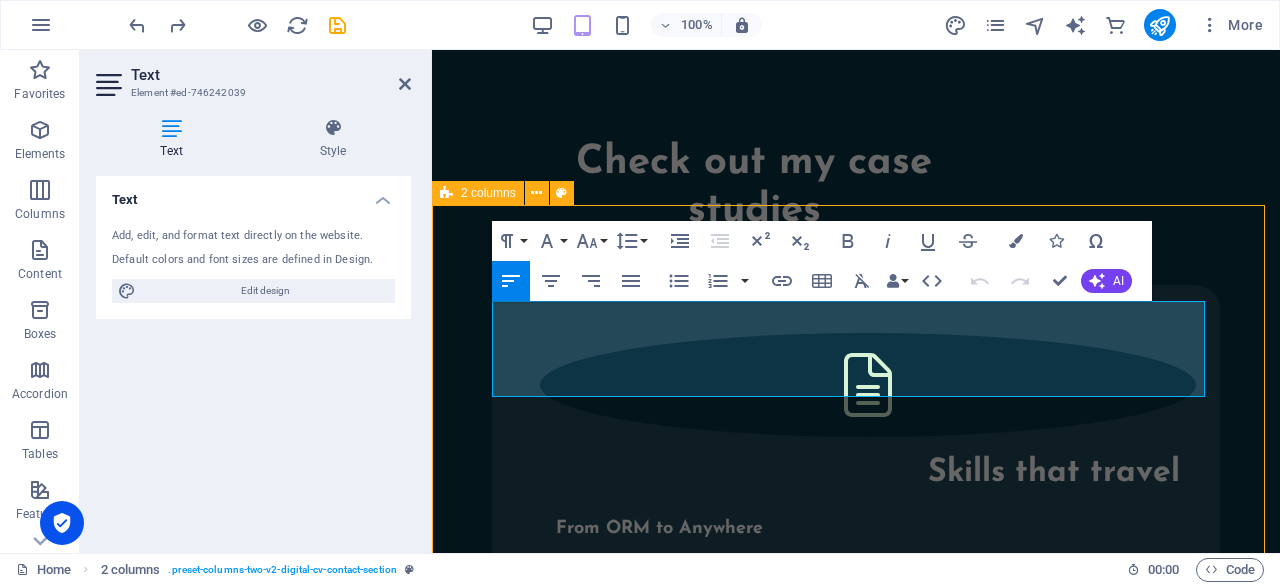 scroll, scrollTop: 4172, scrollLeft: 0, axis: vertical 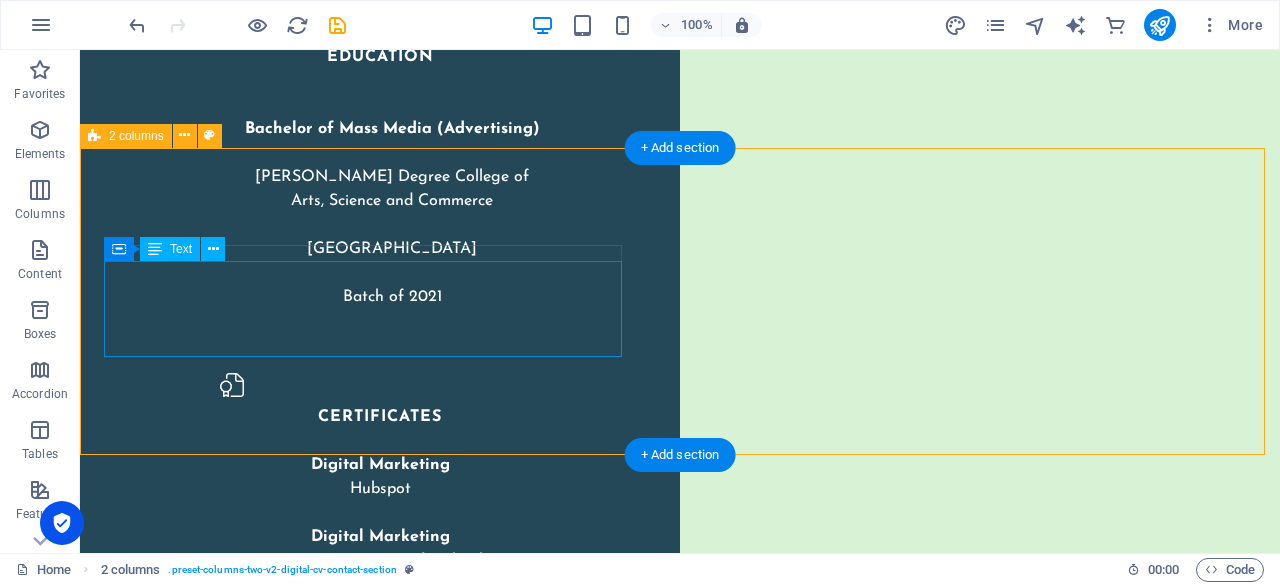 click on "Let’s build your brand story together! From ORM to digital campaigns, I’m here to help your brand shine.  Drop me a message — let’s start something amazing! Email- [EMAIL_ADDRESS][DOMAIN_NAME]" at bounding box center (680, 4681) 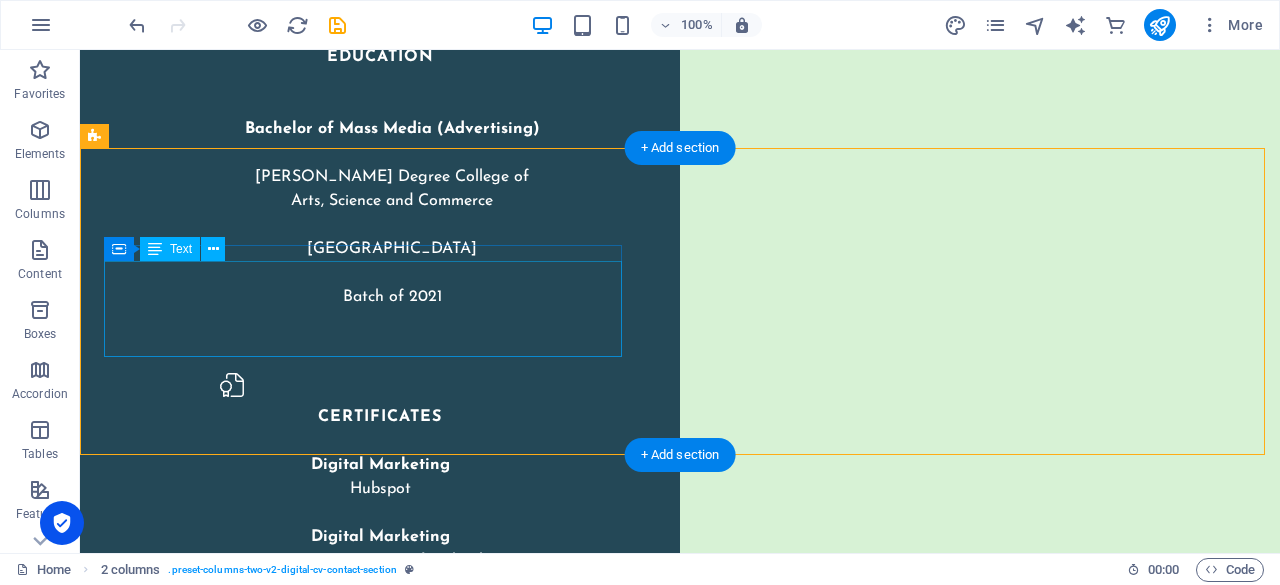 click on "Let’s build your brand story together! From ORM to digital campaigns, I’m here to help your brand shine.  Drop me a message — let’s start something amazing!" at bounding box center [367, 4562] 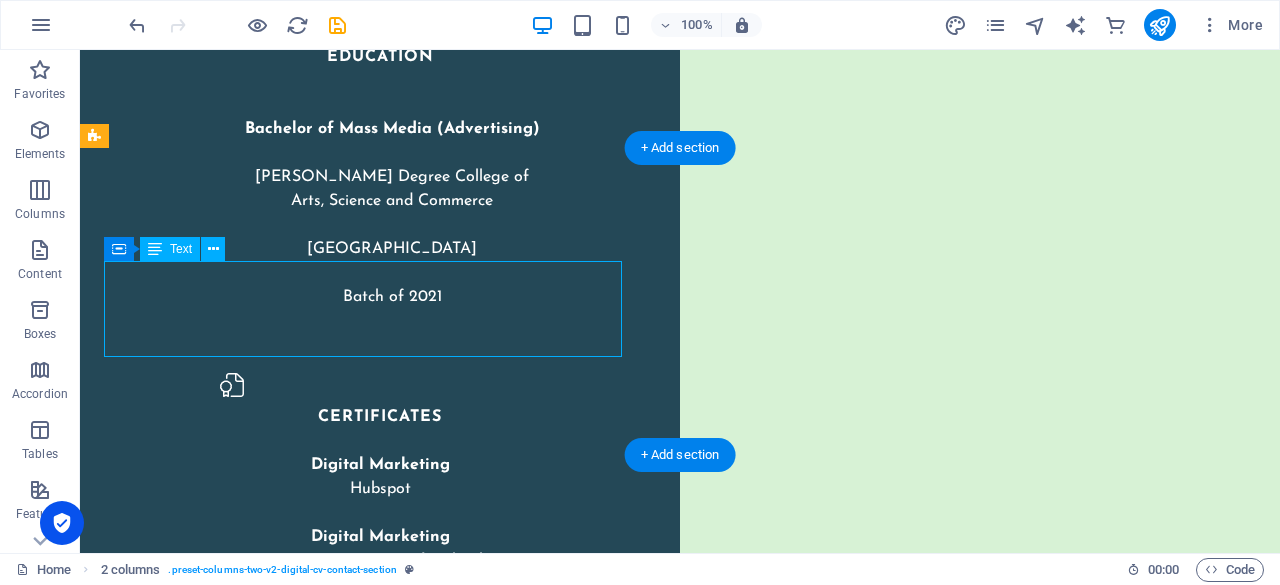 click on "Let’s build your brand story together! From ORM to digital campaigns, I’m here to help your brand shine.  Drop me a message — let’s start something amazing!" at bounding box center [367, 4562] 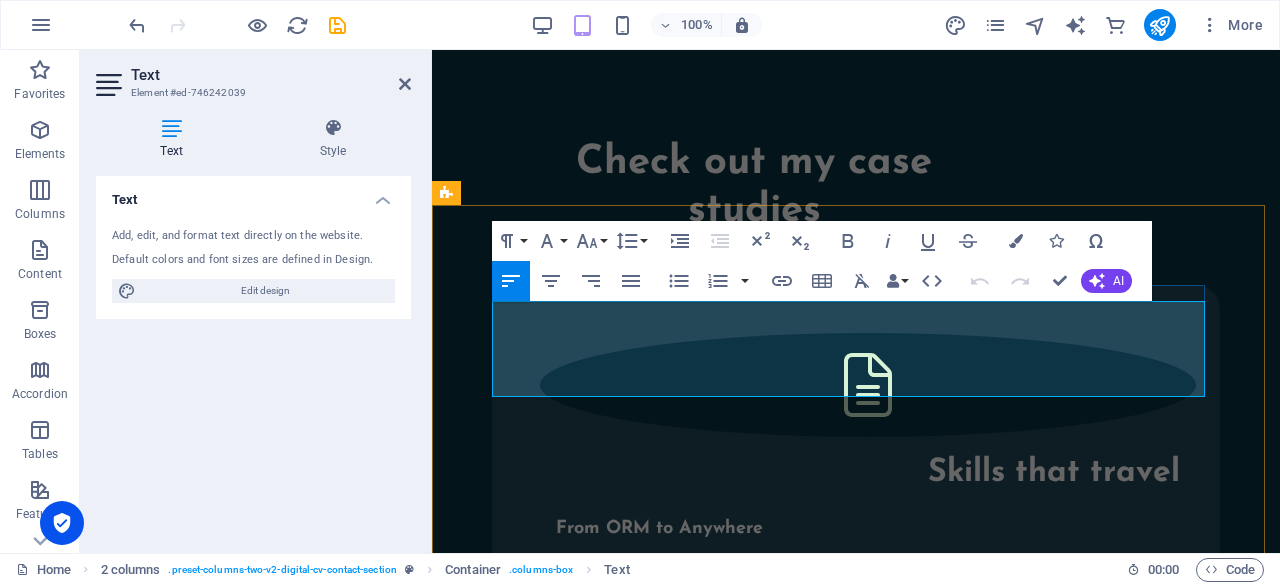 drag, startPoint x: 918, startPoint y: 370, endPoint x: 616, endPoint y: 303, distance: 309.34286 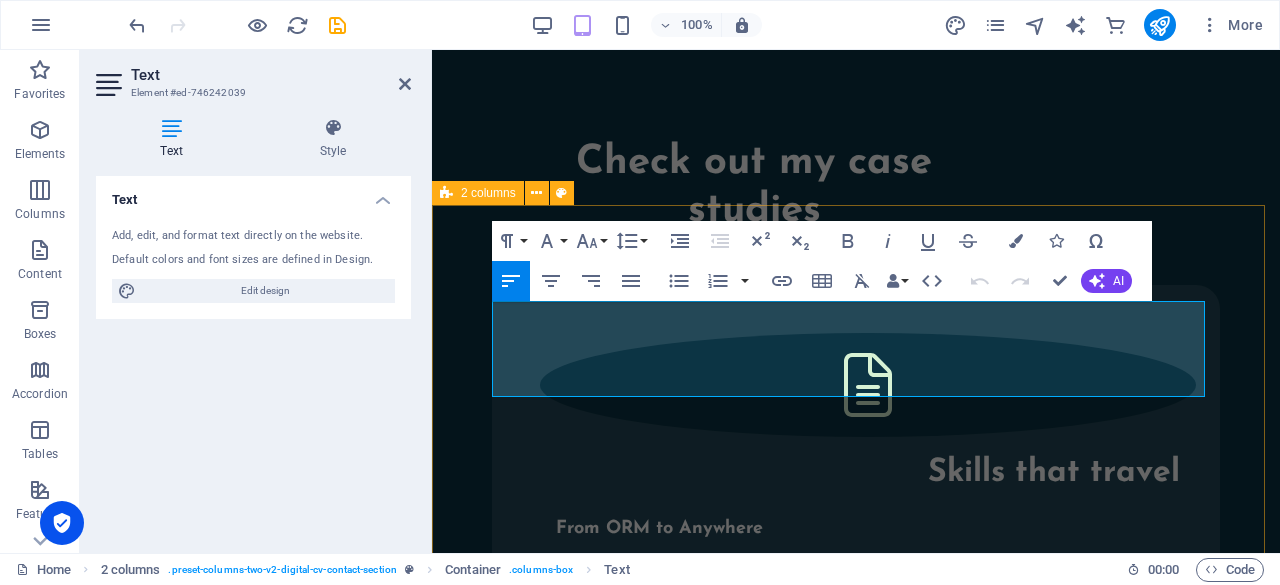 drag, startPoint x: 930, startPoint y: 387, endPoint x: 452, endPoint y: 303, distance: 485.32465 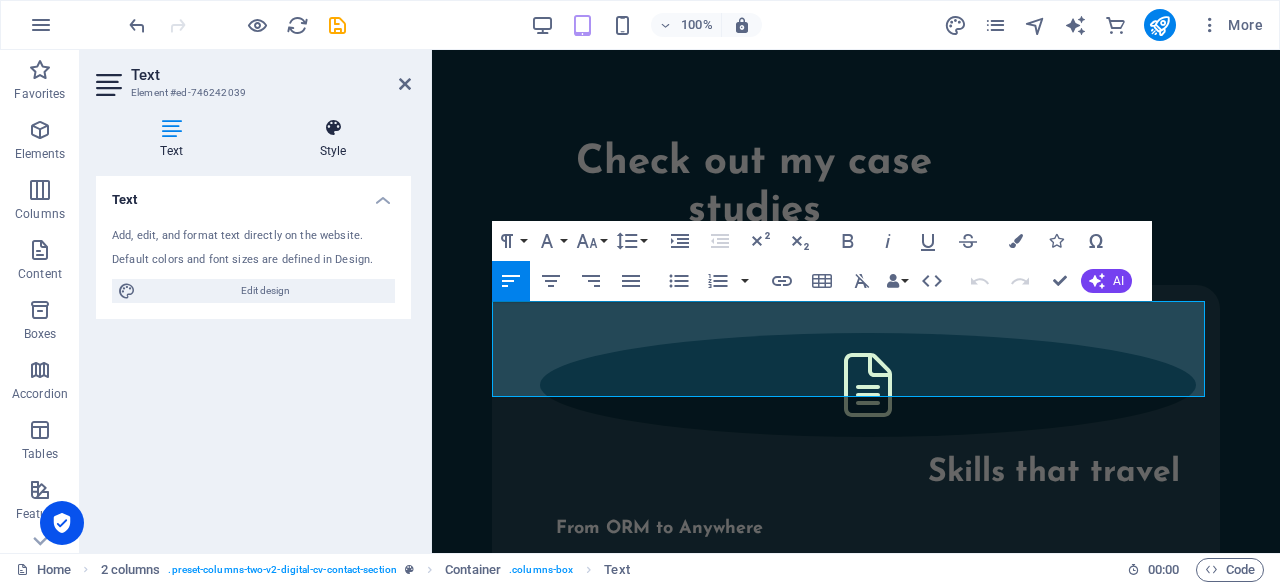 click at bounding box center [333, 128] 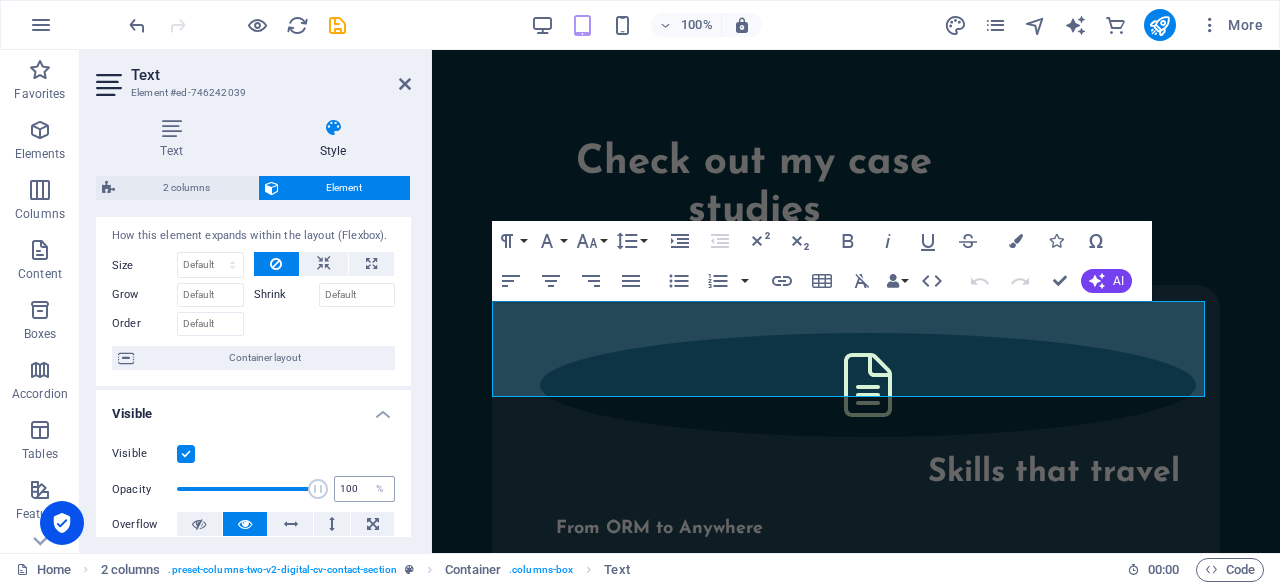 scroll, scrollTop: 45, scrollLeft: 0, axis: vertical 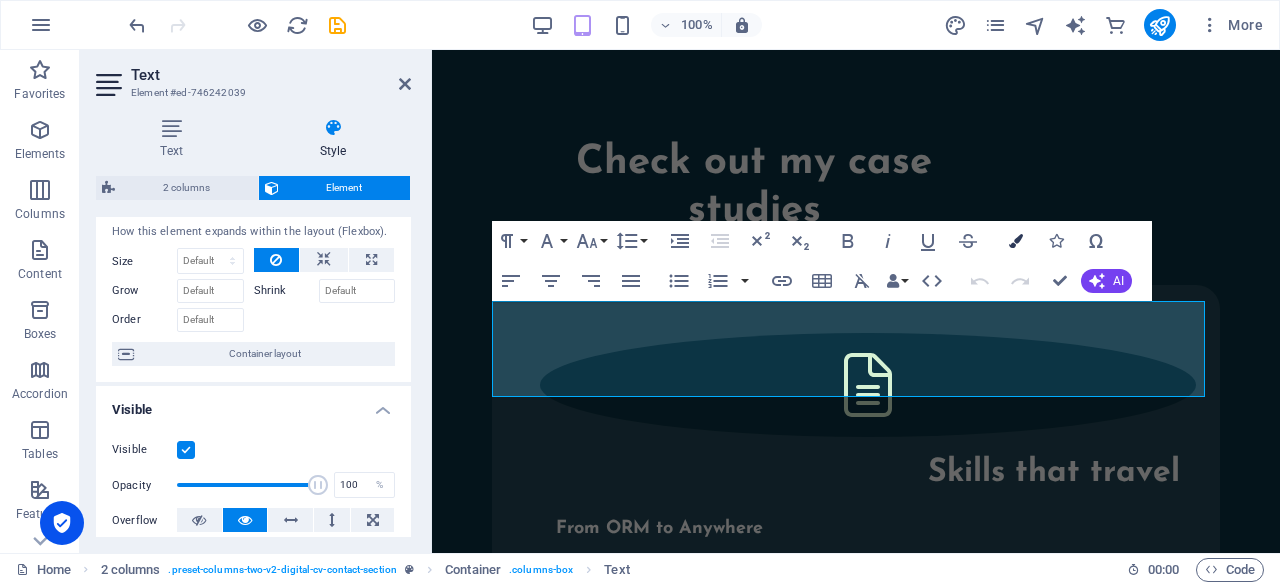 click at bounding box center (1016, 241) 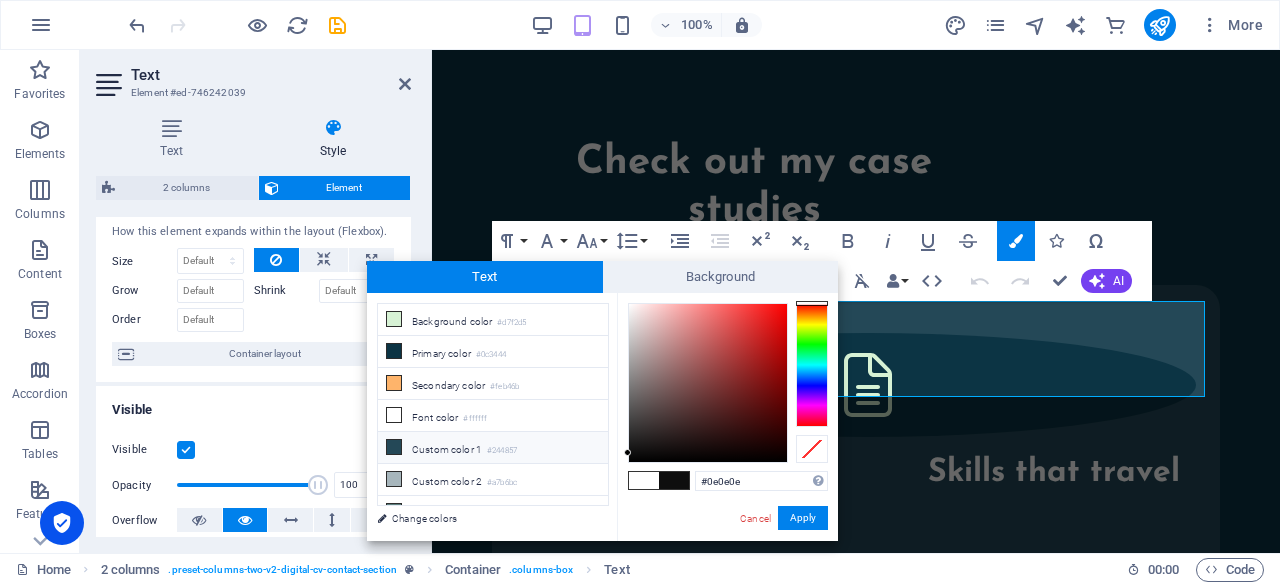 drag, startPoint x: 646, startPoint y: 447, endPoint x: 580, endPoint y: 453, distance: 66.27216 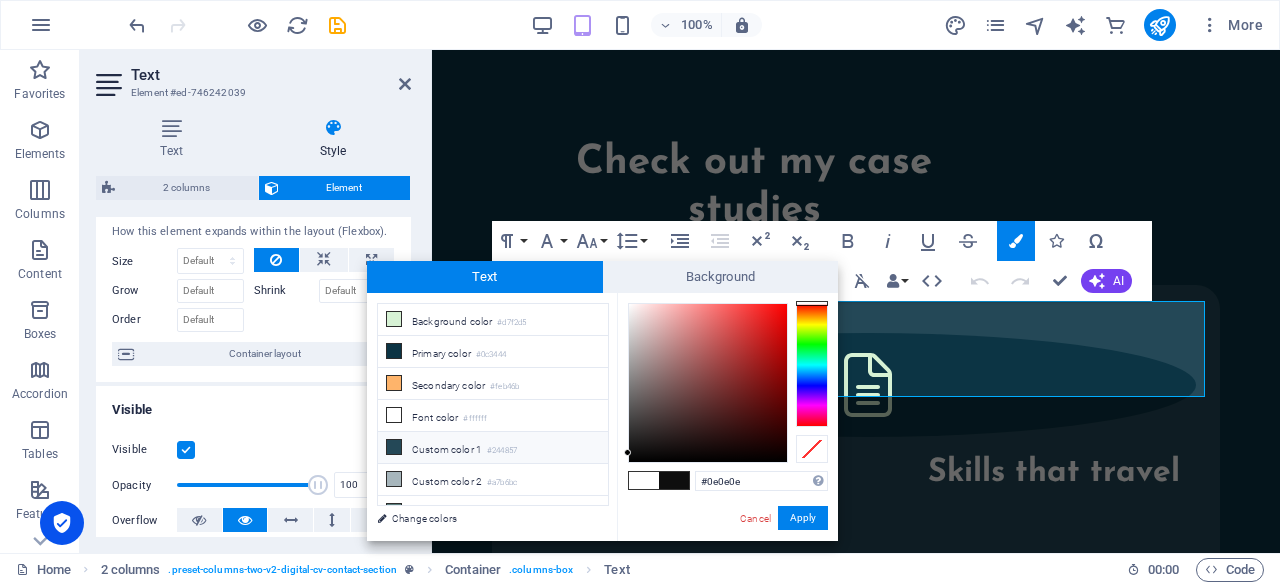 click on "less
Background color
#d7f2d5
Primary color
#0c3444
Secondary color
#feb46b
Font color
#0e0e0e" at bounding box center (602, 417) 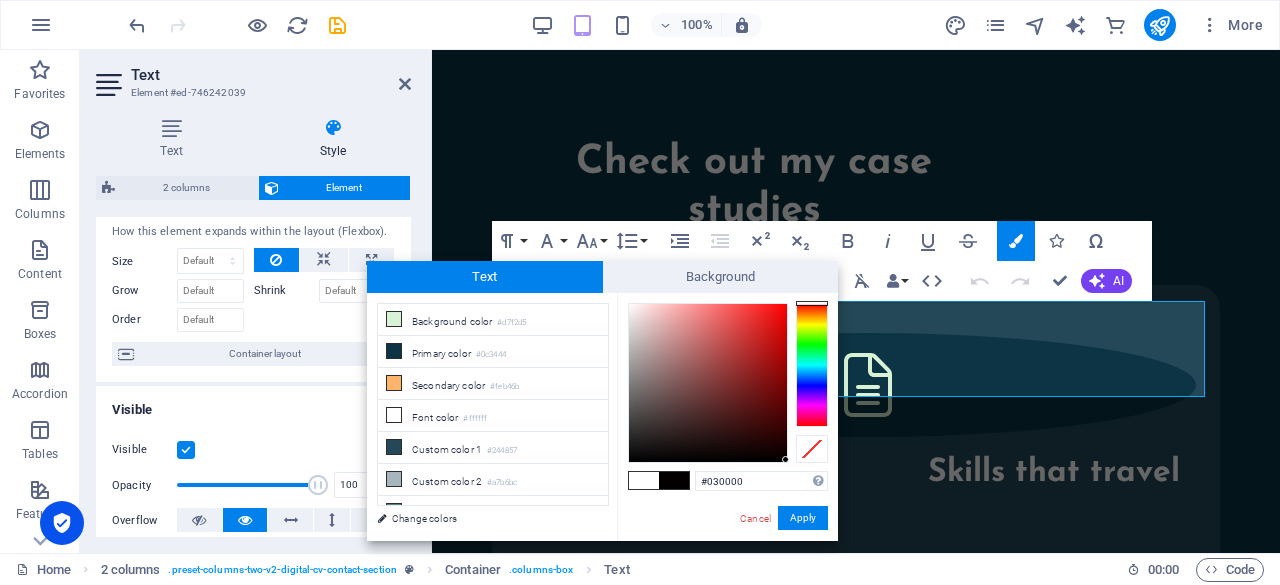 type on "#000000" 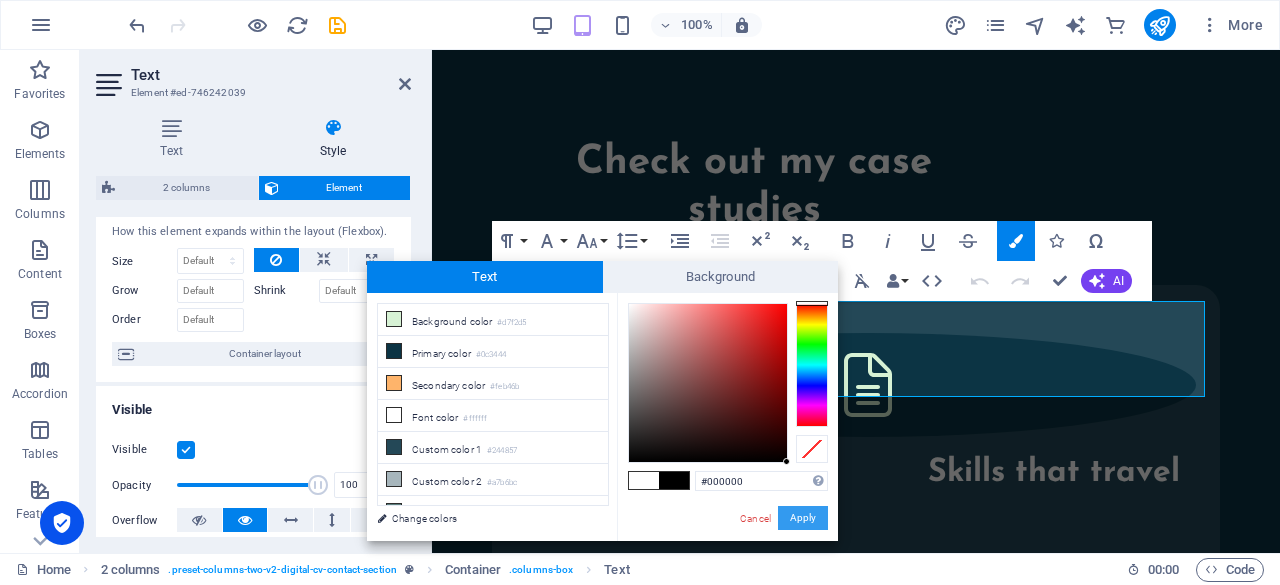 click on "Apply" at bounding box center [803, 518] 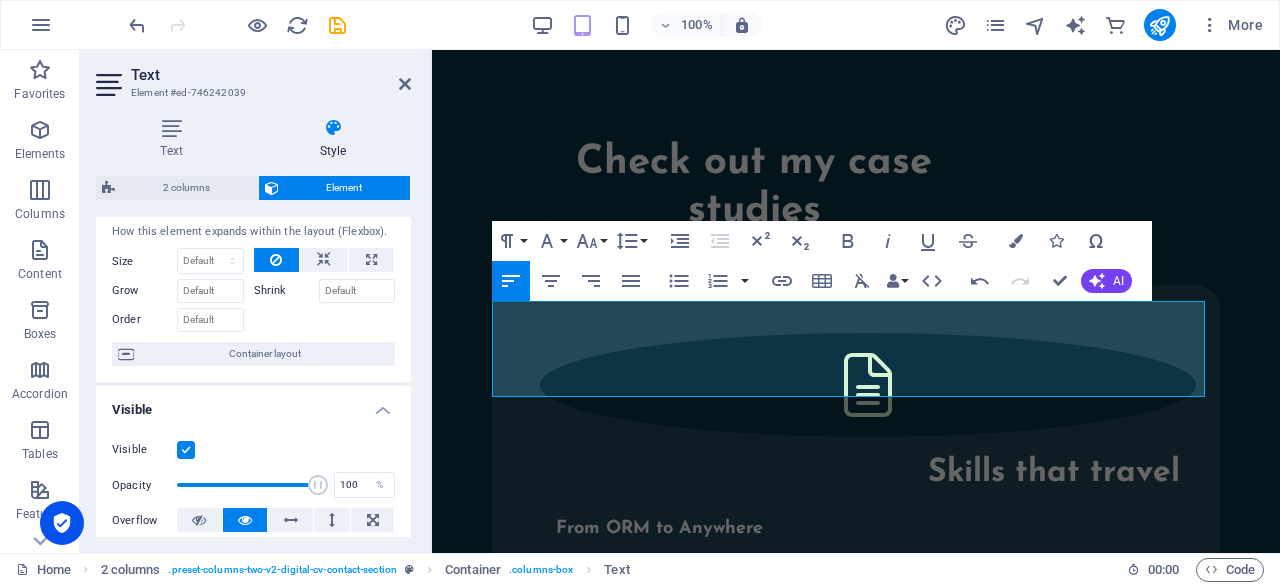 click on "H1   2 columns   Container   Container   Container   Image   Container   2 columns   Container   H2   Container   Spacer   Text   Container   Container   Container   2 columns   Container   Container   Container   H2   Text   Container   Spacer   Container   Text   Spacer   Text   Container   Container   Container   Boxes   Container   Container   Spacer   H3   Text   2 columns   Container   Contact Form   Input   Container   Container   Contact Form   Container   Contact Form   Form   Container   Contact Form   Email   Container   Contact Form   Form   Phone   Container   H2   Container   Container   Contact Form   Textarea   Container   Contact Form   Checkbox   Container   Contact Form   Form   Captcha   Container   Contact Form   Form   Spacer   Form button   Footer Skadi   Container   Text   Spacer   Text   Spacer   Spacer   Container   Container   Spacer   Text   Container   Spacer   Spacer   Container   Container   H2   Icon   Text   Boxes   Container   Container   Button   Text" at bounding box center [856, 301] 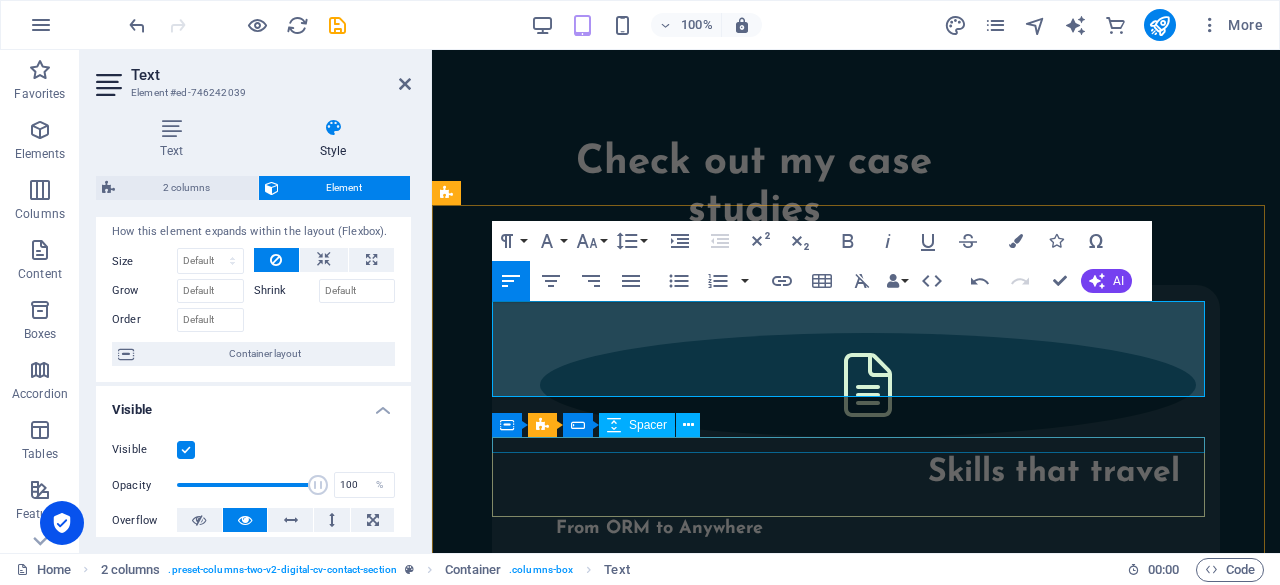 click at bounding box center [856, 2057] 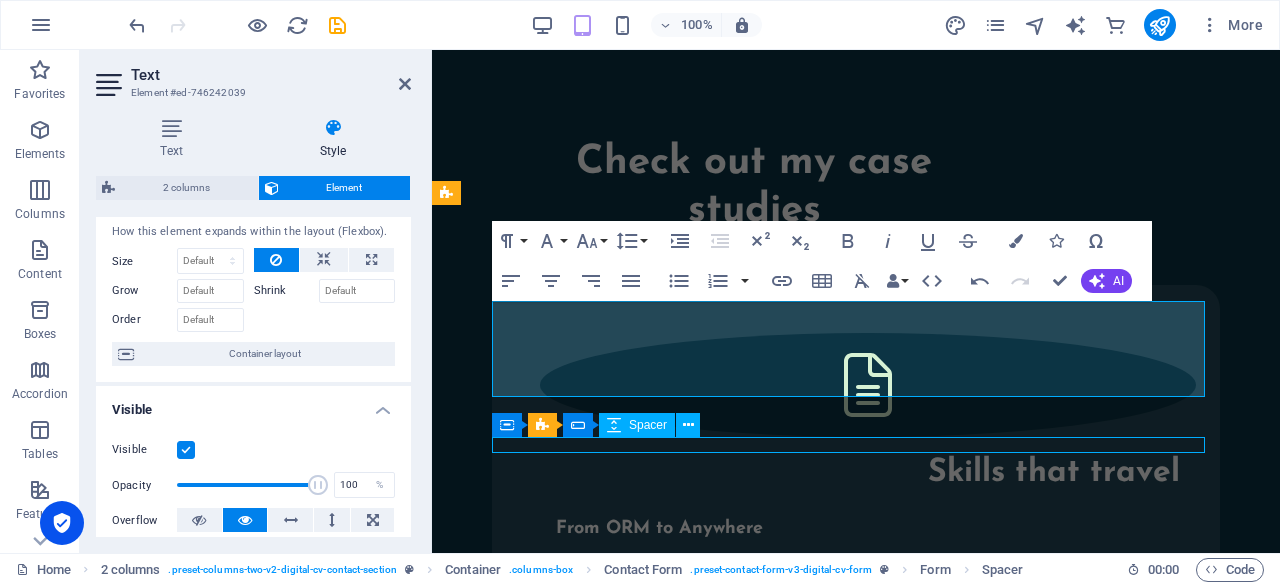 scroll, scrollTop: 4106, scrollLeft: 0, axis: vertical 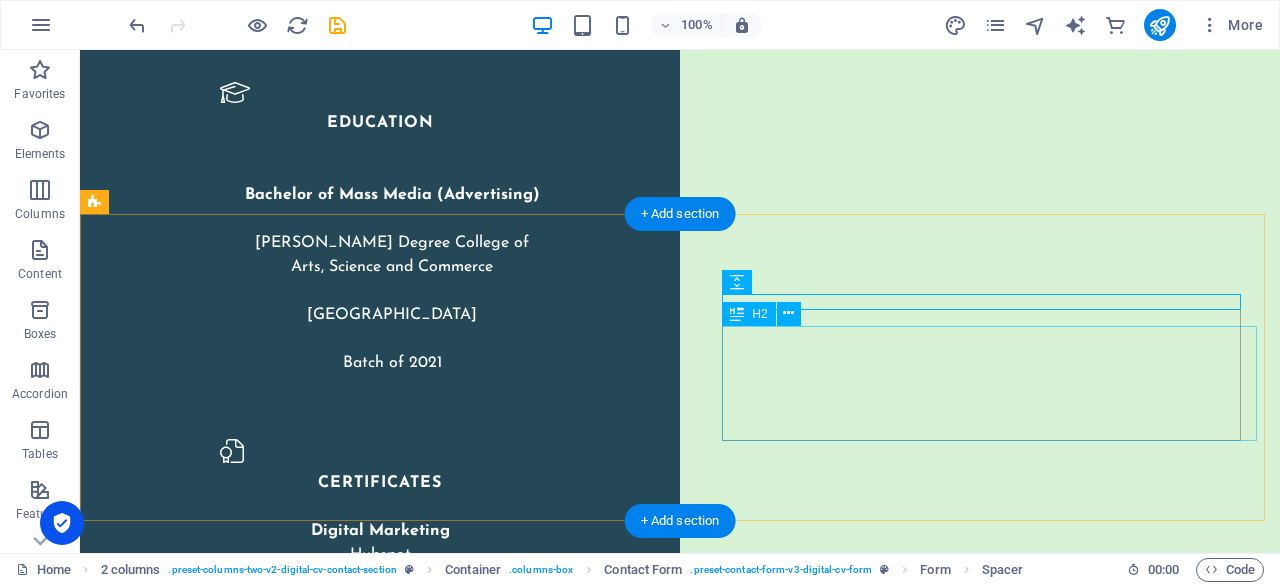 click on "Email- [EMAIL_ADDRESS][DOMAIN_NAME]" at bounding box center (367, 4844) 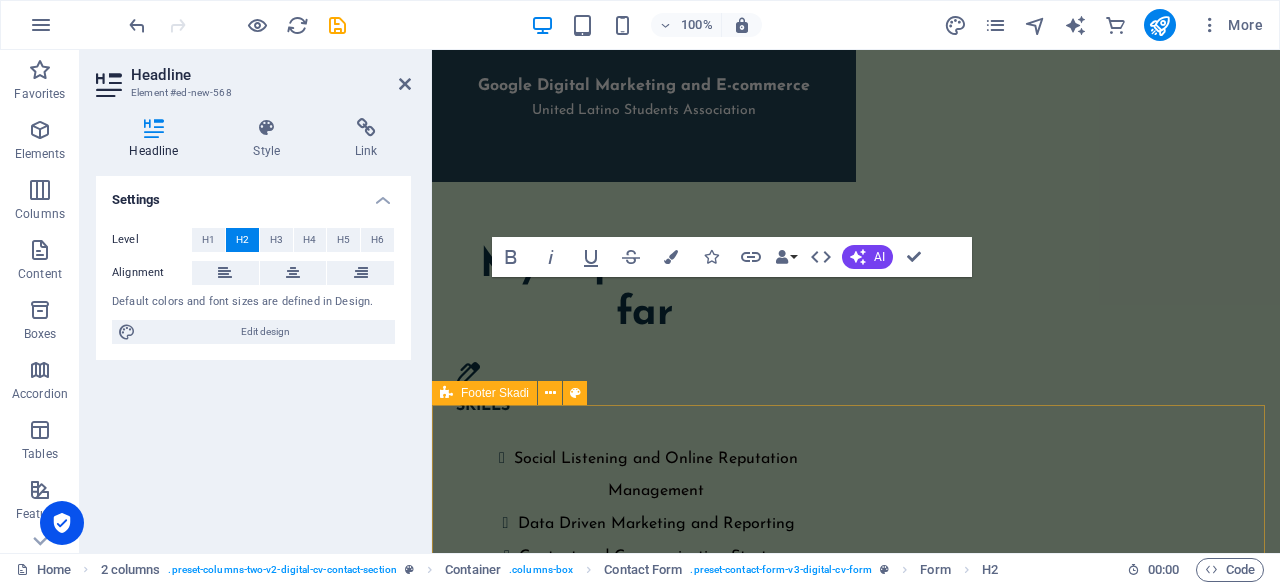 scroll, scrollTop: 5352, scrollLeft: 0, axis: vertical 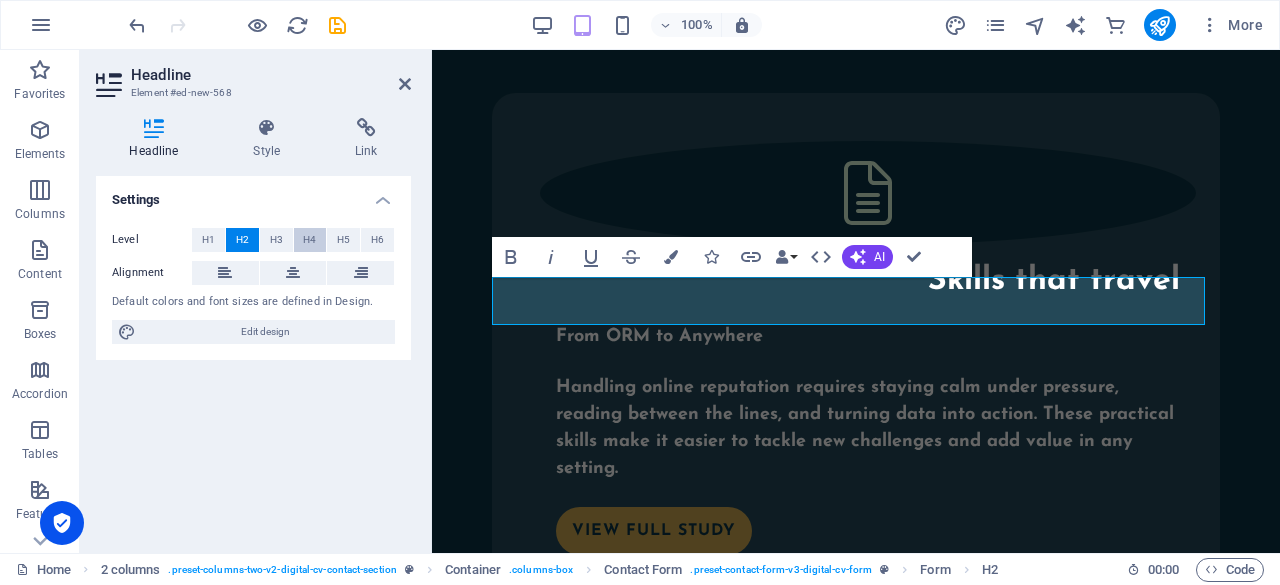 click on "H4" at bounding box center (310, 240) 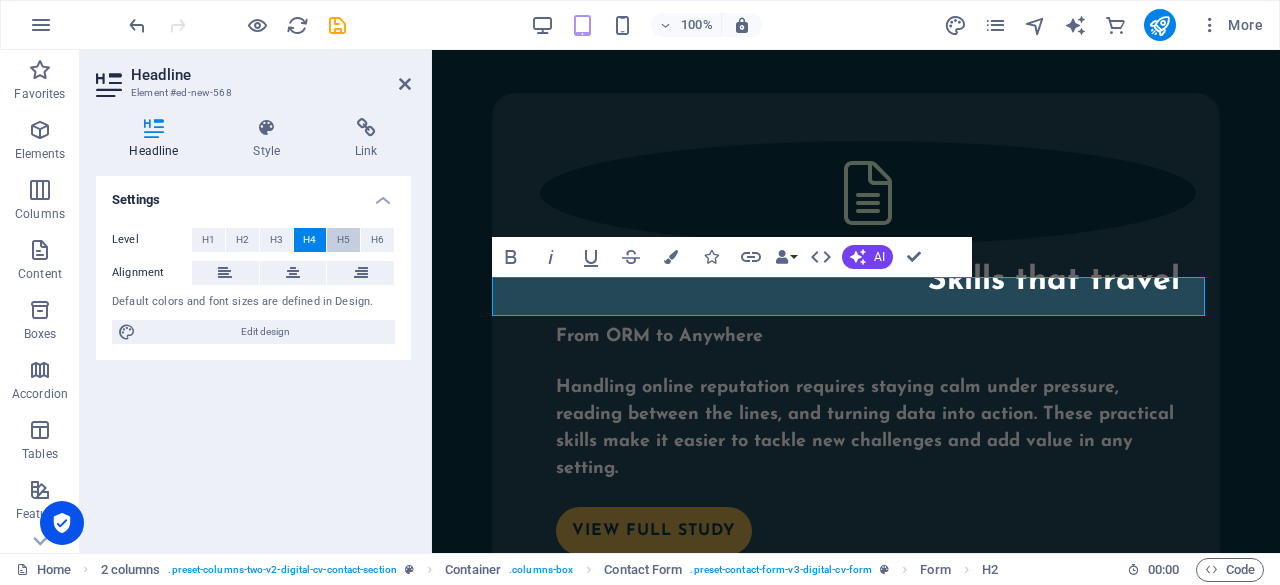 click on "H5" at bounding box center [343, 240] 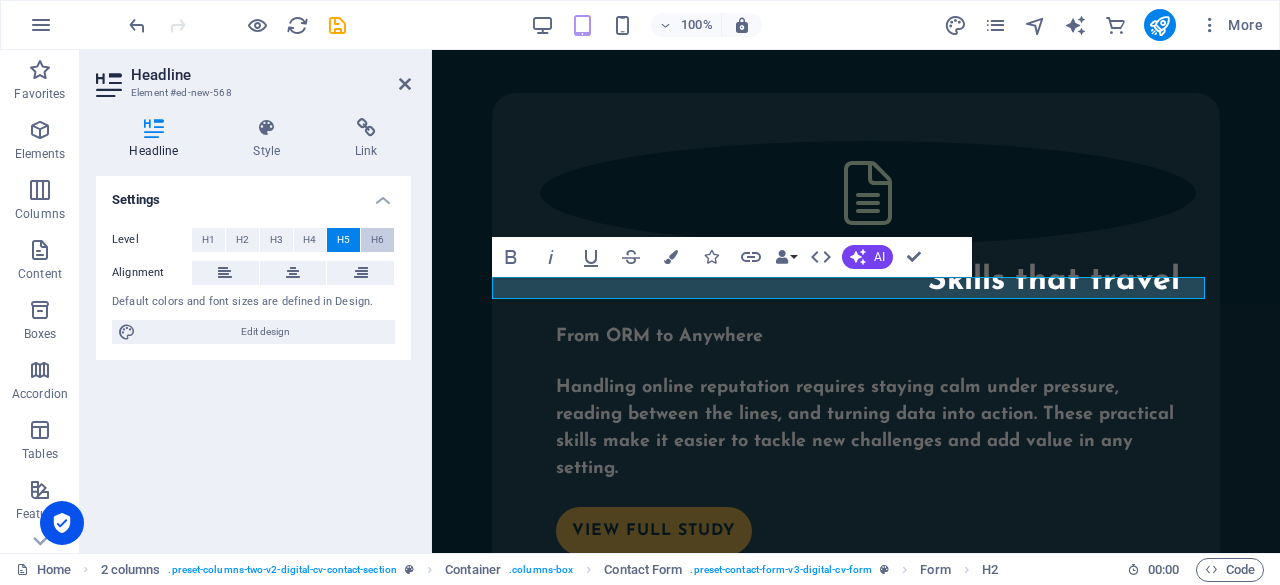 click on "H6" at bounding box center (377, 240) 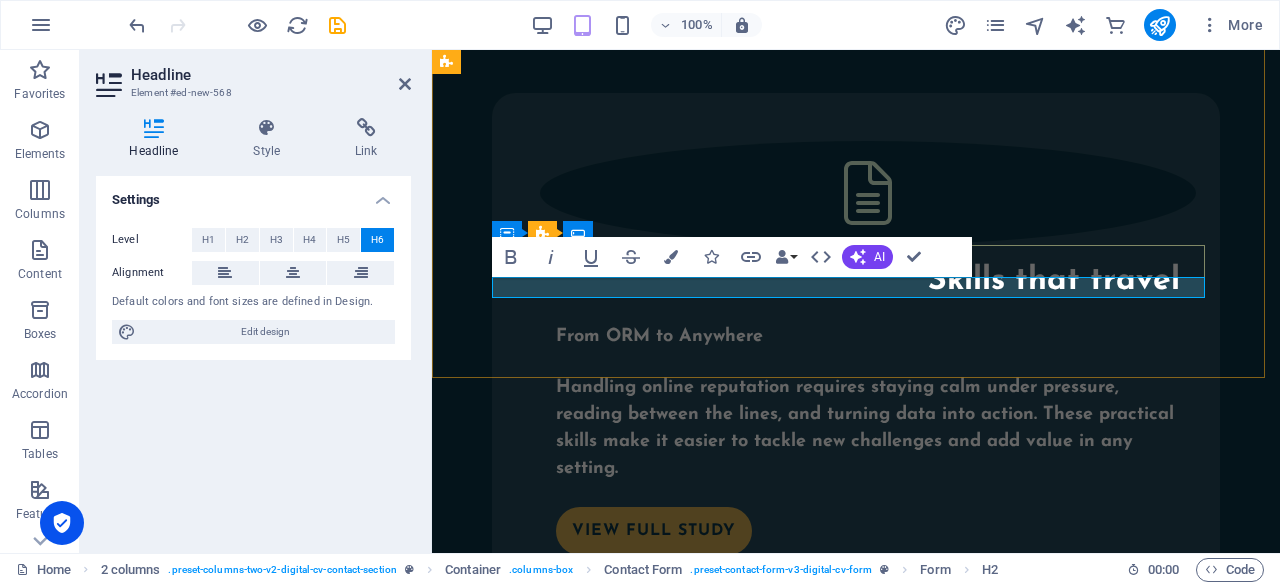 click on "Email- [EMAIL_ADDRESS][DOMAIN_NAME]" at bounding box center [856, 1899] 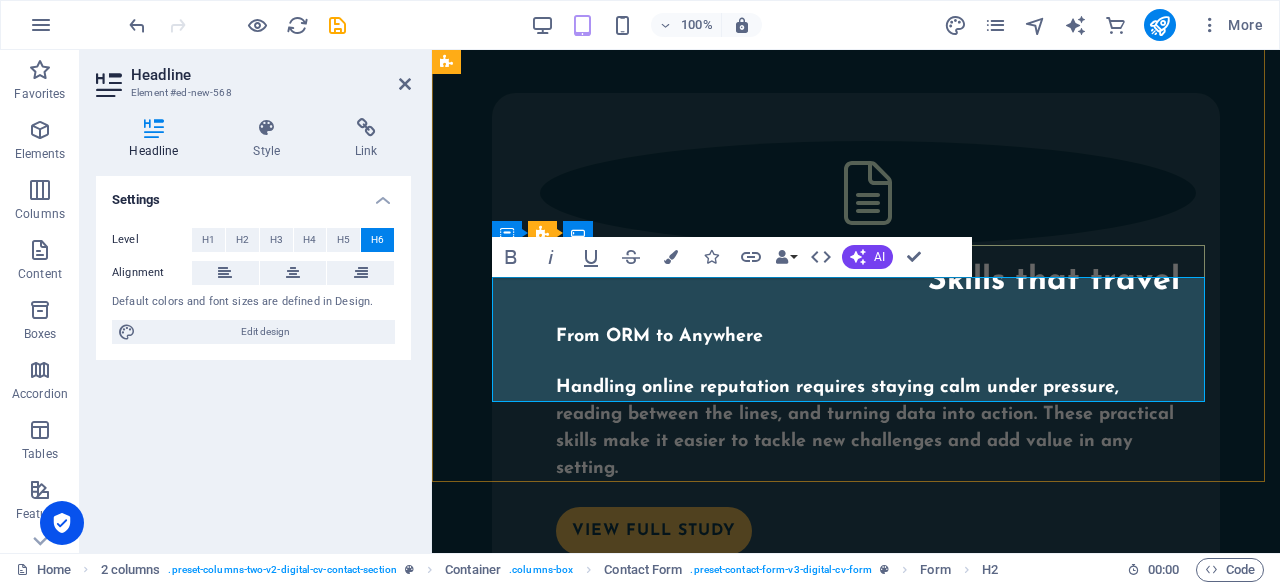 drag, startPoint x: 740, startPoint y: 392, endPoint x: 654, endPoint y: 373, distance: 88.07383 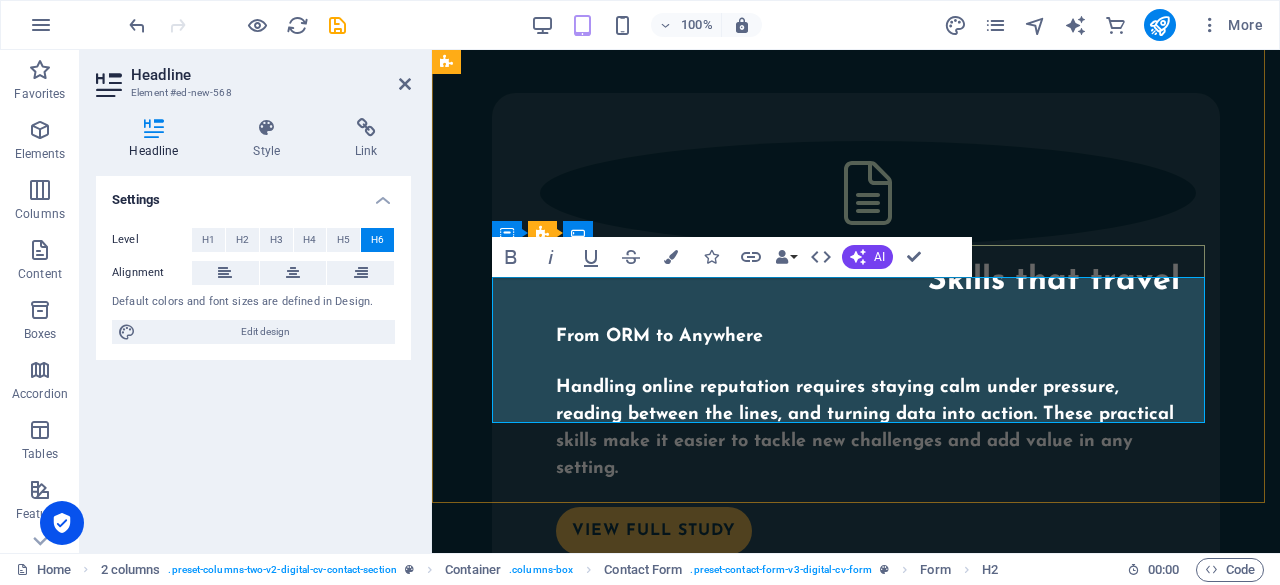 type 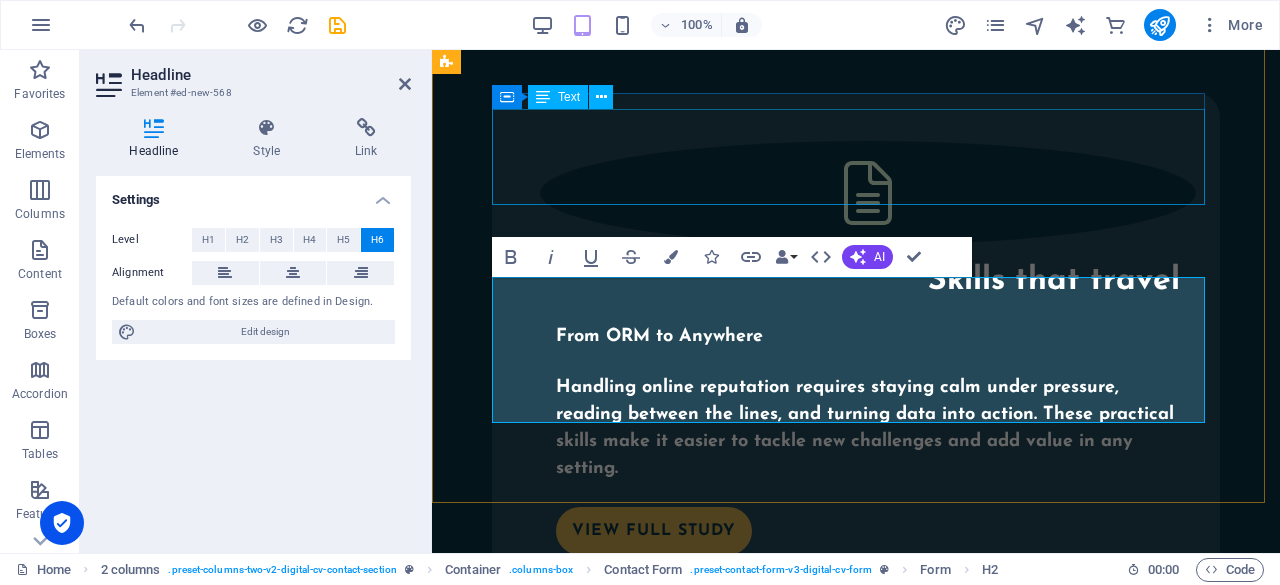 click on "Let’s build your brand story together! From ORM to digital campaigns, I’m here to help your brand shine.  Drop me a message — let’s start something amazing!" at bounding box center [856, 1789] 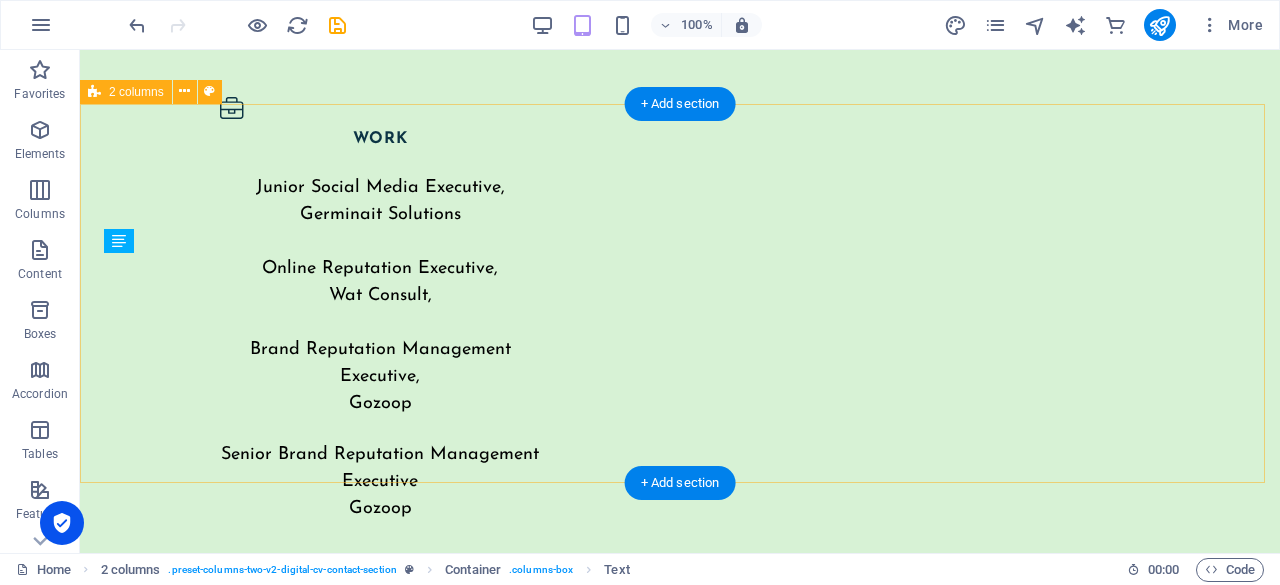 scroll, scrollTop: 4216, scrollLeft: 0, axis: vertical 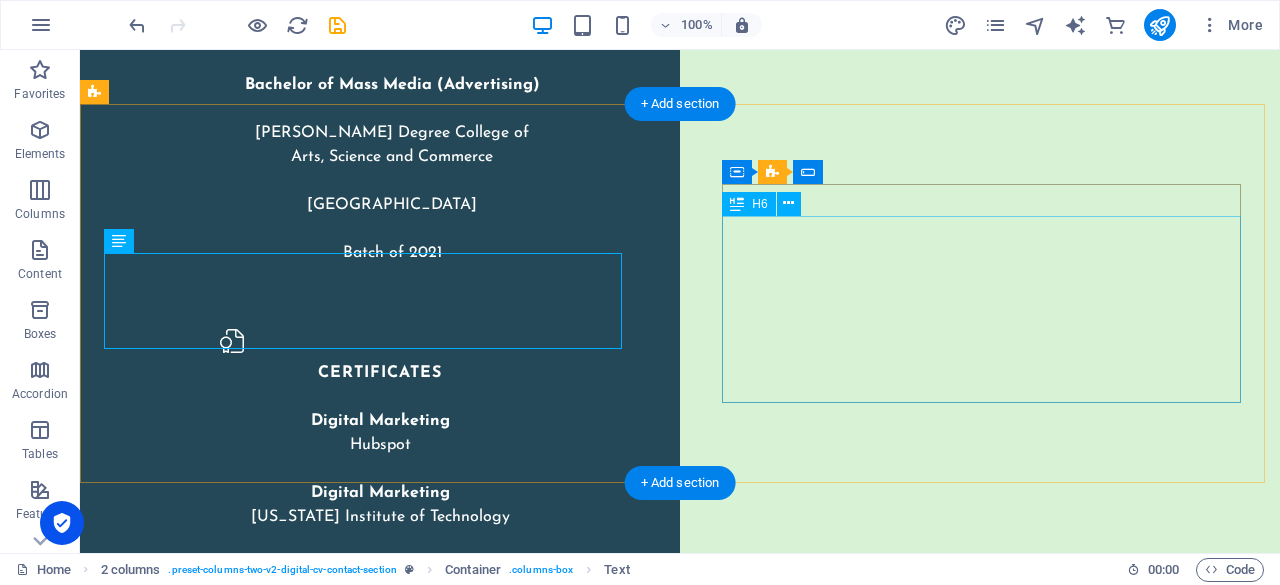 click on "Ready to grow your brand with me? I’d love to help with everything from online reputation to digital campaigns.Drop me a message — let’s make it happen!  Prefer email? [EMAIL_ADDRESS][DOMAIN_NAME] Currently in [GEOGRAPHIC_DATA], arriving in [GEOGRAPHIC_DATA] on [DATE] — actively seeking full-time opportunities across the [GEOGRAPHIC_DATA]." at bounding box center (367, 4753) 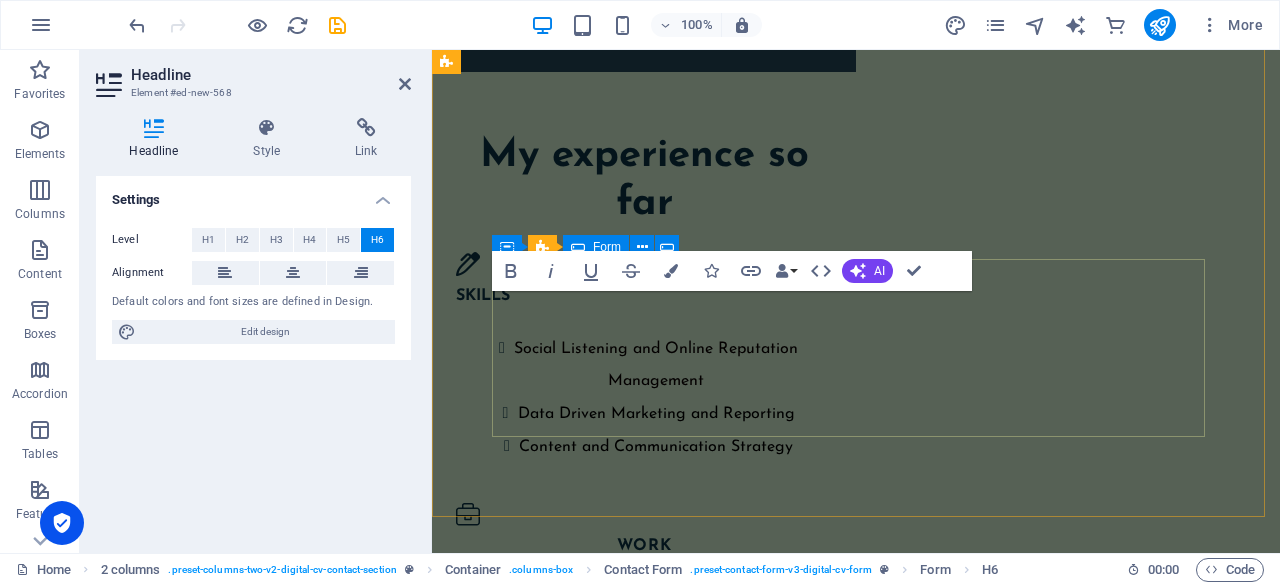 scroll, scrollTop: 5338, scrollLeft: 0, axis: vertical 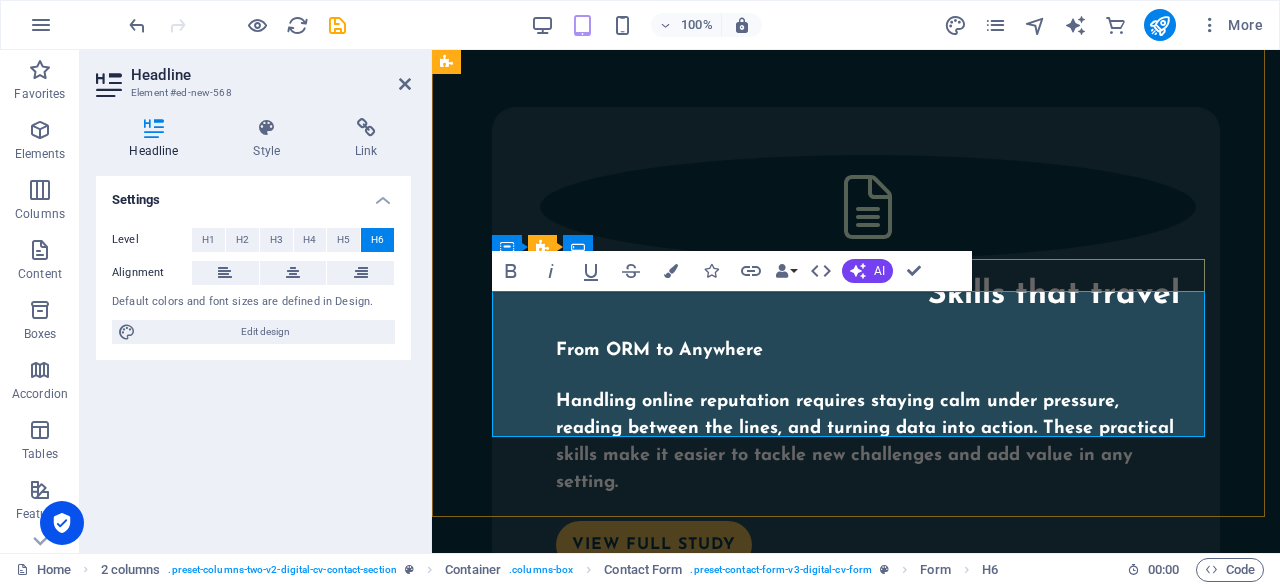 click on "Ready to grow your brand with me? I’d love to help with everything from online reputation to digital campaigns.Drop me a message — let’s make it happen!  Prefer email? [EMAIL_ADDRESS][DOMAIN_NAME] Currently in [GEOGRAPHIC_DATA], arriving in [GEOGRAPHIC_DATA] on [DATE] — actively seeking full-time opportunities across the [GEOGRAPHIC_DATA]." at bounding box center (856, 1976) 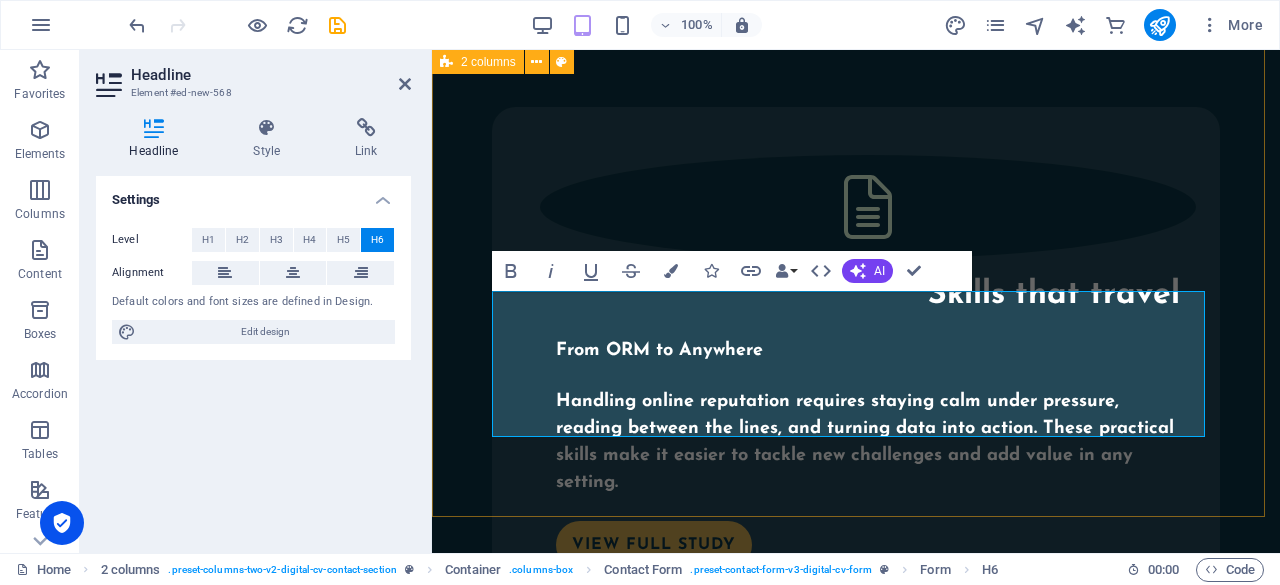 click on "Let’s build your brand story together! From ORM to digital campaigns, I’m here to help your brand shine.  Drop me a message — let’s start something amazing!  Ready to grow your brand with me? I’d love to help with everything from online reputation to digital campaigns. Drop me a message — let’s make it happen!  Prefer email? [EMAIL_ADDRESS][DOMAIN_NAME] Currently in [GEOGRAPHIC_DATA], arriving in [GEOGRAPHIC_DATA] on [DATE] — actively seeking full-time opportunities across the [GEOGRAPHIC_DATA]." at bounding box center [856, 1894] 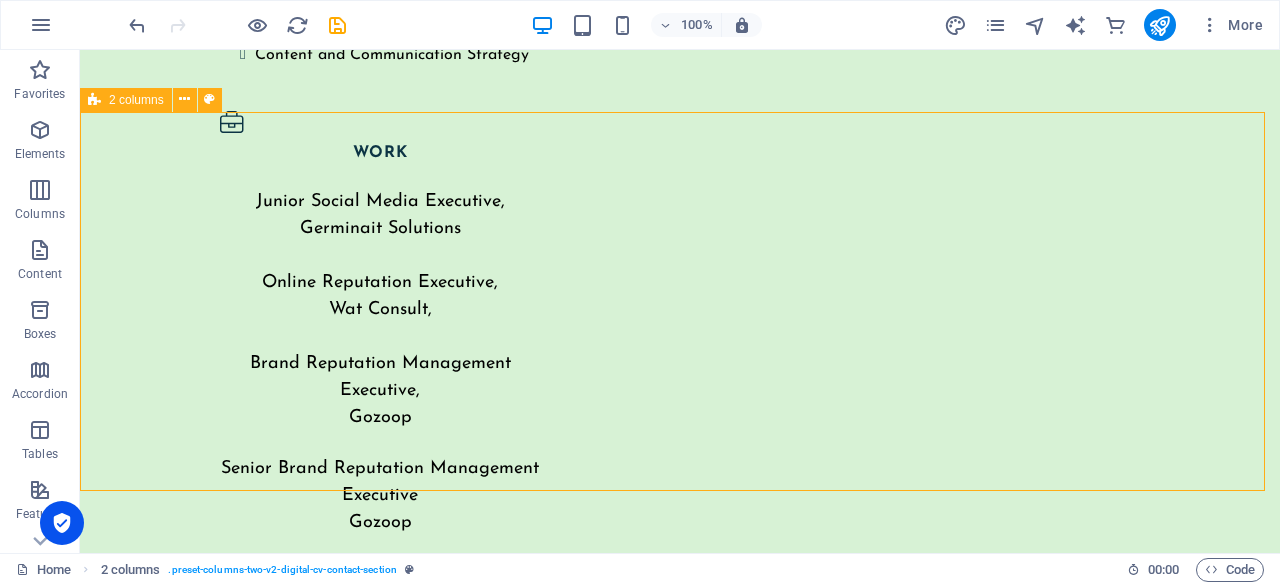 scroll, scrollTop: 4208, scrollLeft: 0, axis: vertical 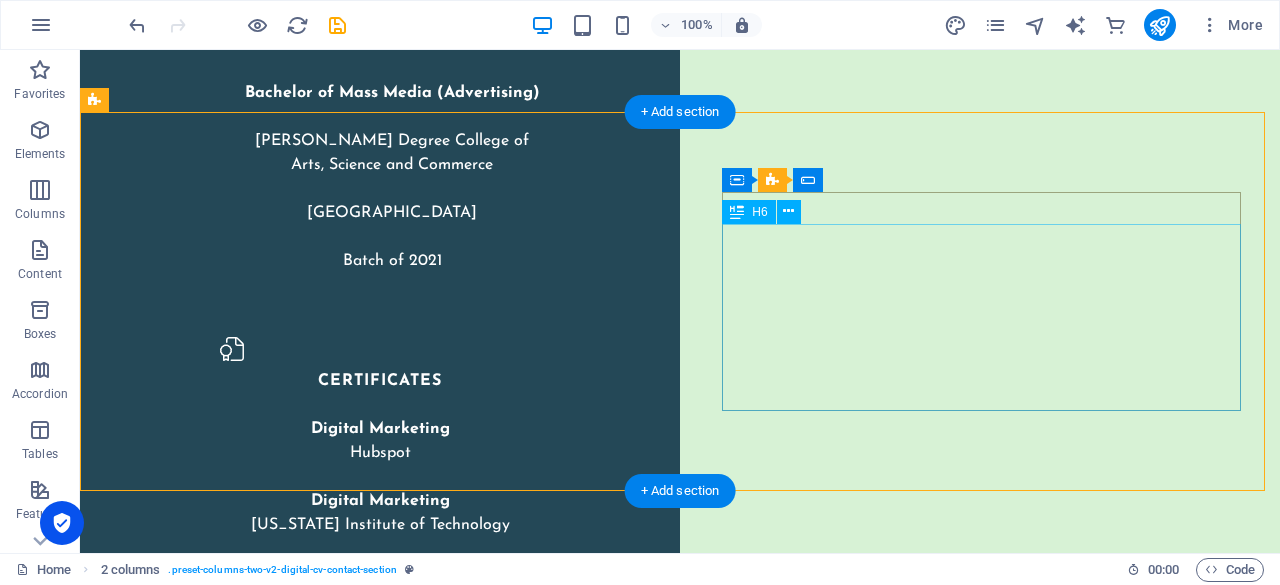 click on "Ready to grow your brand with me? I’d love to help with everything from online reputation to digital campaigns. Drop me a message — let’s make it happen!  Prefer email? [EMAIL_ADDRESS][DOMAIN_NAME] Currently in [GEOGRAPHIC_DATA], arriving in [GEOGRAPHIC_DATA] on [DATE] — actively seeking full-time opportunities across the [GEOGRAPHIC_DATA]." at bounding box center [367, 4761] 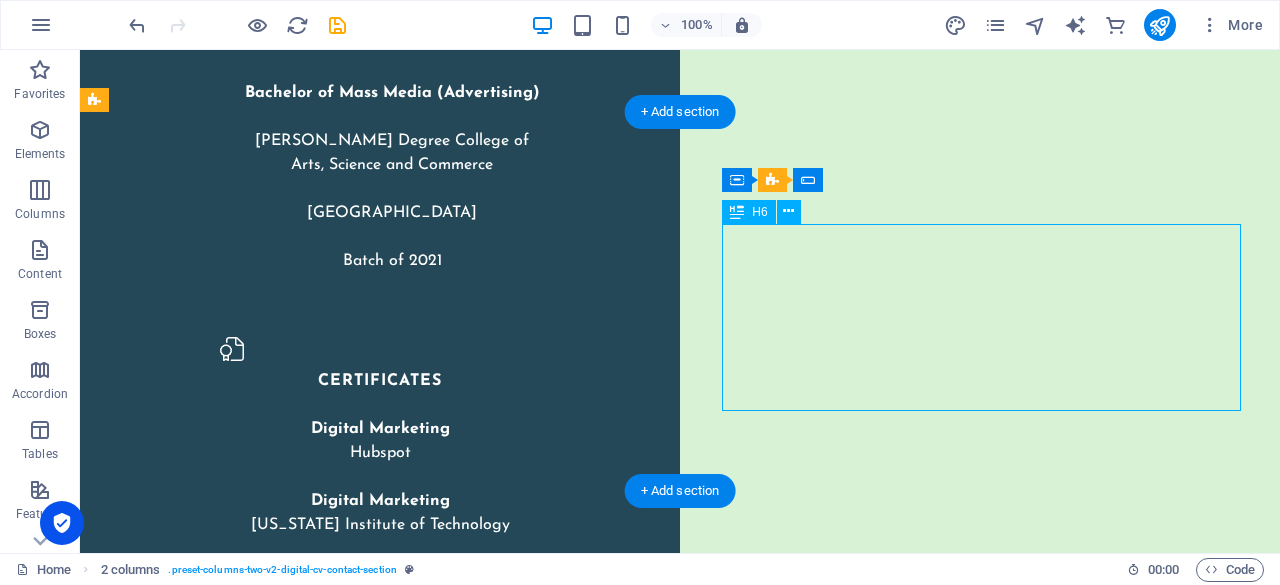 click on "Ready to grow your brand with me? I’d love to help with everything from online reputation to digital campaigns. Drop me a message — let’s make it happen!  Prefer email? [EMAIL_ADDRESS][DOMAIN_NAME] Currently in [GEOGRAPHIC_DATA], arriving in [GEOGRAPHIC_DATA] on [DATE] — actively seeking full-time opportunities across the [GEOGRAPHIC_DATA]." at bounding box center [367, 4761] 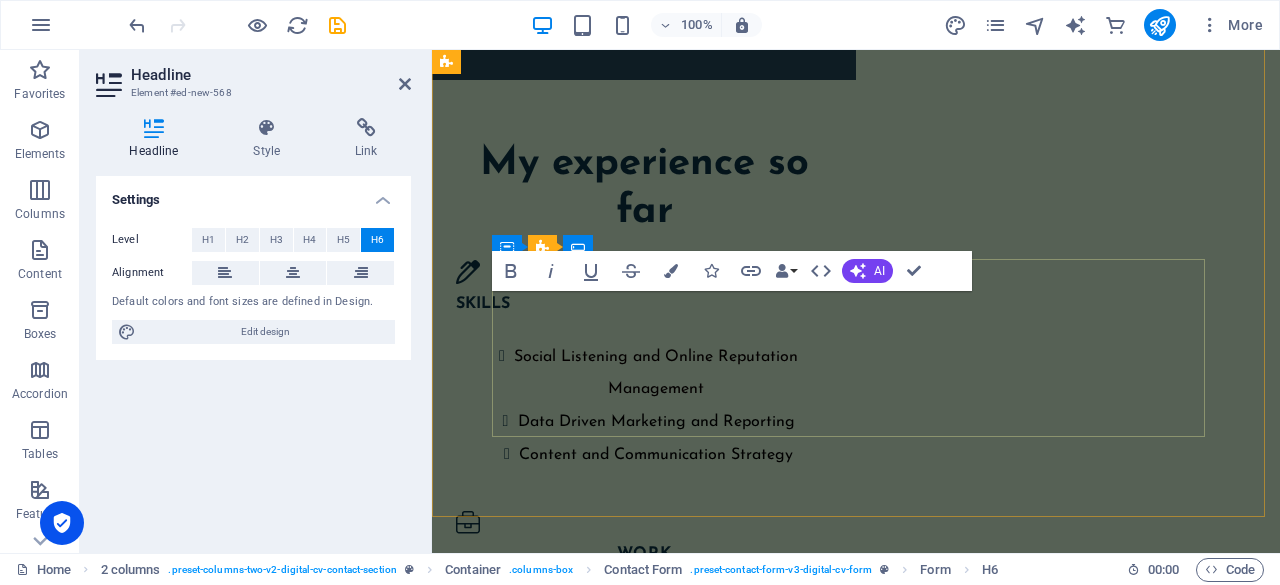 scroll, scrollTop: 5338, scrollLeft: 0, axis: vertical 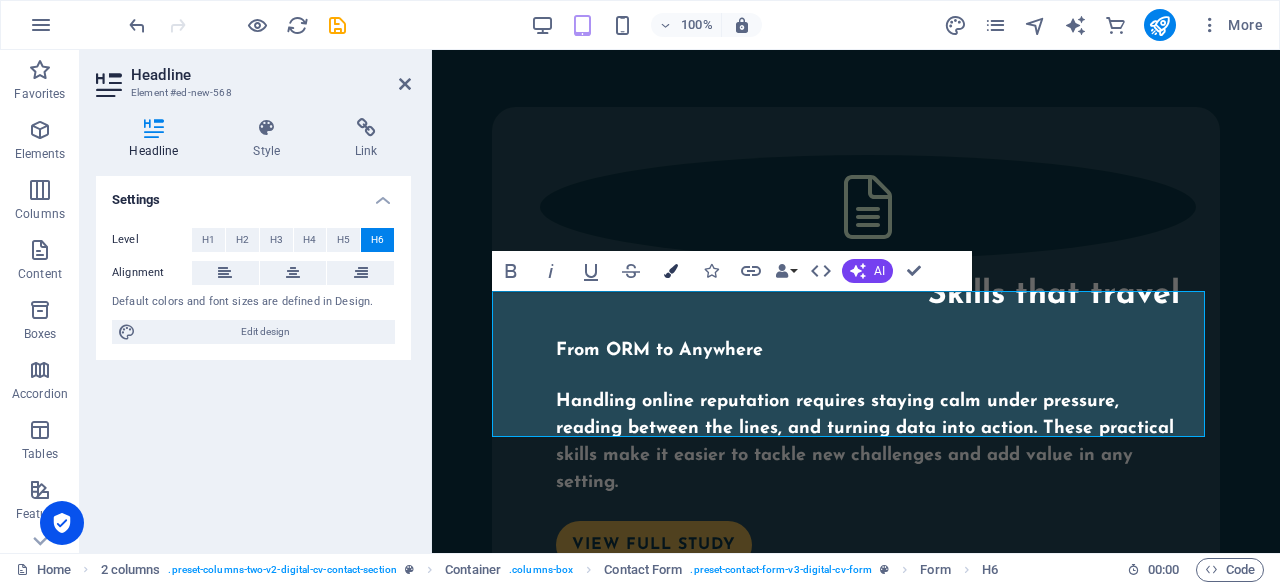 click at bounding box center (671, 271) 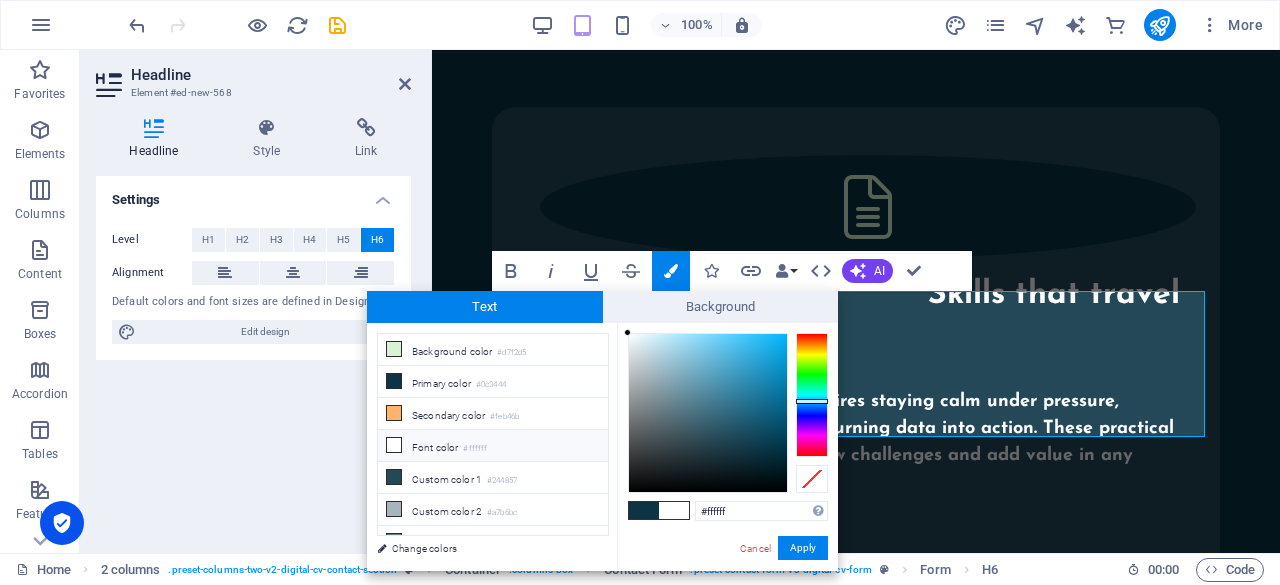 drag, startPoint x: 713, startPoint y: 404, endPoint x: 581, endPoint y: 327, distance: 152.81688 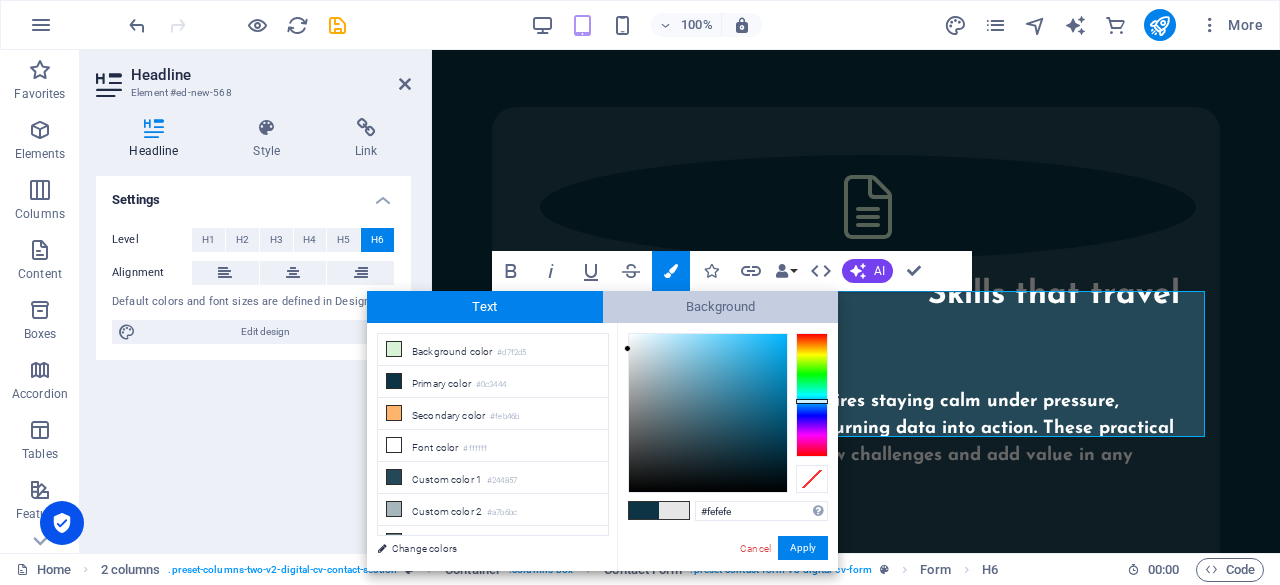 type on "#ffffff" 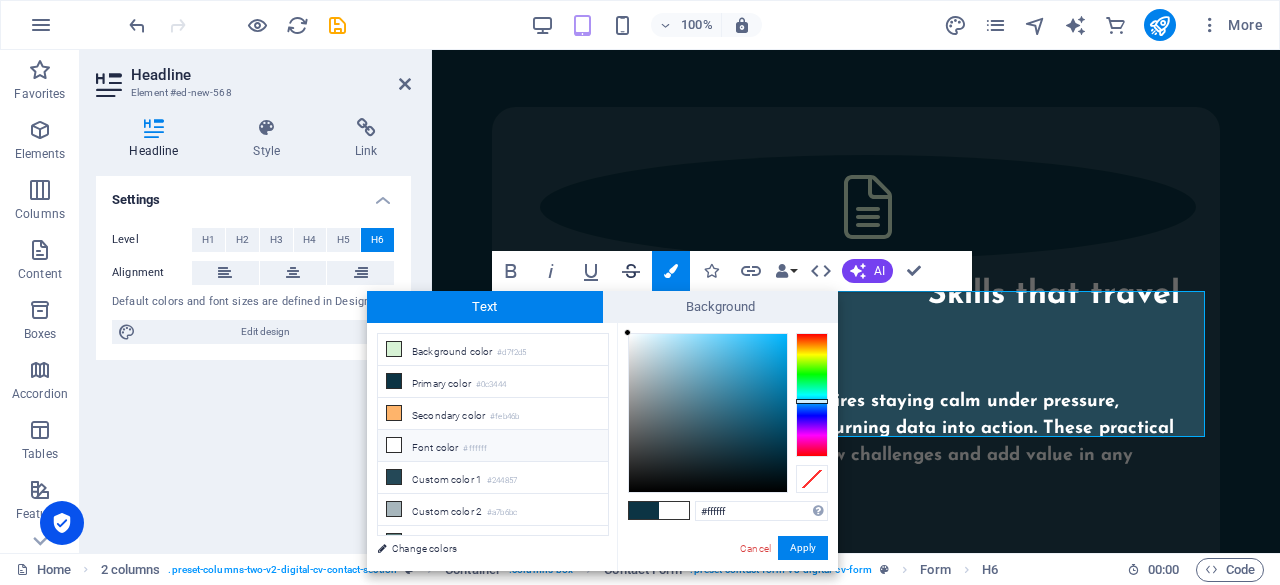 scroll, scrollTop: 4224, scrollLeft: 0, axis: vertical 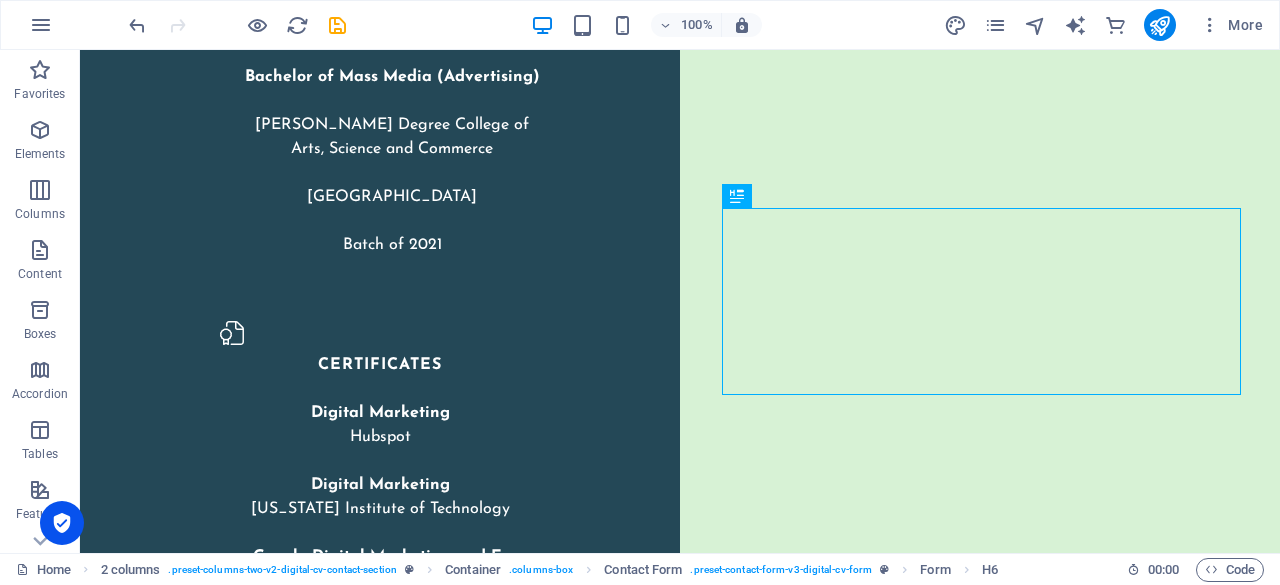 click on "Drag here to replace the existing content. Press “Ctrl” if you want to create a new element.
H1   2 columns   Container   Container   Container   Image   Container   2 columns   Container   H2   Container   Spacer   Text   Container   Container   Container   2 columns   Container   Container   Container   H2   Text   Container   Spacer   Container   Text   Spacer   Text   Container   Container   Container   Boxes   Container   Container   Spacer   H3   Text   2 columns   Container   Contact Form   Input   Container   Container   Contact Form   Container   Contact Form   Form   Container   Contact Form   Email   Container   Contact Form   Form   Phone   Container   H2   Container   Container   Contact Form   Textarea   Container   Contact Form   Checkbox   Container   Contact Form   Form   Captcha   Container   Contact Form   Spacer   Form button   Footer Skadi   Container   Text   Spacer   Text   Spacer   Spacer   Container   Container   Spacer   Text   Container   Spacer   Spacer" at bounding box center [680, 301] 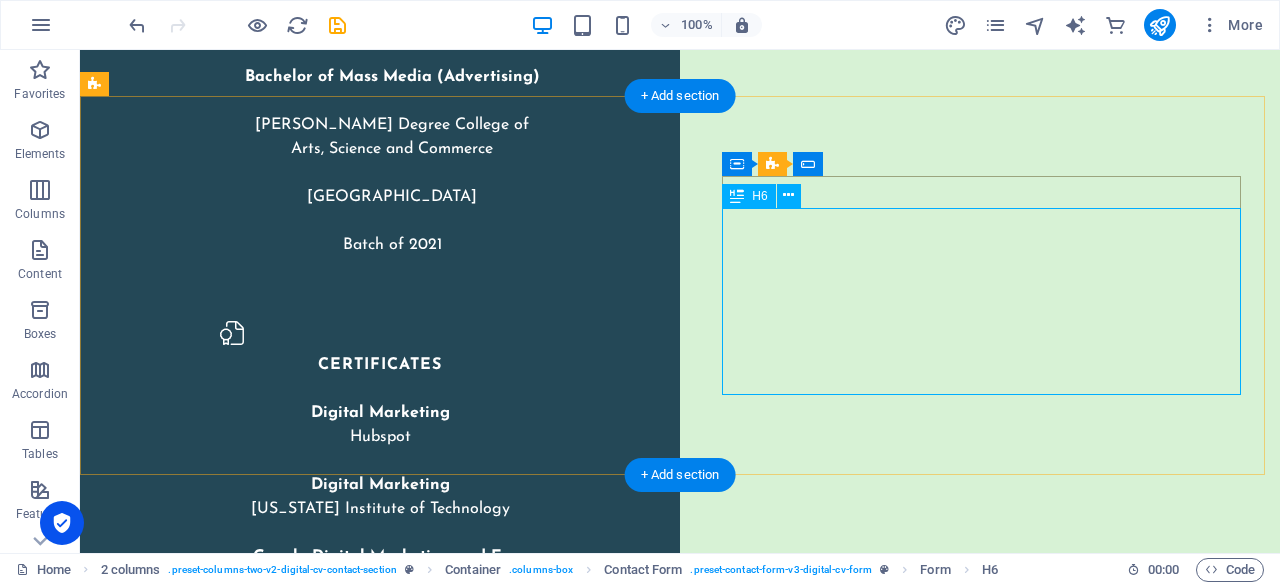 click on "Ready to grow your brand with me? I’d love to help with everything from online reputation to digital campaigns. Drop me a message — let’s make it happen!  Prefer email? [EMAIL_ADDRESS][DOMAIN_NAME] Currently in [GEOGRAPHIC_DATA], arriving in [GEOGRAPHIC_DATA] on [DATE] — actively seeking full-time opportunities across the [GEOGRAPHIC_DATA]." at bounding box center [367, 4745] 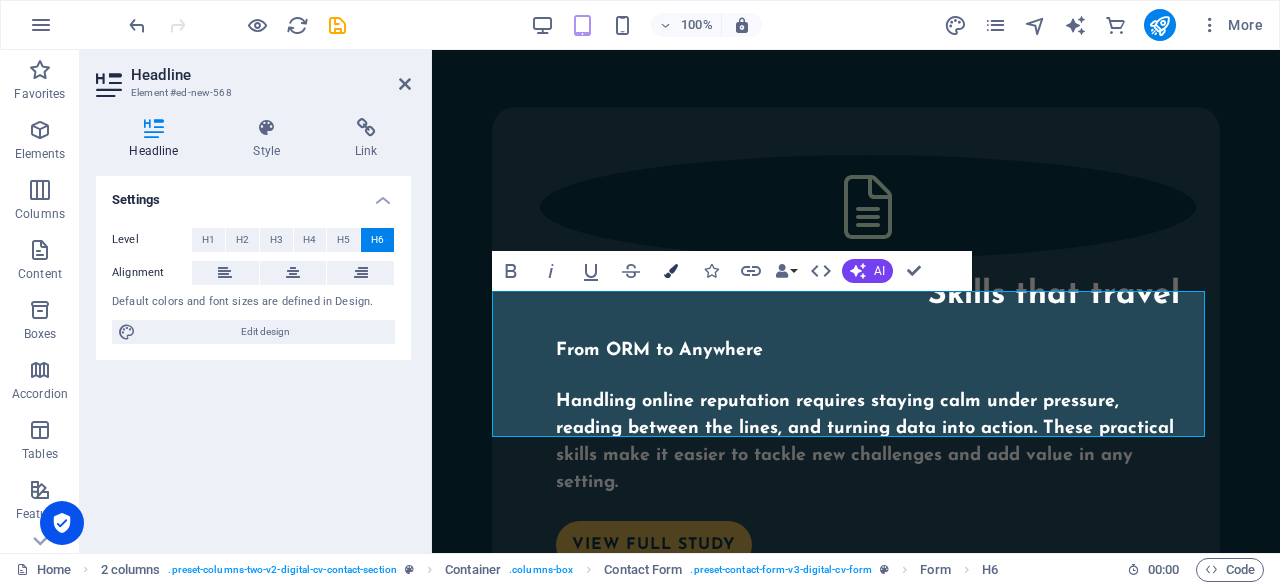 click on "Colors" at bounding box center (671, 271) 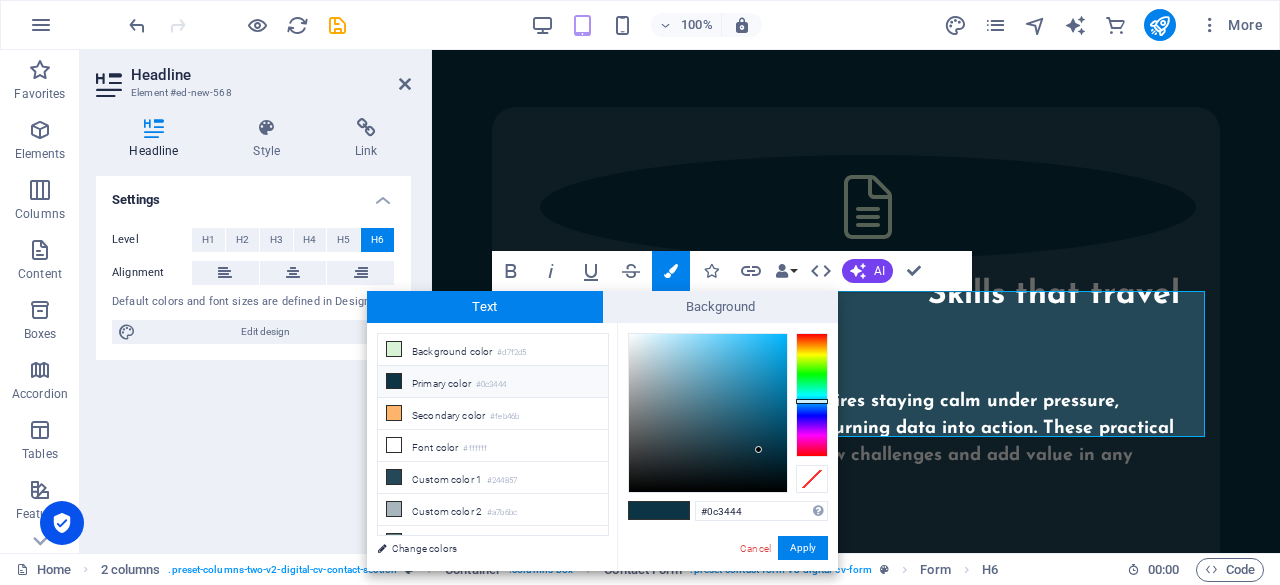 type on "#f9fbfc" 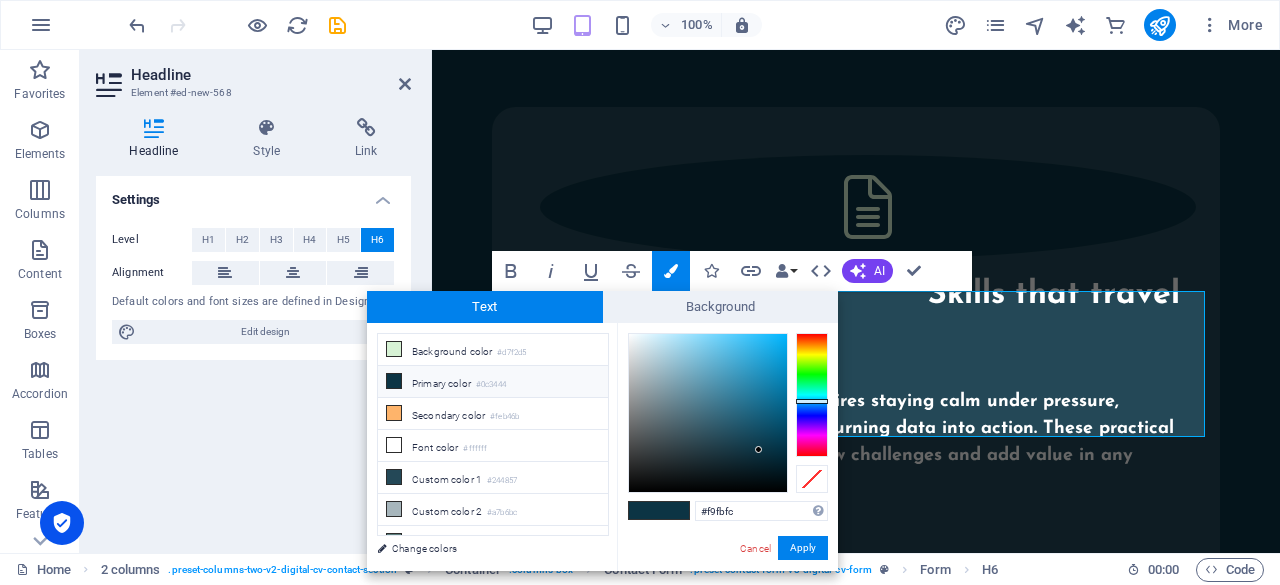 click at bounding box center (708, 413) 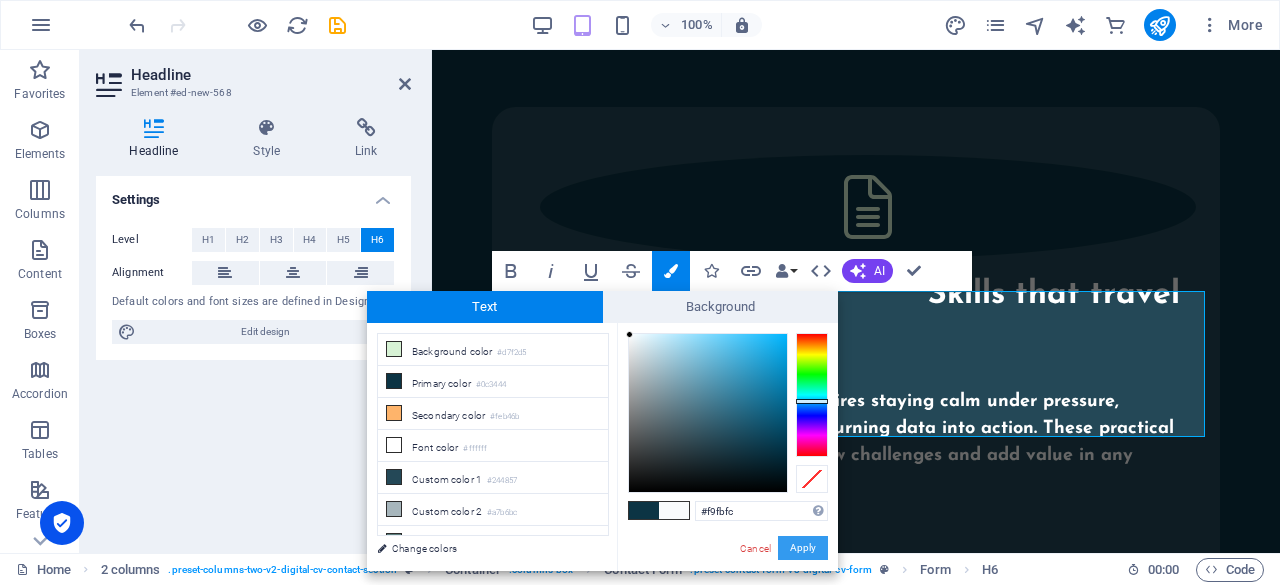 drag, startPoint x: 798, startPoint y: 541, endPoint x: 803, endPoint y: 553, distance: 13 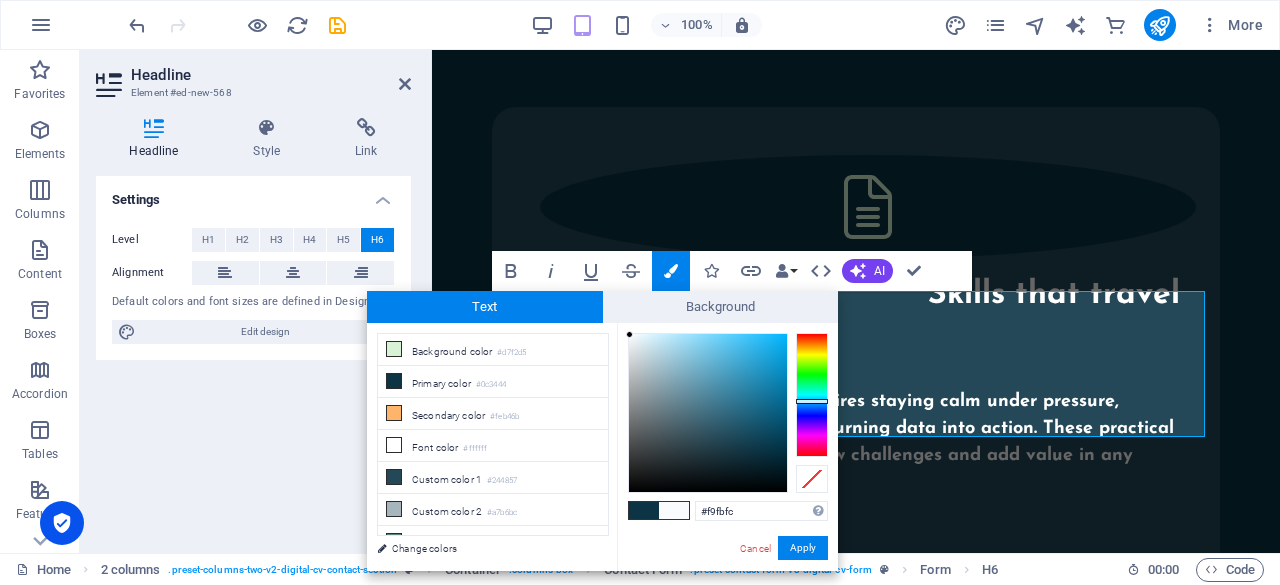 click on "Apply" at bounding box center [803, 548] 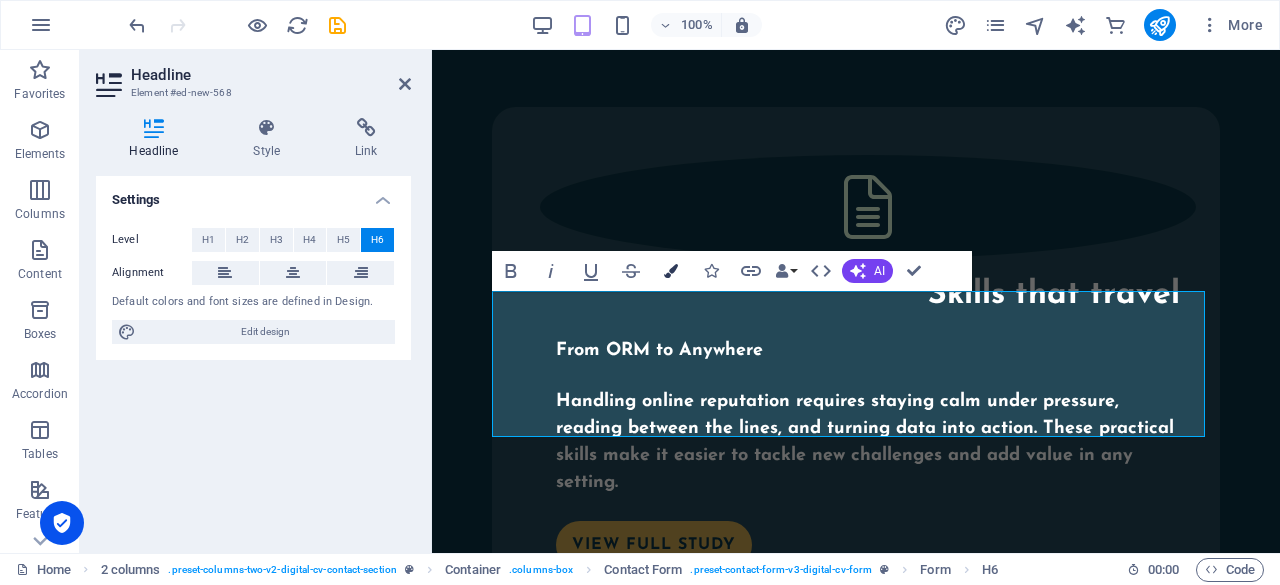 click on "Colors" at bounding box center (671, 271) 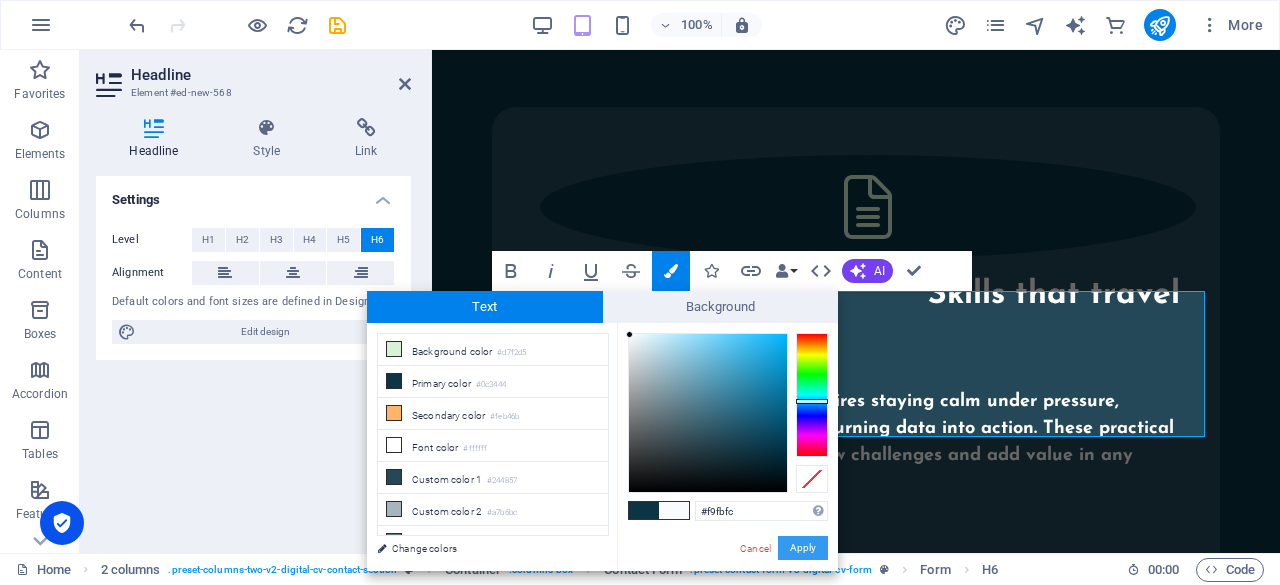 click on "Apply" at bounding box center [803, 548] 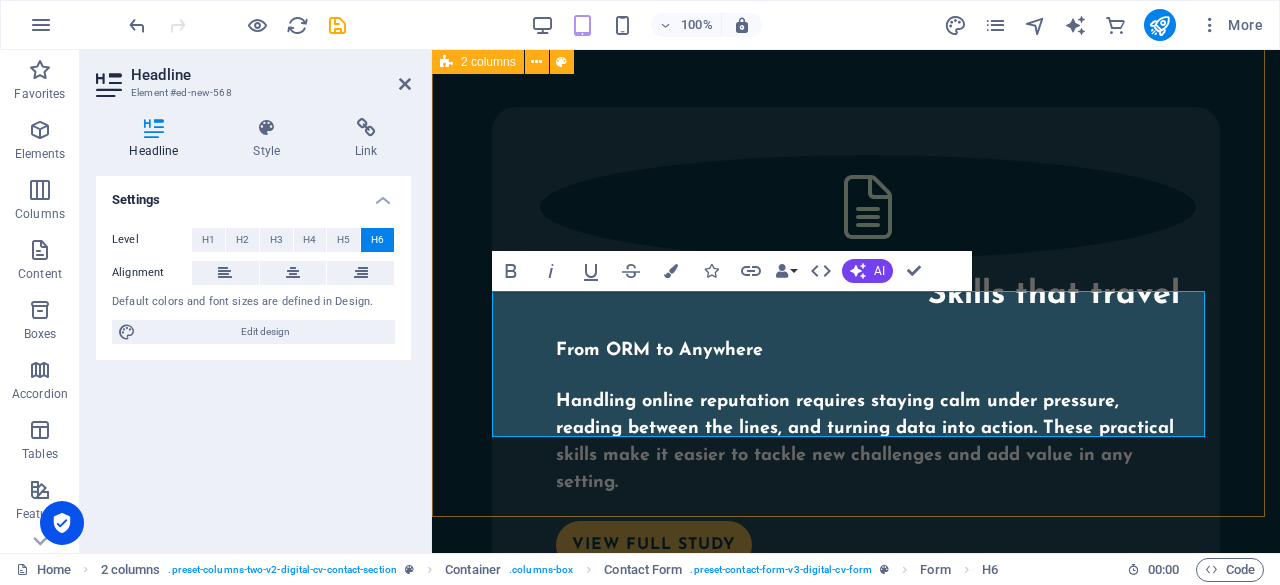 click on "Let’s build your brand story together! From ORM to digital campaigns, I’m here to help your brand shine.  Drop me a message — let’s start something amazing!  Ready to grow your brand with me? I’d love to help with everything from online reputation to digital campaigns. Drop me a message — let’s make it happen!  Prefer email? [EMAIL_ADDRESS][DOMAIN_NAME] Currently in [GEOGRAPHIC_DATA], arriving in [GEOGRAPHIC_DATA] on [DATE] — actively seeking full-time opportunities across the [GEOGRAPHIC_DATA]." at bounding box center [856, 1894] 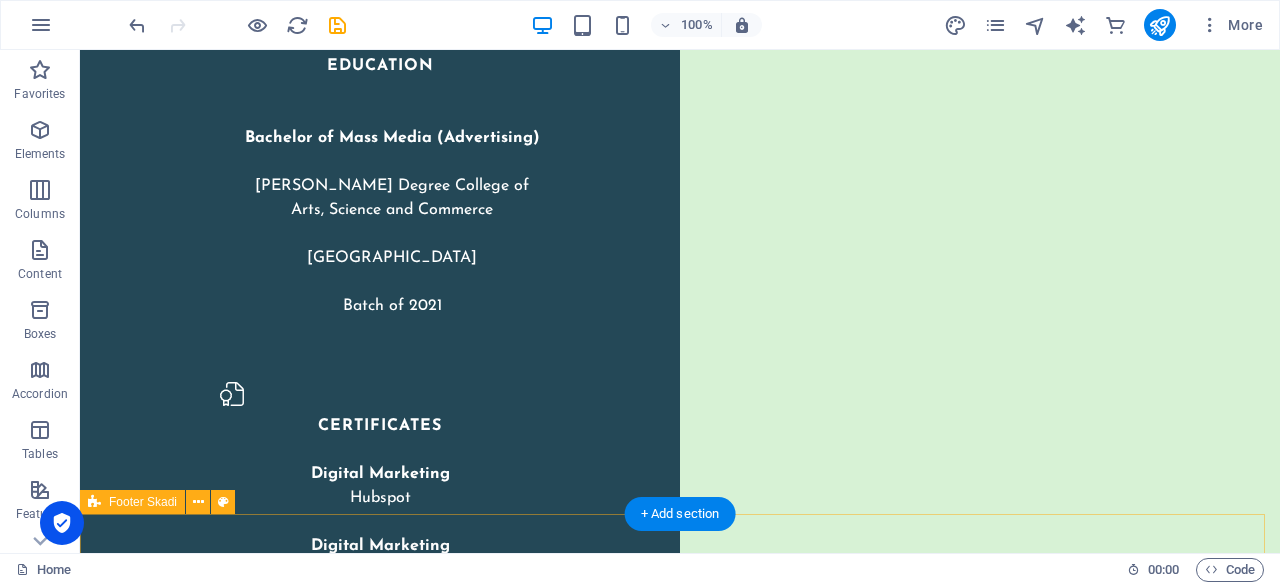 scroll, scrollTop: 4147, scrollLeft: 0, axis: vertical 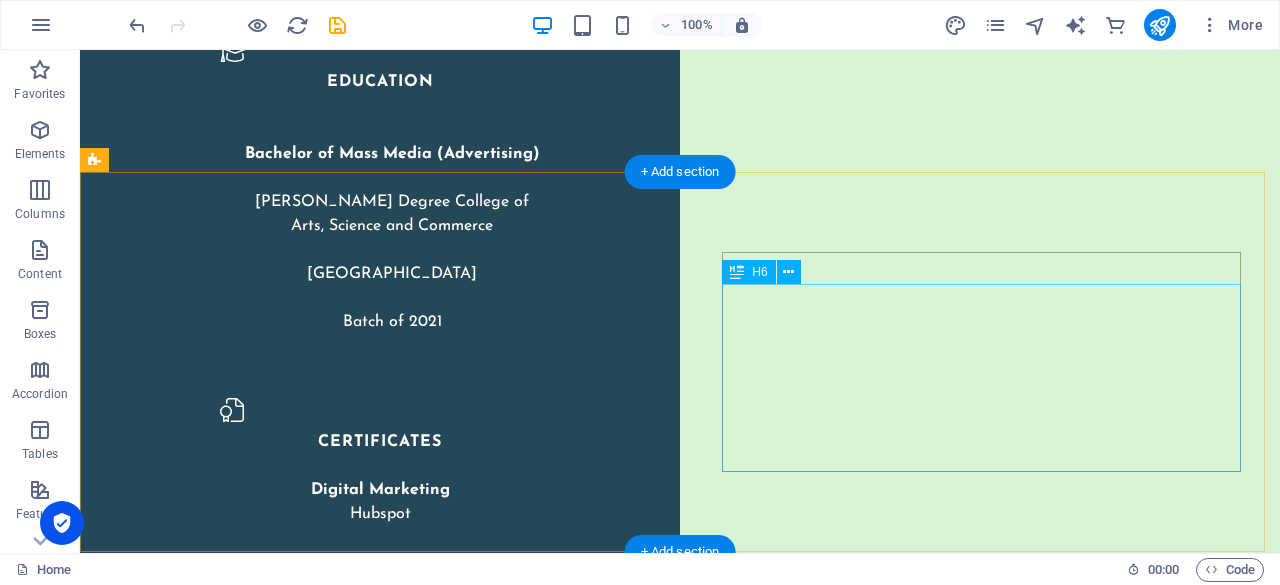 click on "Ready to grow your brand with me? I’d love to help with everything from online reputation to digital campaigns. Drop me a message — let’s make it happen!  Prefer email? [EMAIL_ADDRESS][DOMAIN_NAME] Currently in [GEOGRAPHIC_DATA], arriving in [GEOGRAPHIC_DATA] on [DATE] — actively seeking full-time opportunities across the [GEOGRAPHIC_DATA]." at bounding box center (367, 4822) 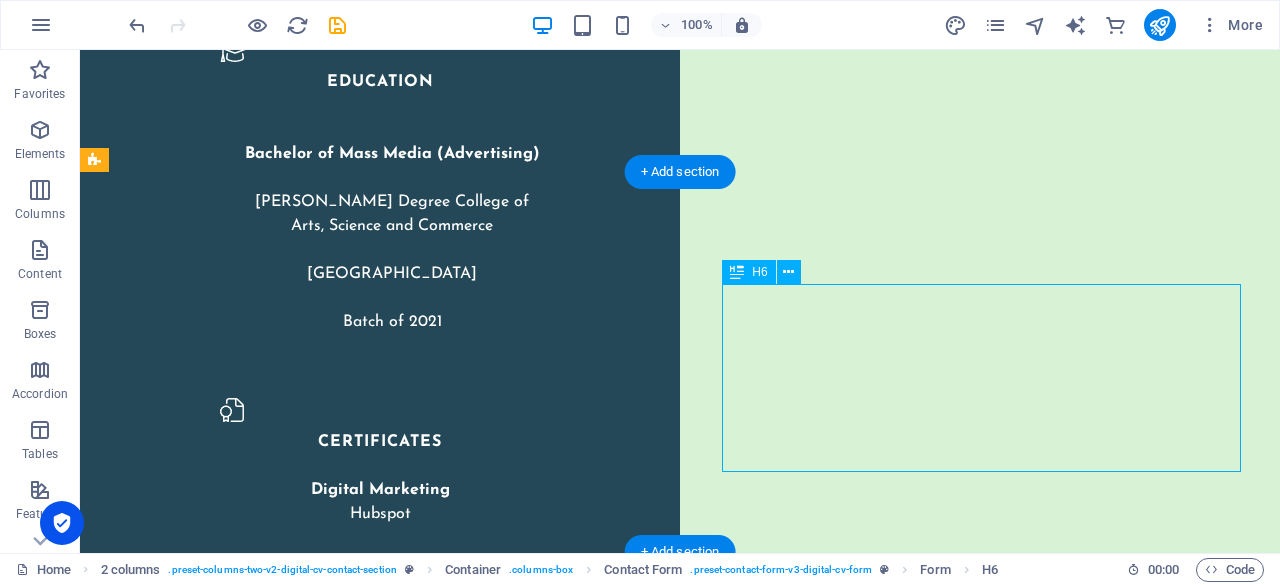 click on "Ready to grow your brand with me? I’d love to help with everything from online reputation to digital campaigns. Drop me a message — let’s make it happen!  Prefer email? [EMAIL_ADDRESS][DOMAIN_NAME] Currently in [GEOGRAPHIC_DATA], arriving in [GEOGRAPHIC_DATA] on [DATE] — actively seeking full-time opportunities across the [GEOGRAPHIC_DATA]." at bounding box center (367, 4822) 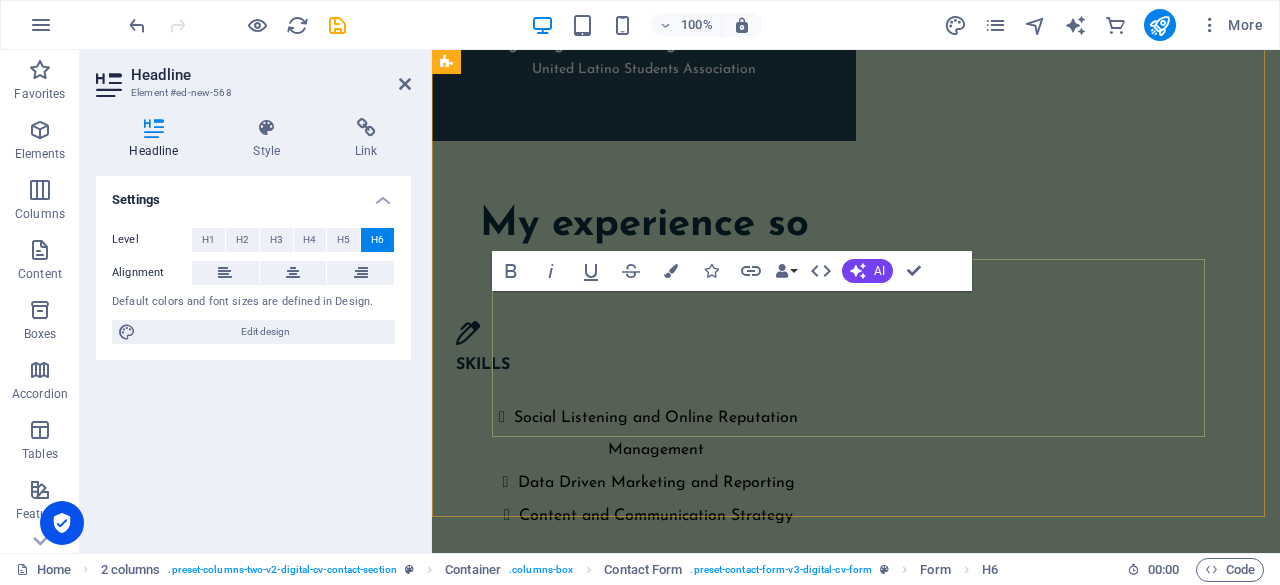 scroll, scrollTop: 5338, scrollLeft: 0, axis: vertical 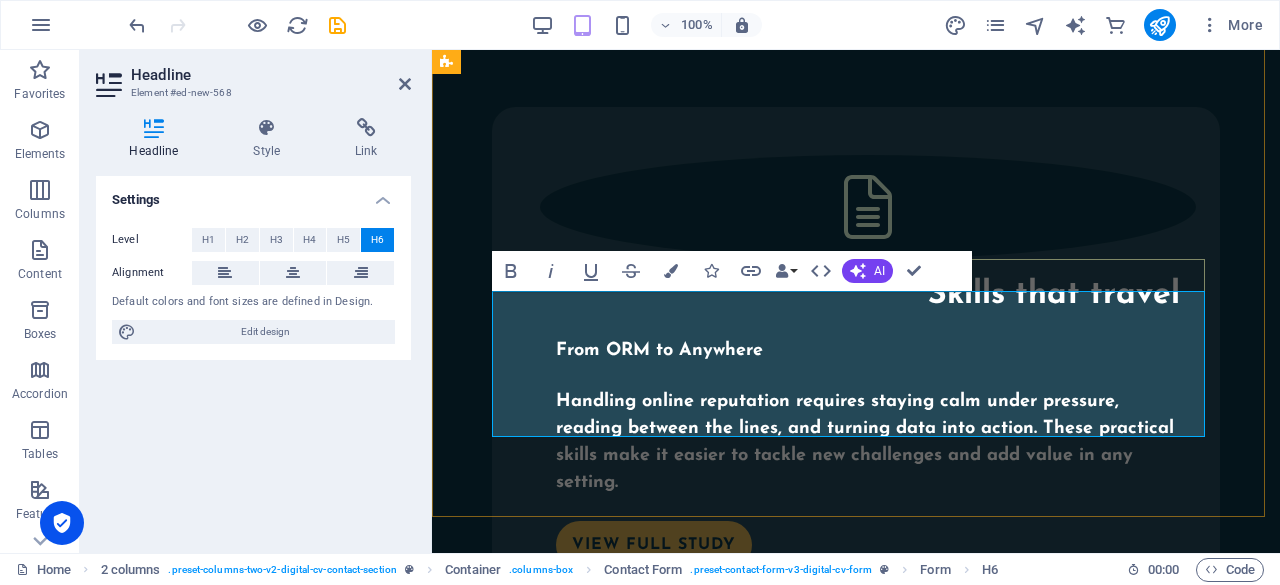 click on "Ready to grow your brand with me? I’d love to help with everything from online reputation to digital campaigns. Drop me a message — let’s make it happen!  Prefer email? [EMAIL_ADDRESS][DOMAIN_NAME] Currently in [GEOGRAPHIC_DATA], arriving in [GEOGRAPHIC_DATA] on [DATE] — actively seeking full-time opportunities across the [GEOGRAPHIC_DATA]." at bounding box center (843, 1975) 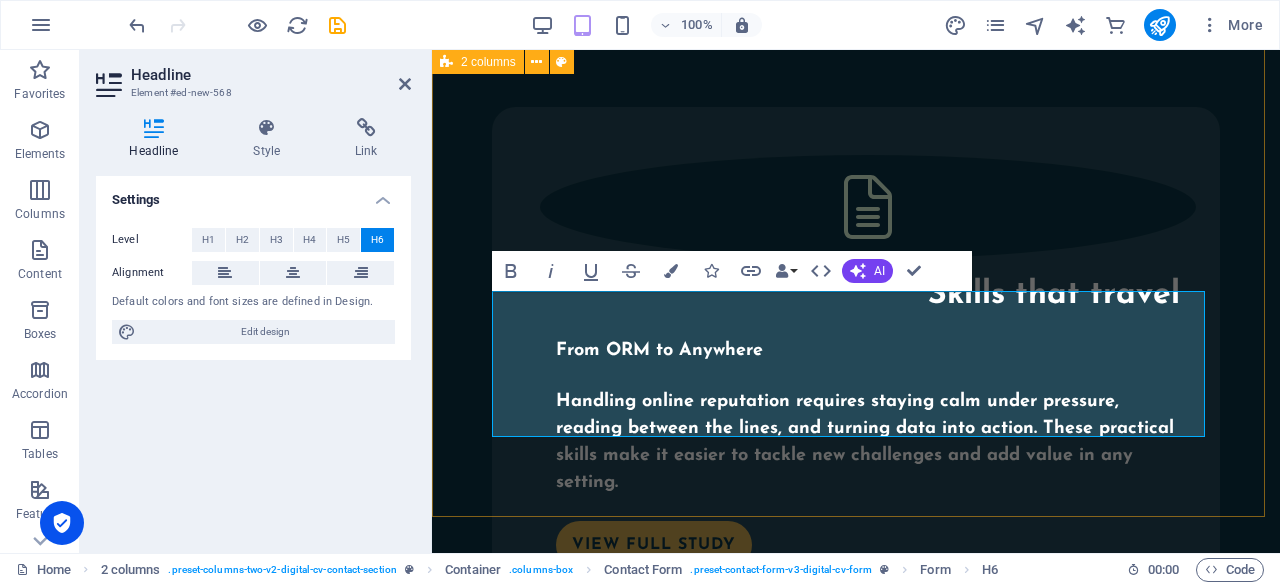click on "Let’s build your brand story together! From ORM to digital campaigns, I’m here to help your brand shine.  Drop me a message — let’s start something amazing! Ready to grow your brand with me? I’d love to help with everything from online reputation to digital campaigns. Drop me a message — let’s make it happen! Prefer email? [EMAIL_ADDRESS][DOMAIN_NAME] Currently in [GEOGRAPHIC_DATA], arriving in [GEOGRAPHIC_DATA] on [DATE] — actively seeking full-time opportunities across the [GEOGRAPHIC_DATA]." at bounding box center (856, 1894) 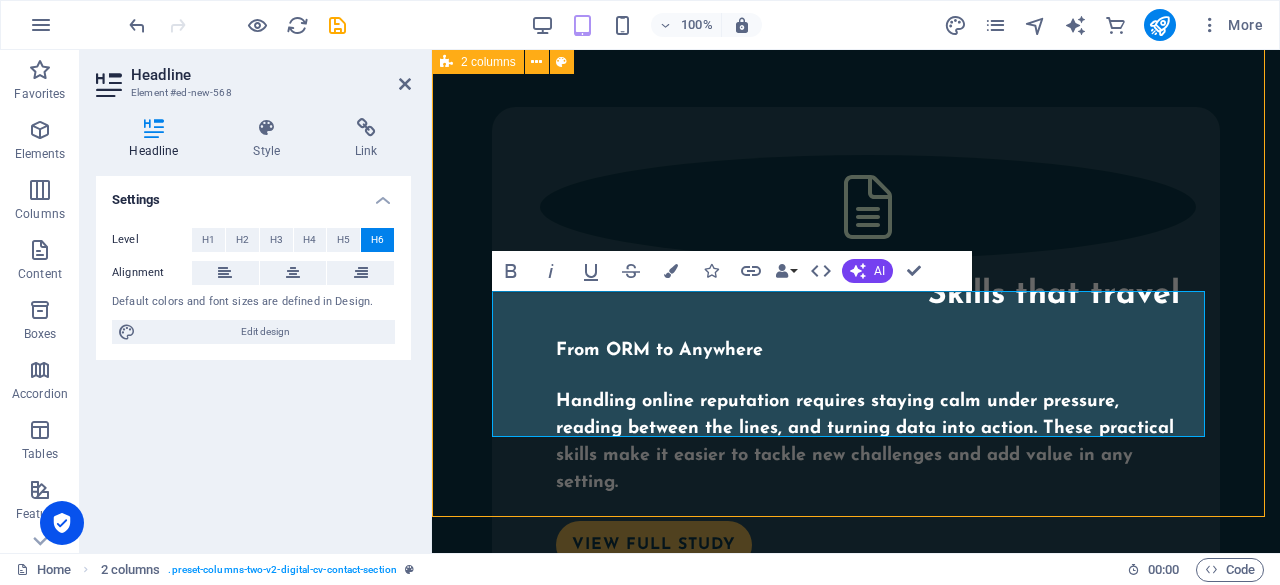 scroll, scrollTop: 4208, scrollLeft: 0, axis: vertical 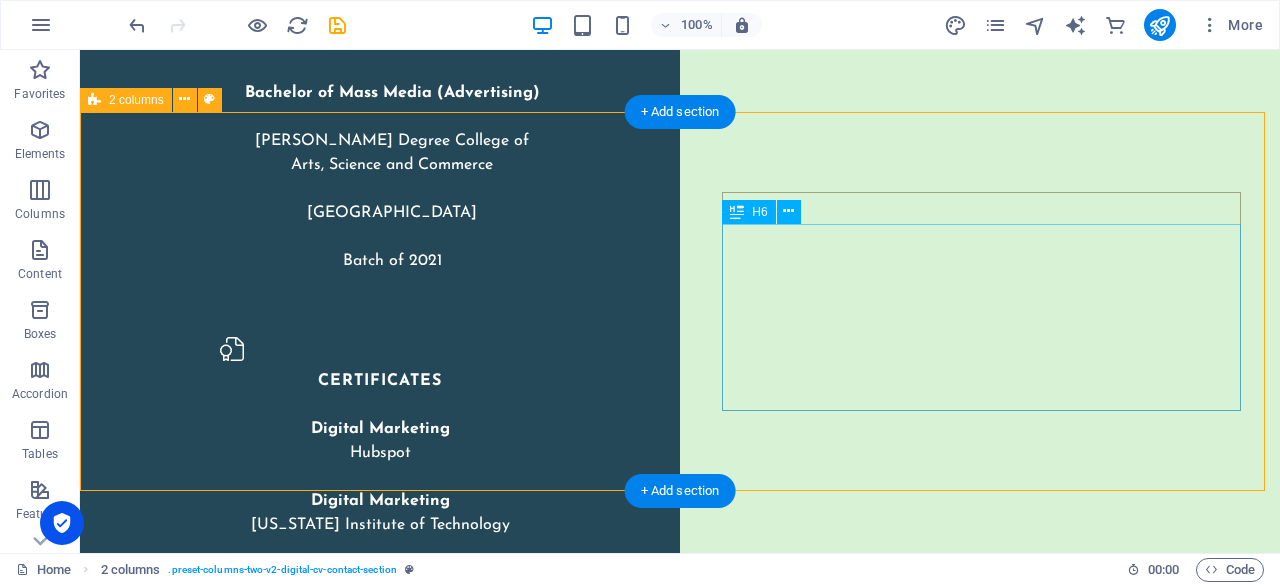 click on "Let’s build your brand story together! From ORM to digital campaigns, I’m here to help your brand shine.  Drop me a message — let’s start something amazing! Ready to grow your brand with me? I’d love to help with everything from online reputation to digital campaigns. Drop me a message — let’s make it happen! Prefer email? [EMAIL_ADDRESS][DOMAIN_NAME] Currently in [GEOGRAPHIC_DATA], arriving in [GEOGRAPHIC_DATA] on [DATE] — actively seeking full-time opportunities across the [GEOGRAPHIC_DATA]." at bounding box center (680, 4664) 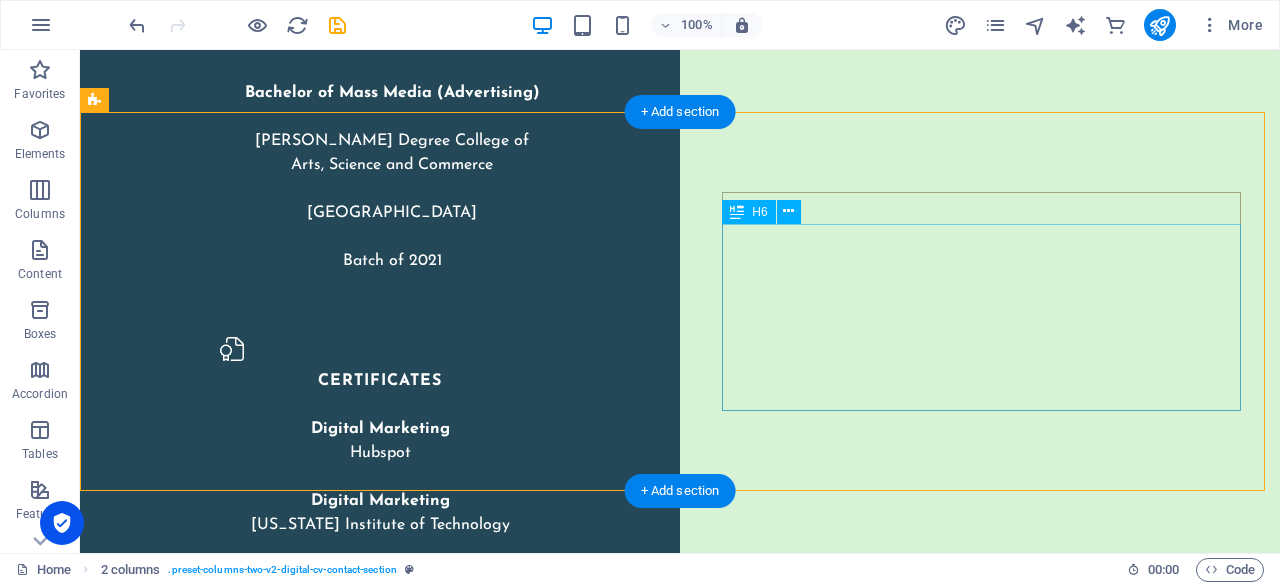 click on "Ready to grow your brand with me? I’d love to help with everything from online reputation to digital campaigns. Drop me a message — let’s make it happen! Prefer email? [EMAIL_ADDRESS][DOMAIN_NAME] Currently in [GEOGRAPHIC_DATA], arriving in [GEOGRAPHIC_DATA] on [DATE] — actively seeking full-time opportunities across the [GEOGRAPHIC_DATA]." at bounding box center [367, 4761] 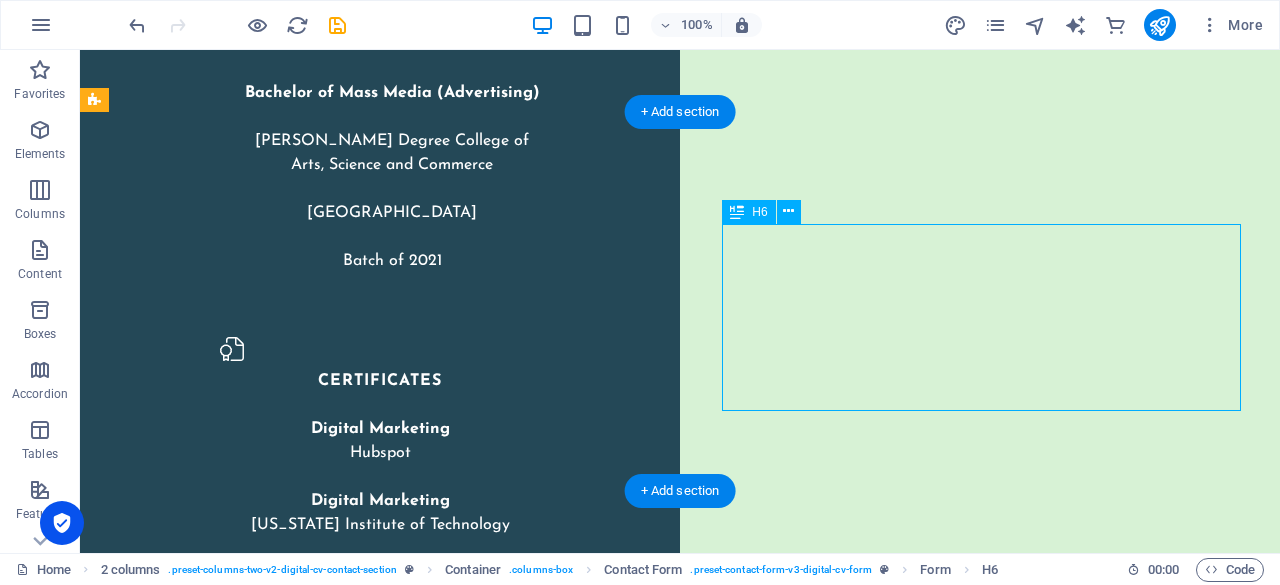click on "Ready to grow your brand with me? I’d love to help with everything from online reputation to digital campaigns. Drop me a message — let’s make it happen! Prefer email? [EMAIL_ADDRESS][DOMAIN_NAME] Currently in [GEOGRAPHIC_DATA], arriving in [GEOGRAPHIC_DATA] on [DATE] — actively seeking full-time opportunities across the [GEOGRAPHIC_DATA]." at bounding box center (367, 4761) 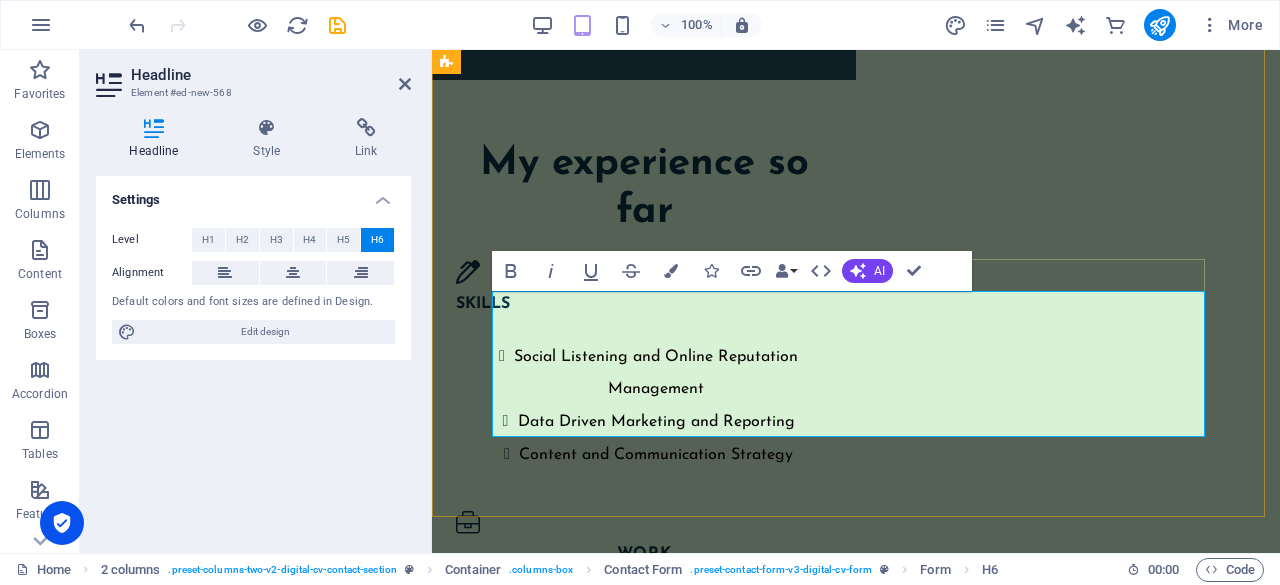 scroll, scrollTop: 5338, scrollLeft: 0, axis: vertical 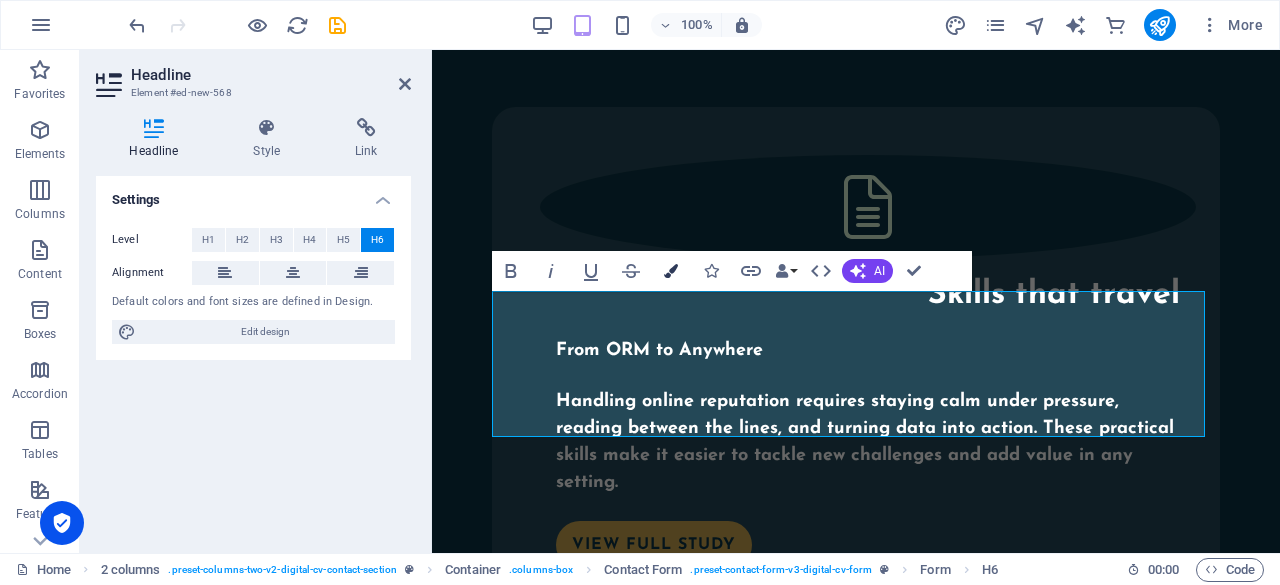 click at bounding box center [671, 271] 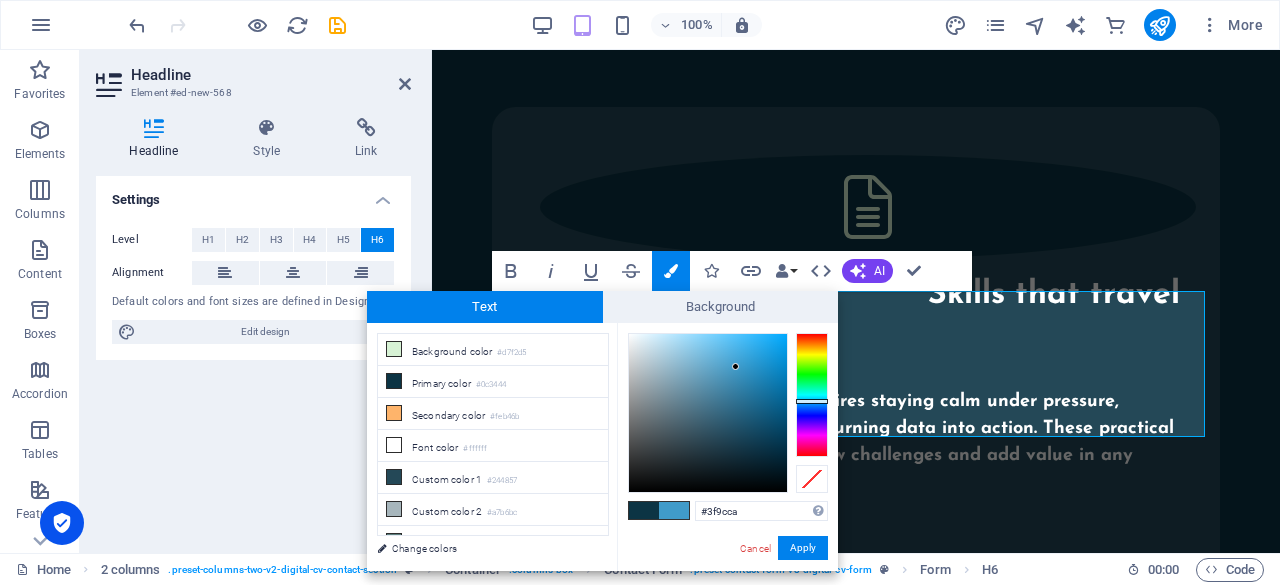 drag, startPoint x: 720, startPoint y: 381, endPoint x: 737, endPoint y: 366, distance: 22.671568 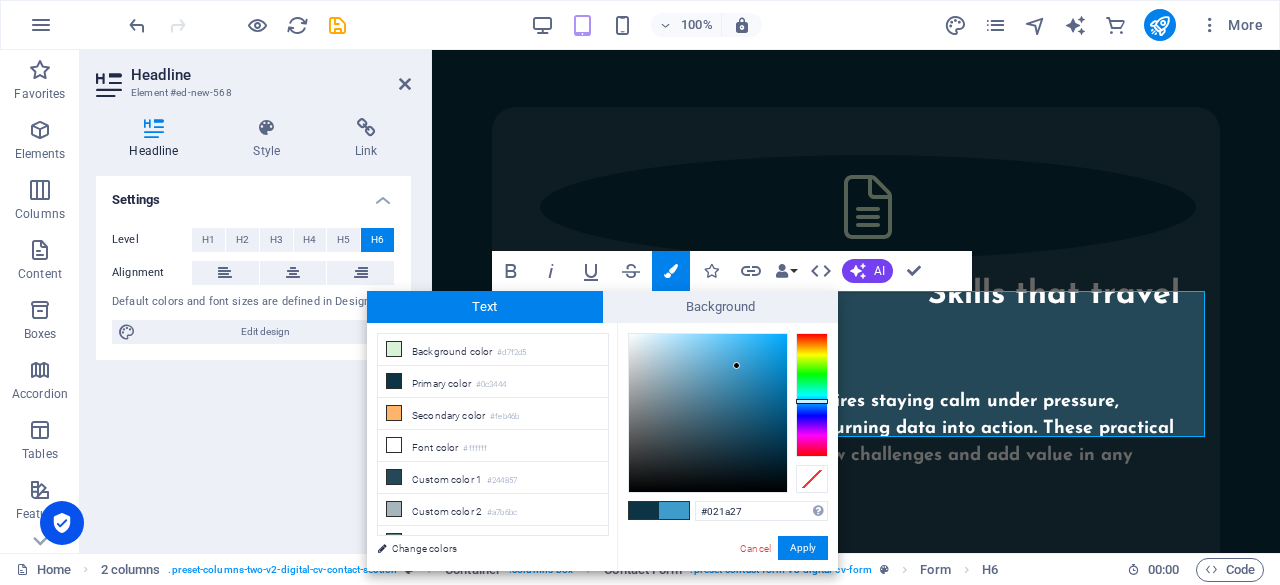 click at bounding box center (708, 413) 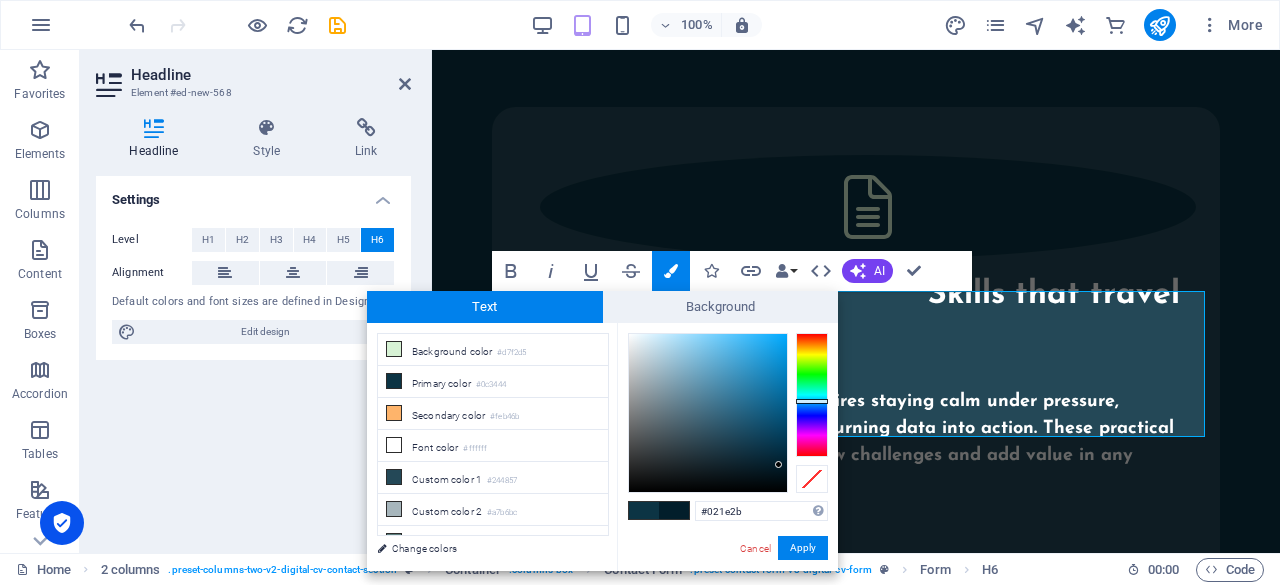 click at bounding box center [778, 464] 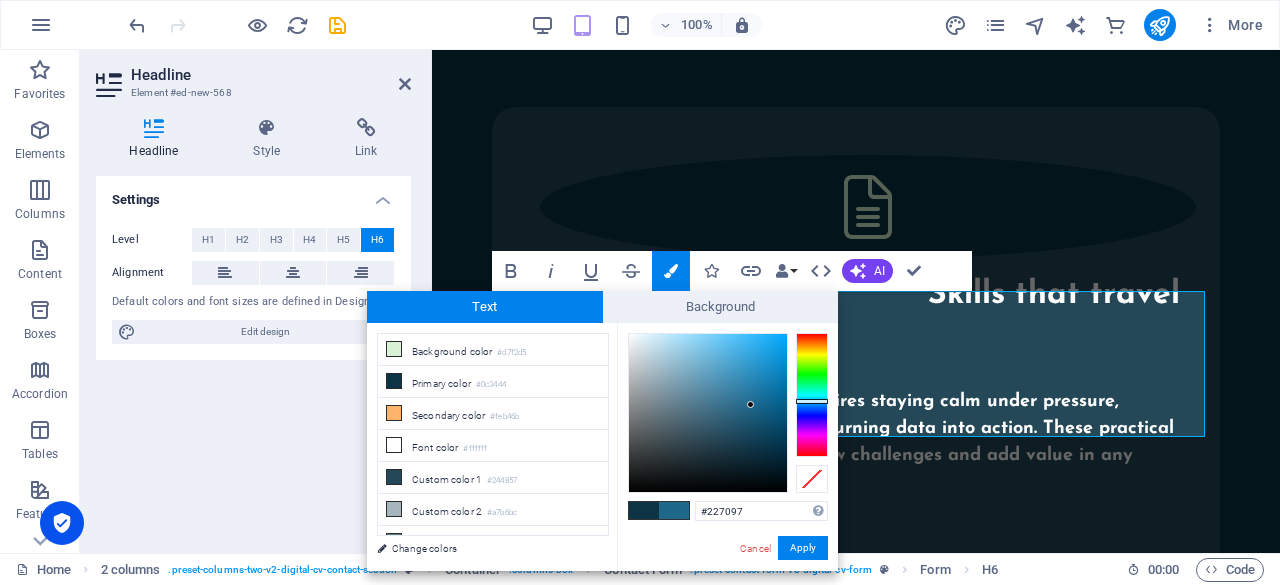 drag, startPoint x: 779, startPoint y: 465, endPoint x: 751, endPoint y: 397, distance: 73.53911 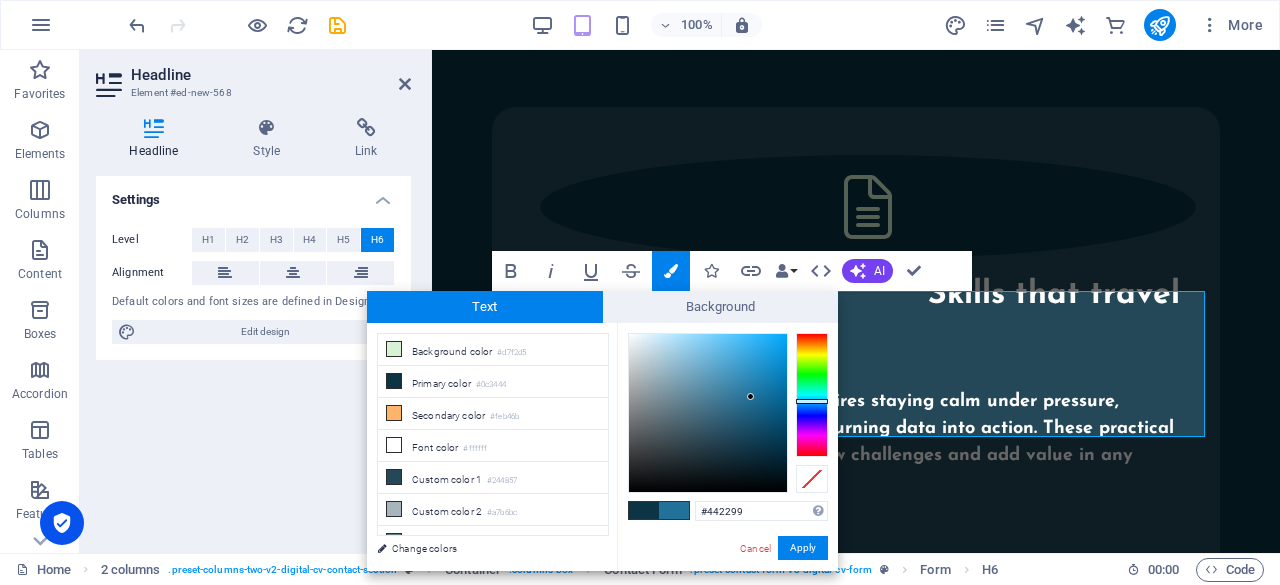 click at bounding box center (812, 395) 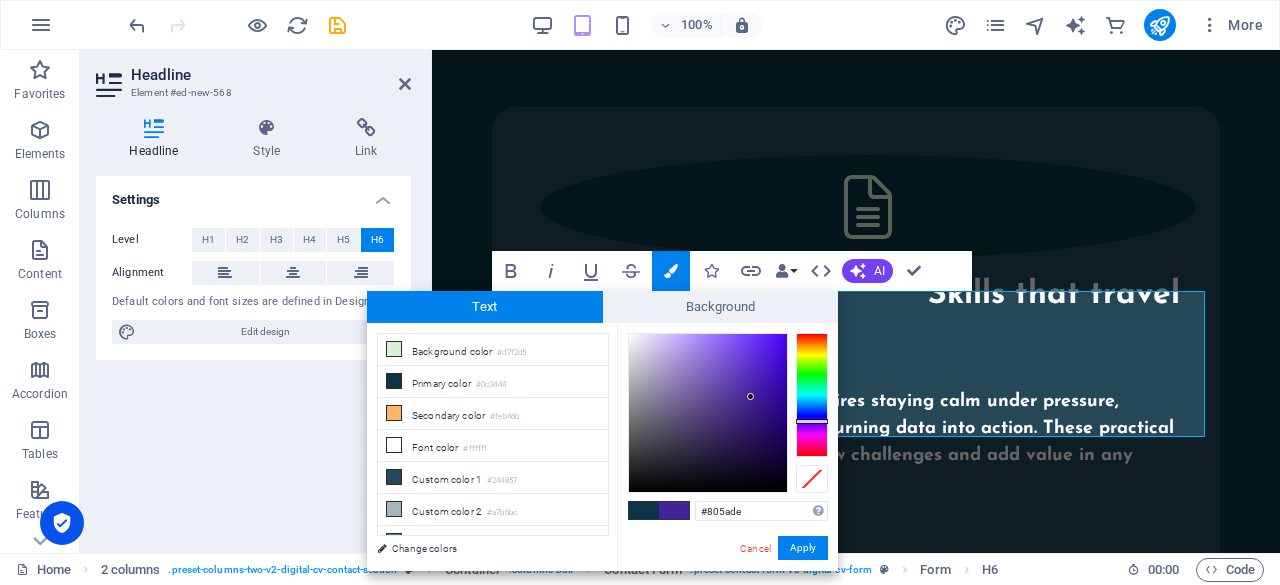 click at bounding box center (708, 413) 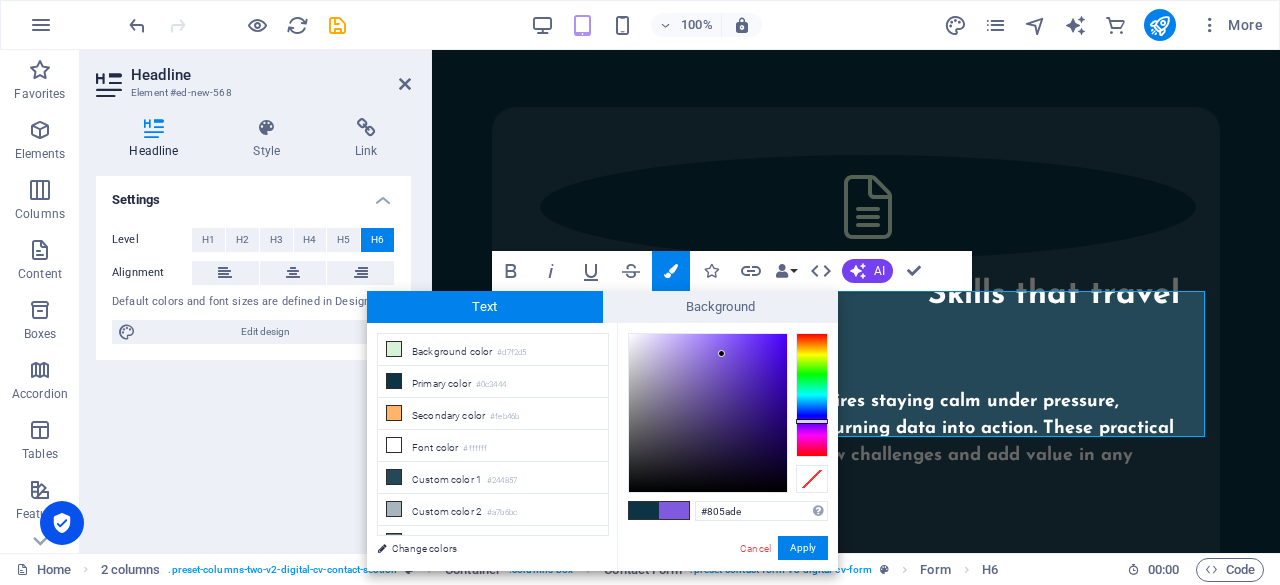 type on "#7d4bf8" 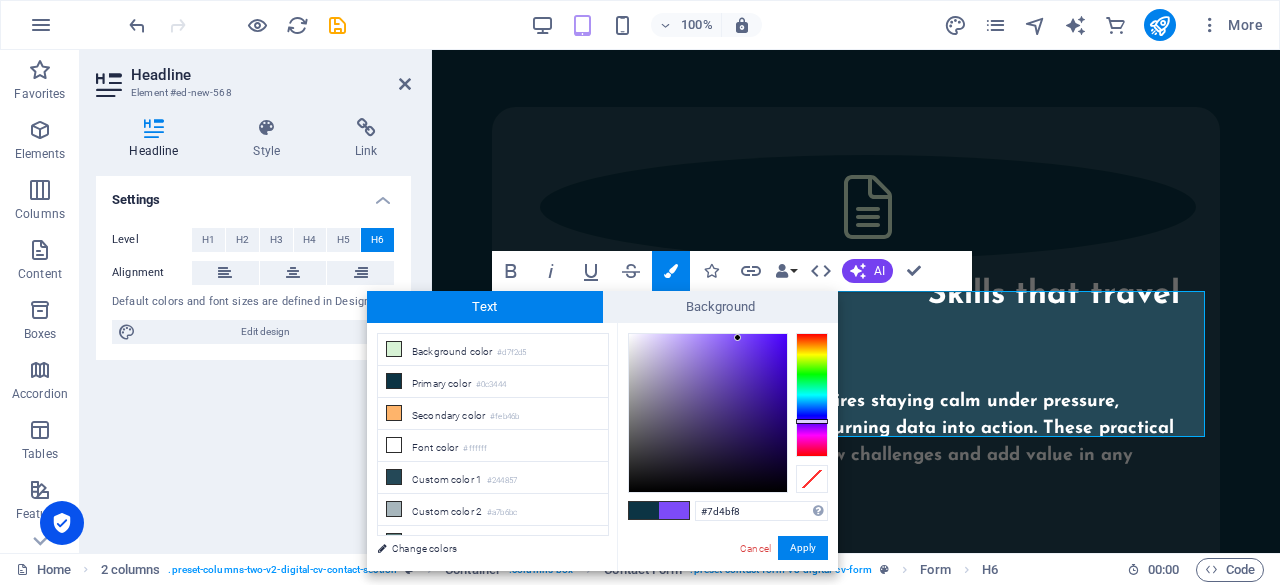 click at bounding box center (708, 413) 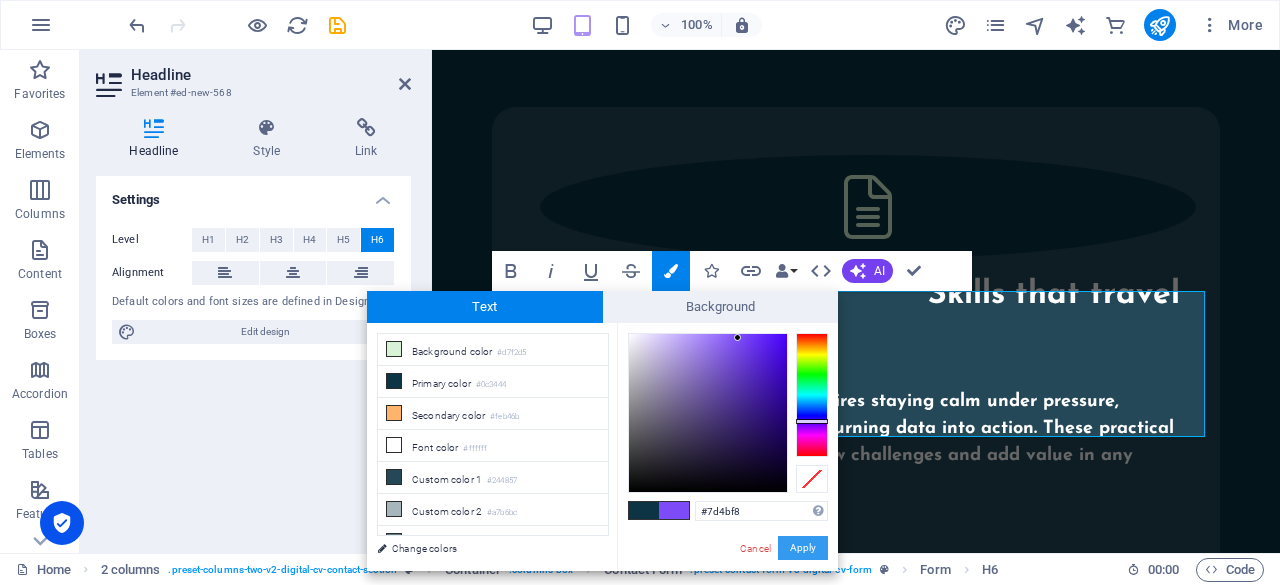 click on "Apply" at bounding box center (803, 548) 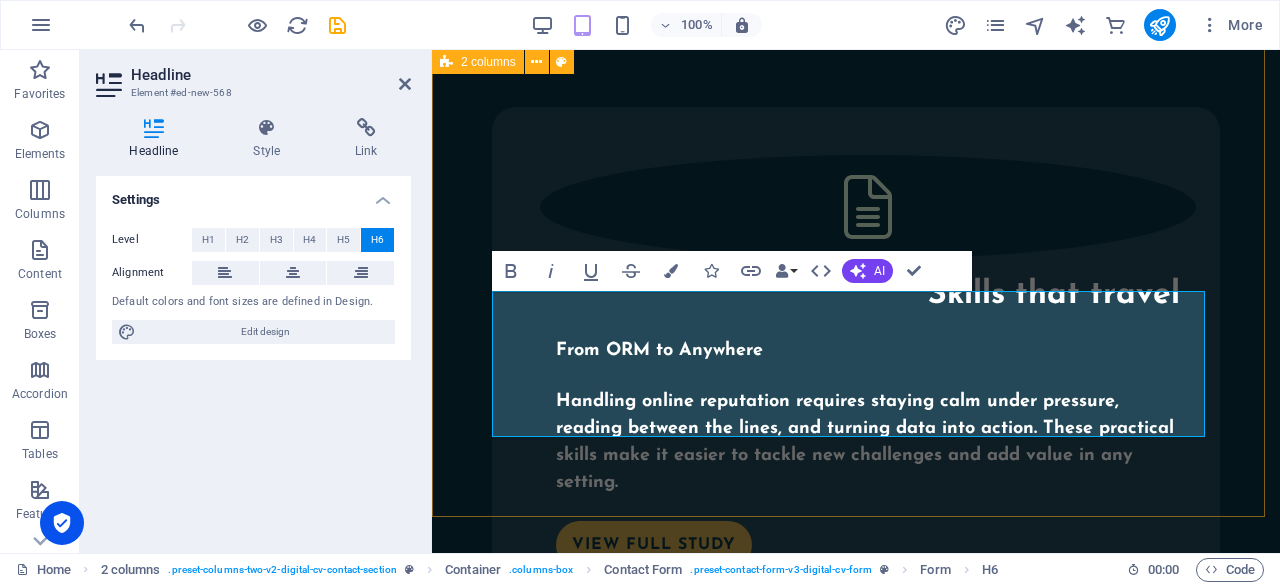 click on "Let’s build your brand story together! From ORM to digital campaigns, I’m here to help your brand shine.  Drop me a message — let’s start something amazing! Ready to grow your brand with me? I’d love to help with everything from online reputation to digital campaigns. Drop me a message — let’s make it happen! Prefer email? [EMAIL_ADDRESS][DOMAIN_NAME] Currently in [GEOGRAPHIC_DATA], arriving in [GEOGRAPHIC_DATA] on [DATE] — actively seeking full-time opportunities across the [GEOGRAPHIC_DATA]." at bounding box center [856, 1894] 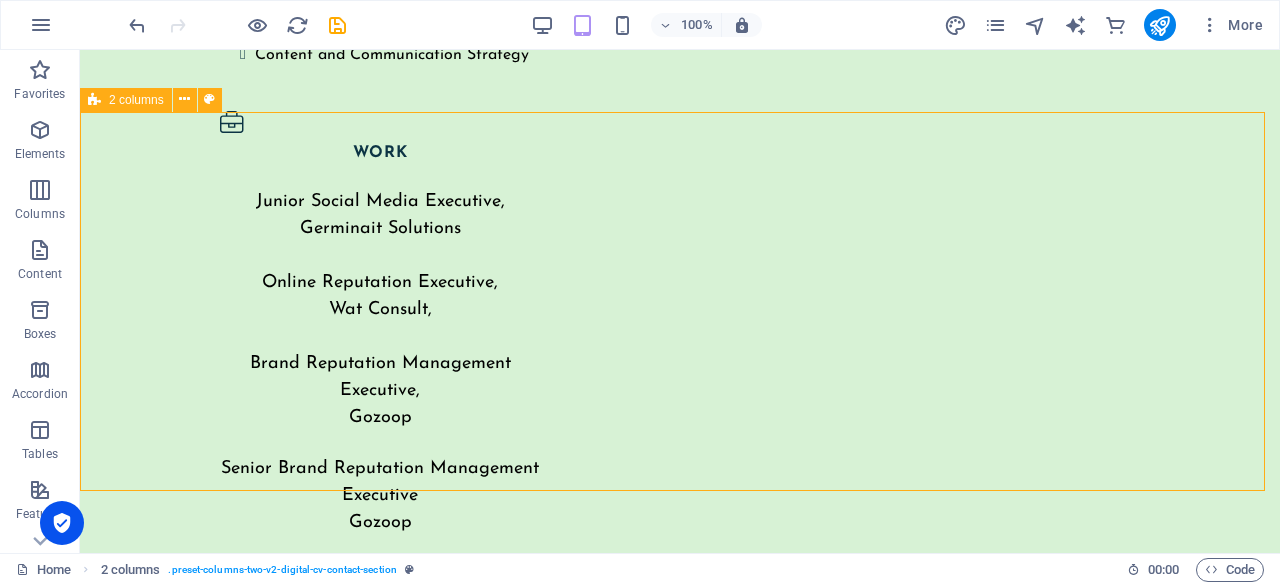 scroll, scrollTop: 4208, scrollLeft: 0, axis: vertical 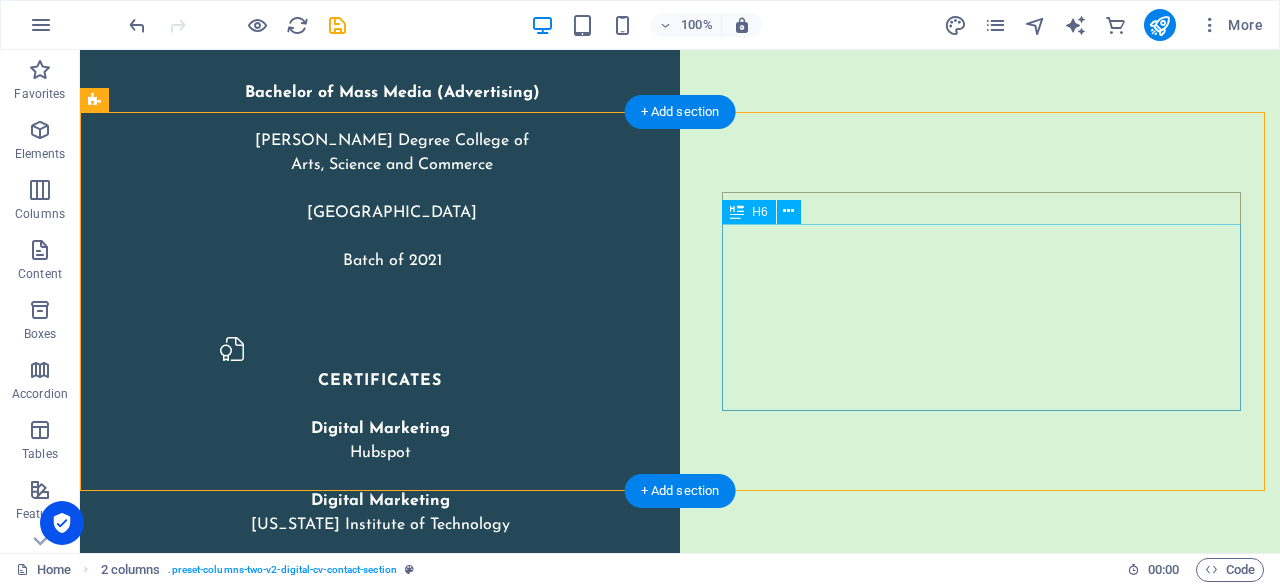 click on "Ready to grow your brand with me? I’d love to help with everything from online reputation to digital campaigns. Drop me a message — let’s make it happen! Prefer email? [EMAIL_ADDRESS][DOMAIN_NAME] Currently in [GEOGRAPHIC_DATA], arriving in [GEOGRAPHIC_DATA] on [DATE] — actively seeking full-time opportunities across the [GEOGRAPHIC_DATA]." at bounding box center [367, 4761] 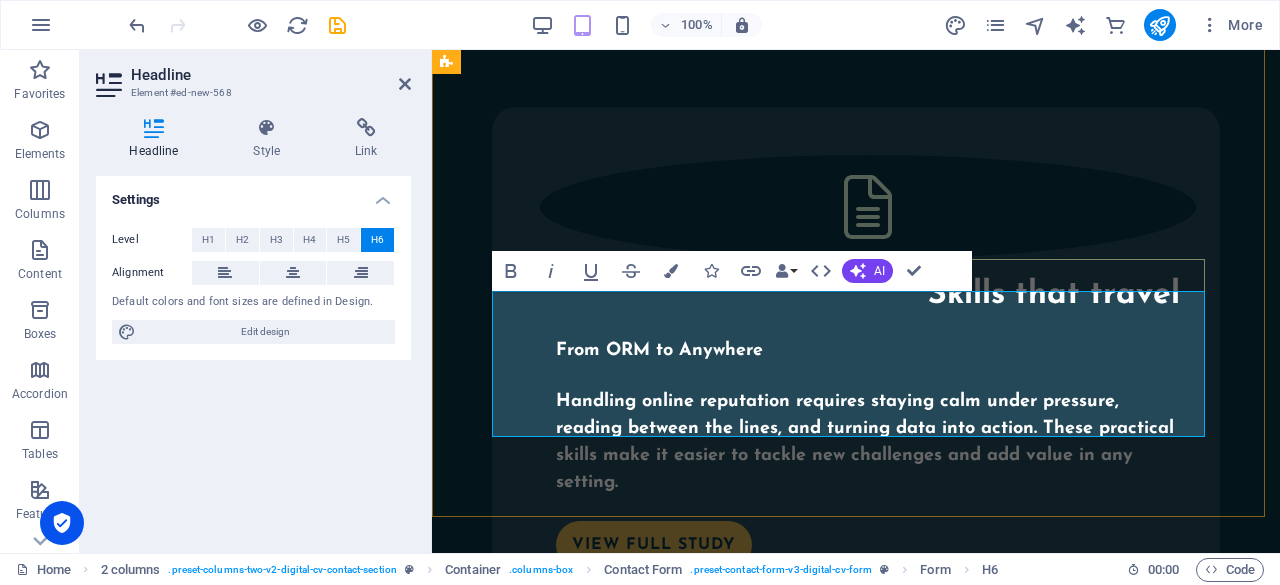 click on "Ready to grow your brand with me? I’d love to help with everything from online reputation to digital campaigns. Drop me a message — let’s make it happen! Prefer email? [EMAIL_ADDRESS][DOMAIN_NAME] Currently in [GEOGRAPHIC_DATA], arriving in [GEOGRAPHIC_DATA] on [DATE] — actively seeking full-time opportunities across the [GEOGRAPHIC_DATA]." at bounding box center [843, 1975] 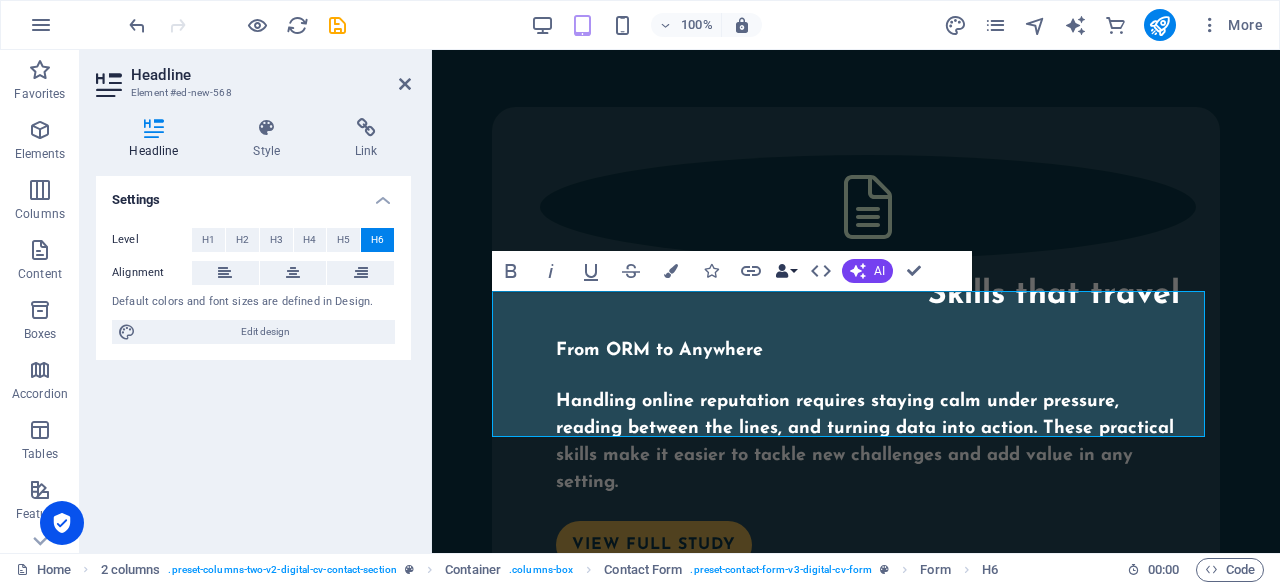 click at bounding box center (782, 271) 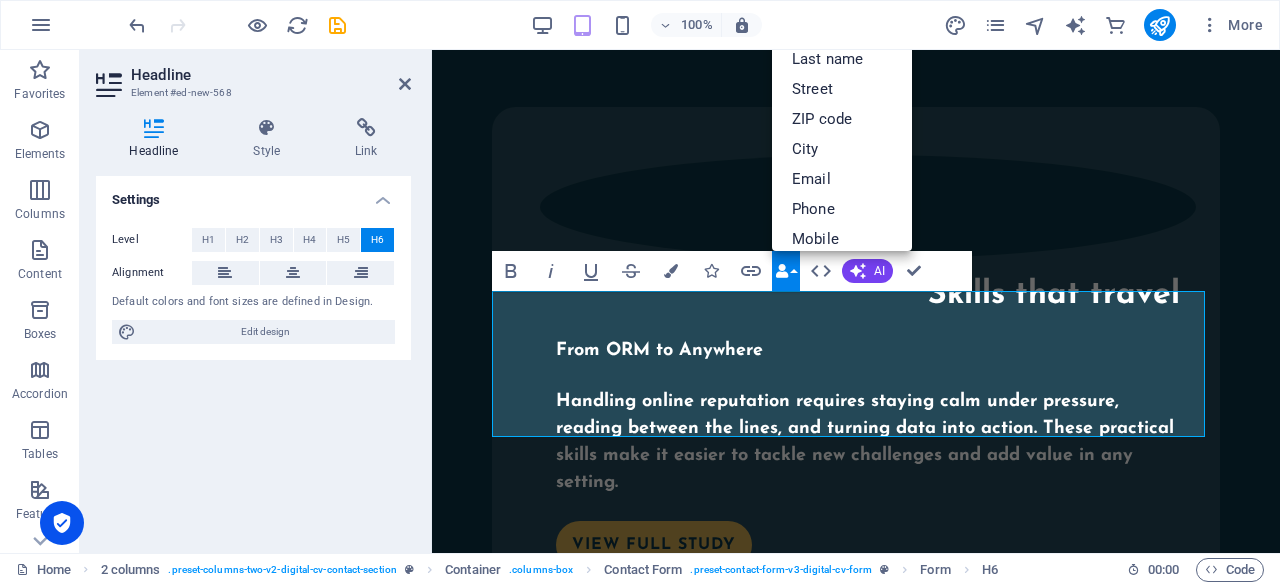 click on "Data Bindings" at bounding box center [786, 271] 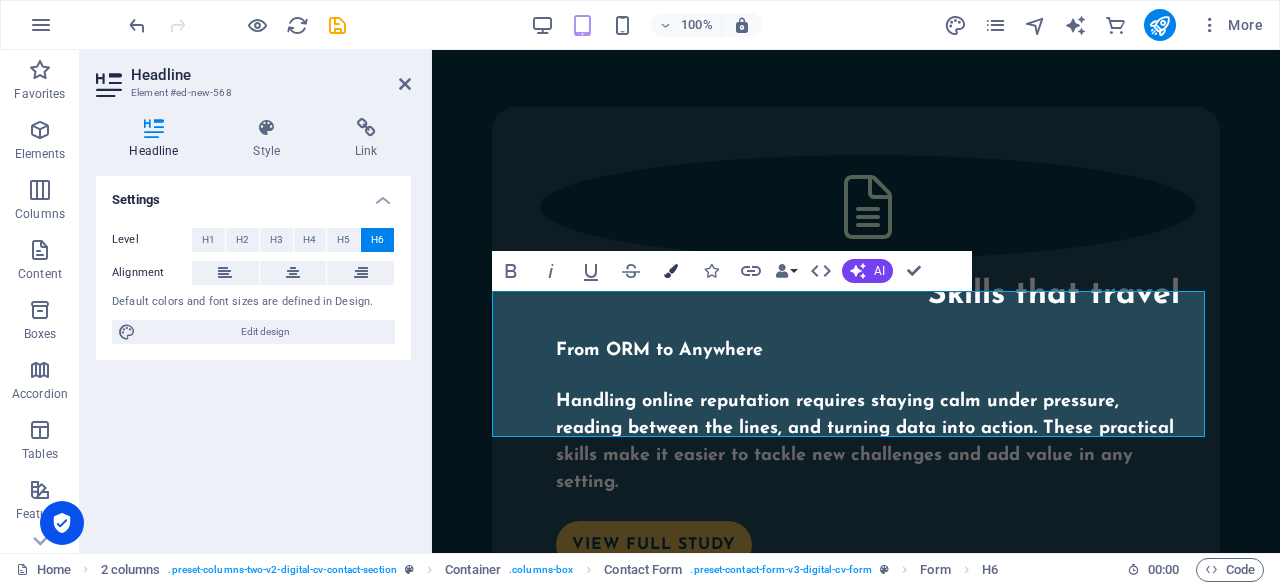 click at bounding box center [671, 271] 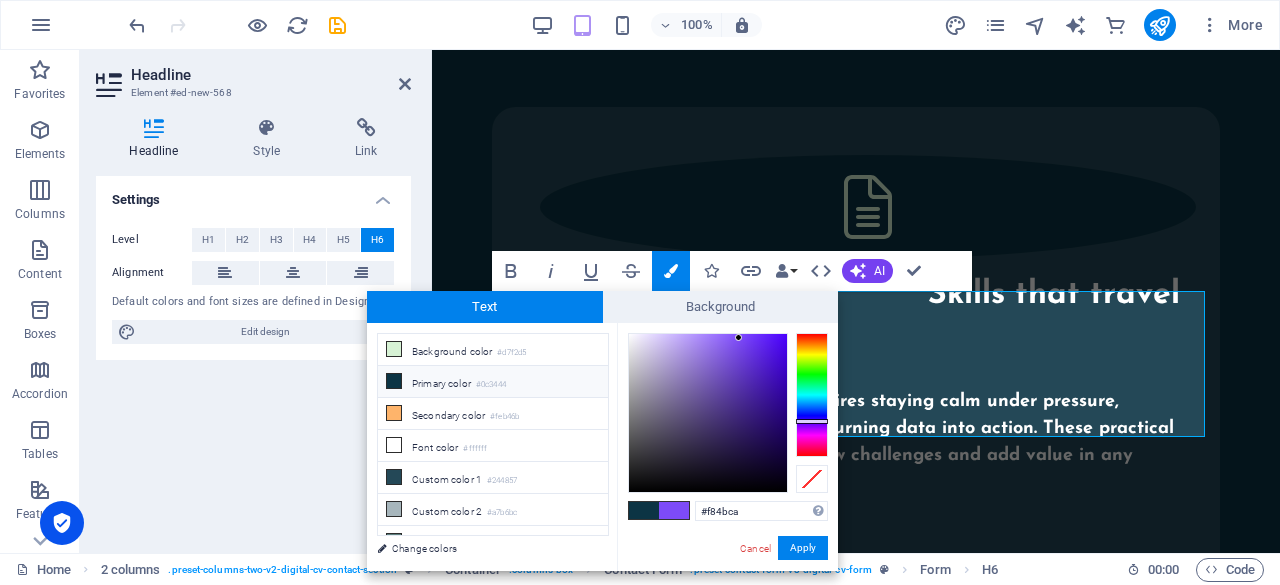 click at bounding box center (812, 395) 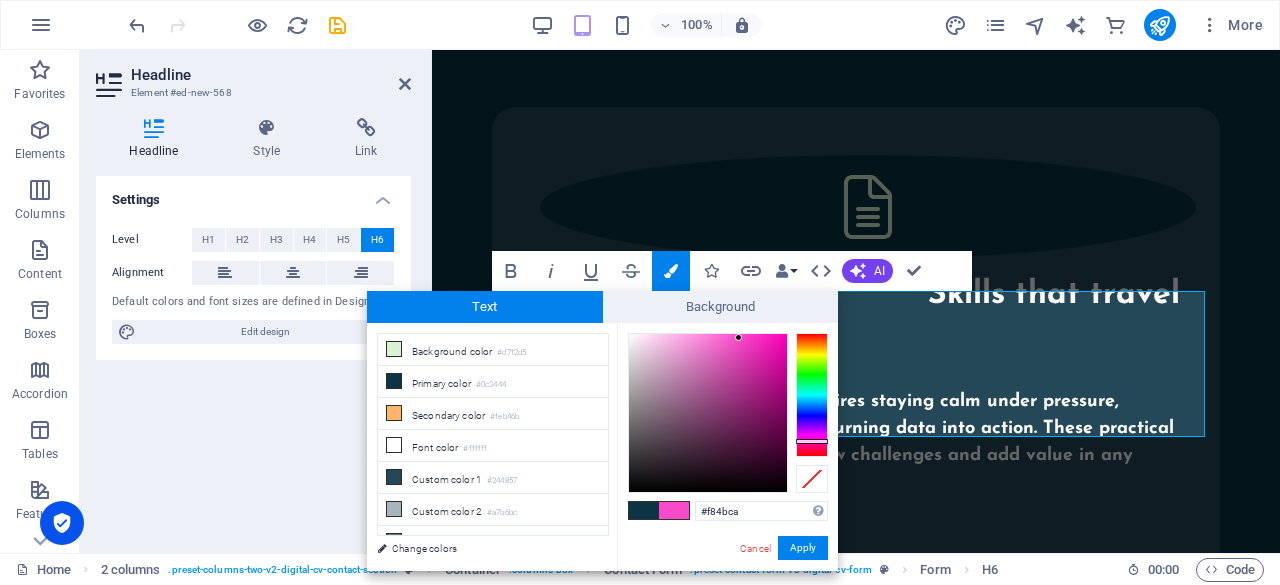 click at bounding box center (728, 413) 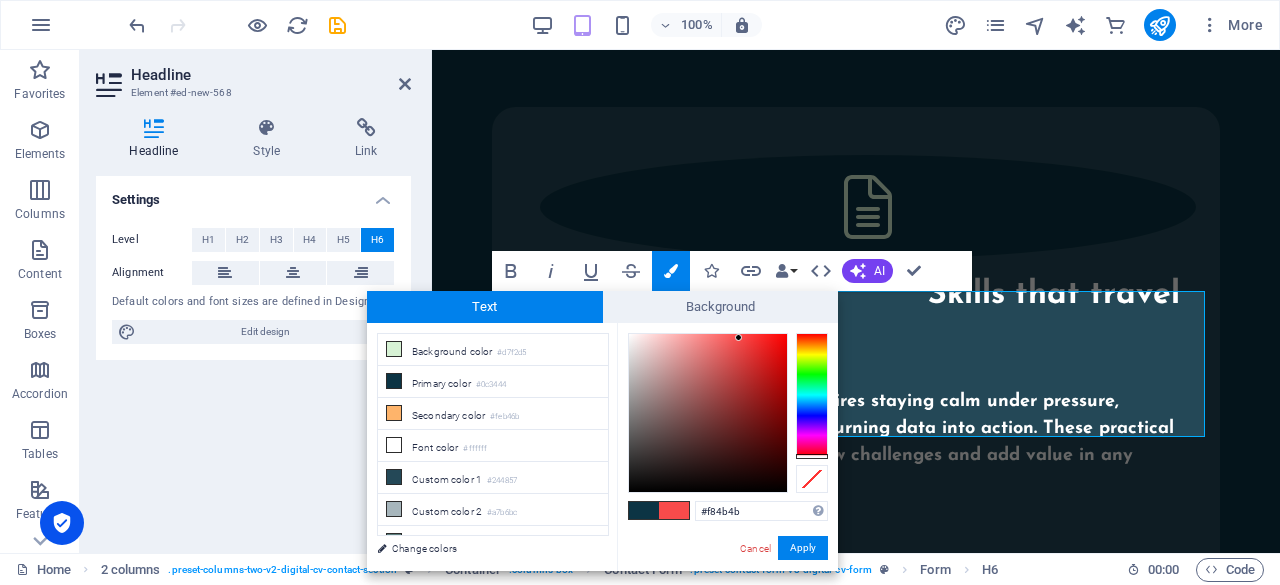 click at bounding box center [812, 395] 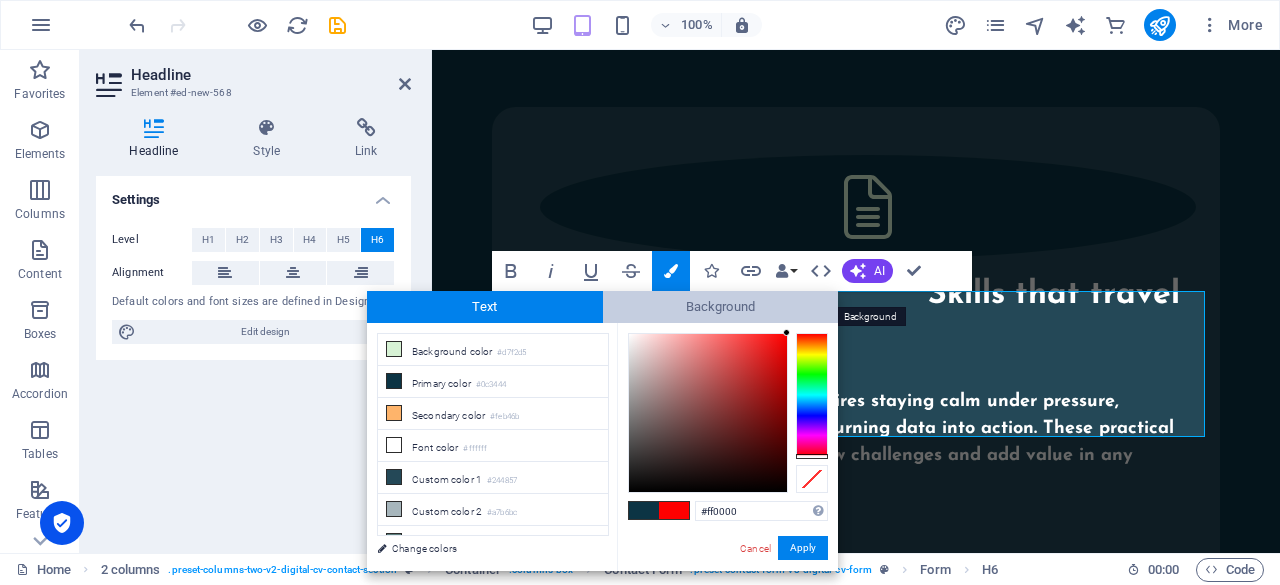drag, startPoint x: 730, startPoint y: 383, endPoint x: 794, endPoint y: 318, distance: 91.21951 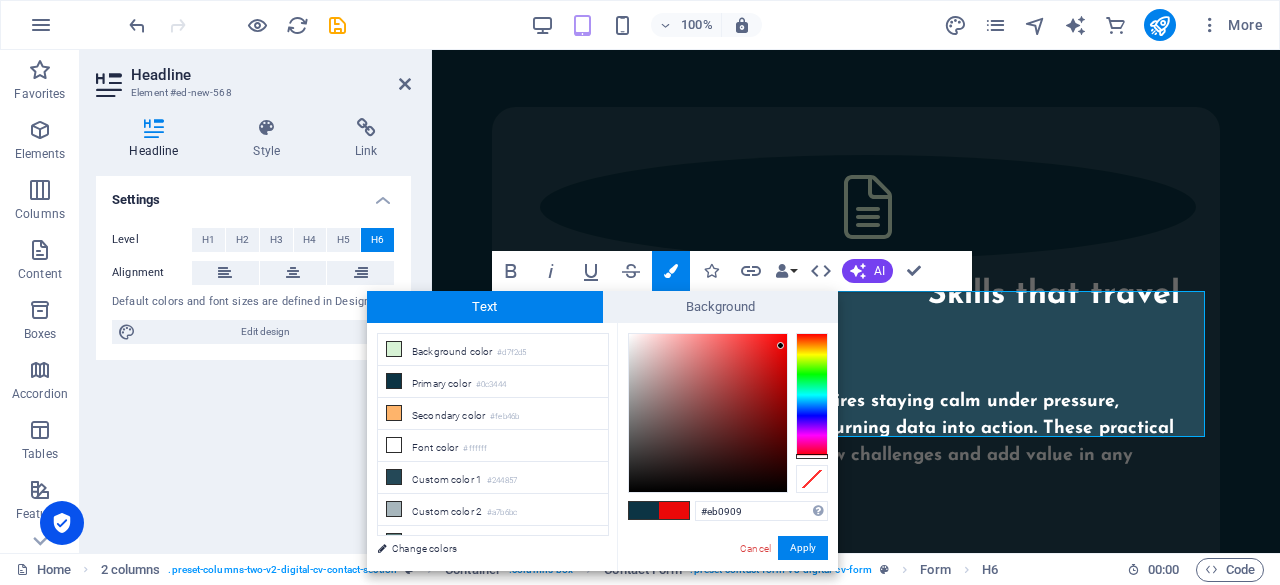type on "#ec0909" 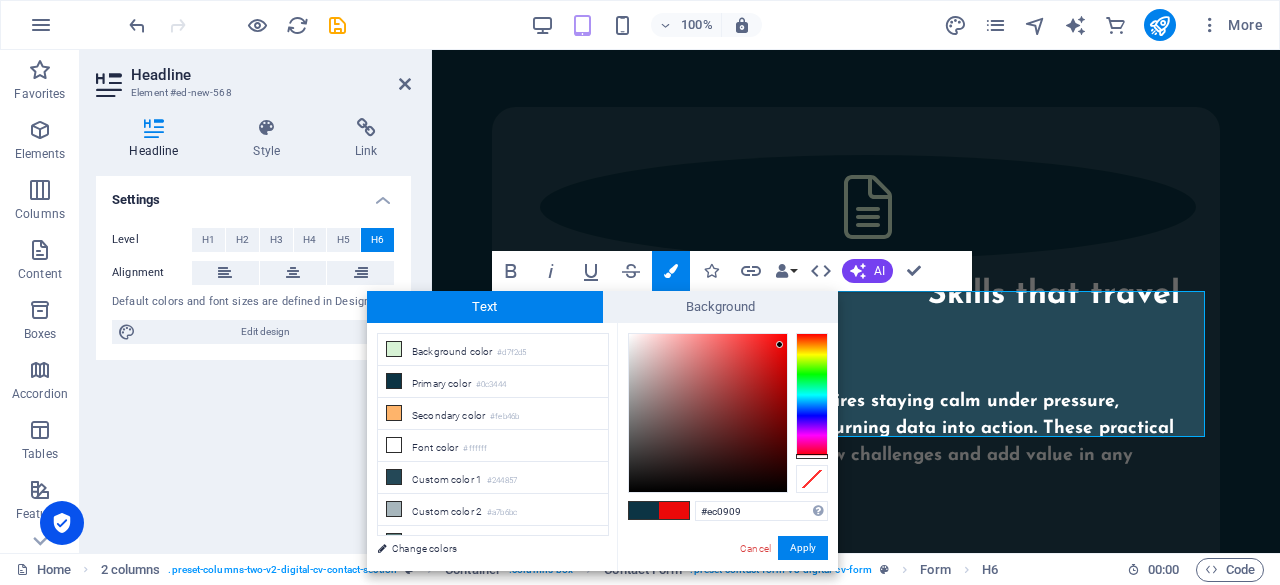 click at bounding box center [779, 344] 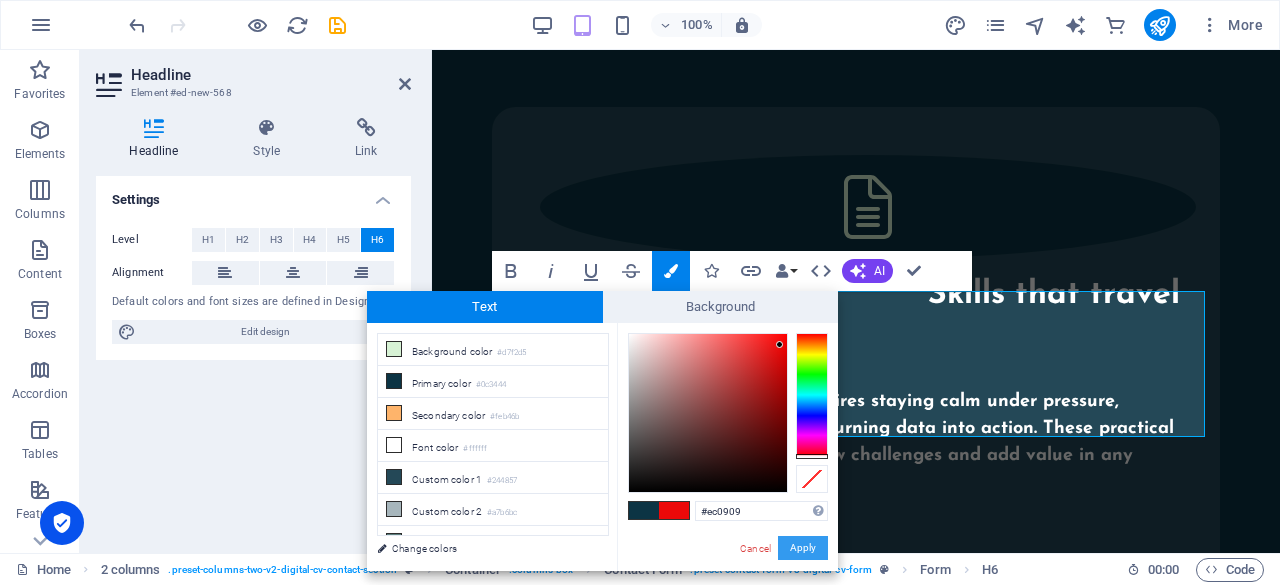 click on "Apply" at bounding box center (803, 548) 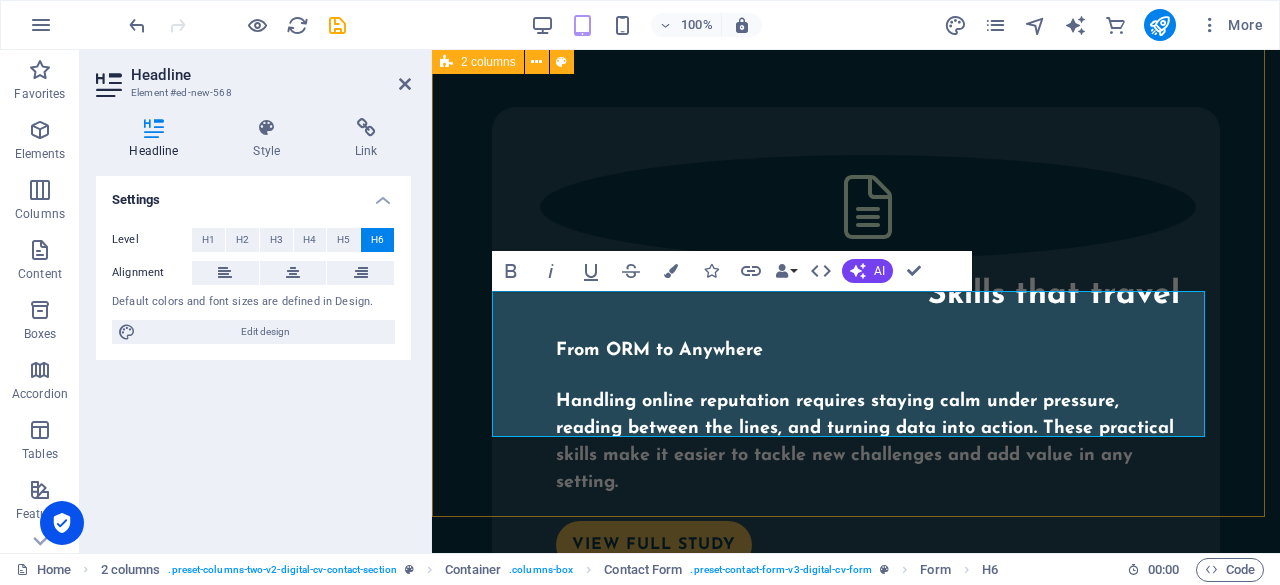click on "Let’s build your brand story together! From ORM to digital campaigns, I’m here to help your brand shine.  Drop me a message — let’s start something amazing! Ready to grow your brand with me? I’d love to help with everything from online reputation to digital campaigns. Drop me a message — let’s make it happen! Prefer email? [EMAIL_ADDRESS][DOMAIN_NAME] Currently in [GEOGRAPHIC_DATA], arriving in [GEOGRAPHIC_DATA] on [DATE] — actively seeking full-time opportunities across the [GEOGRAPHIC_DATA]." at bounding box center (856, 1894) 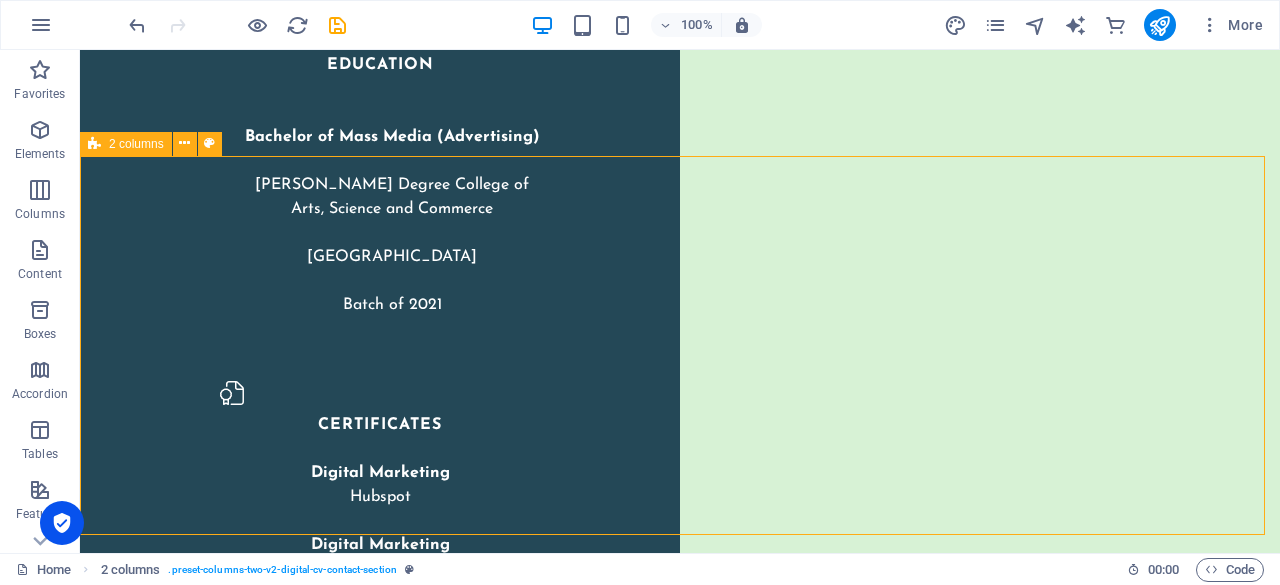 scroll, scrollTop: 4239, scrollLeft: 0, axis: vertical 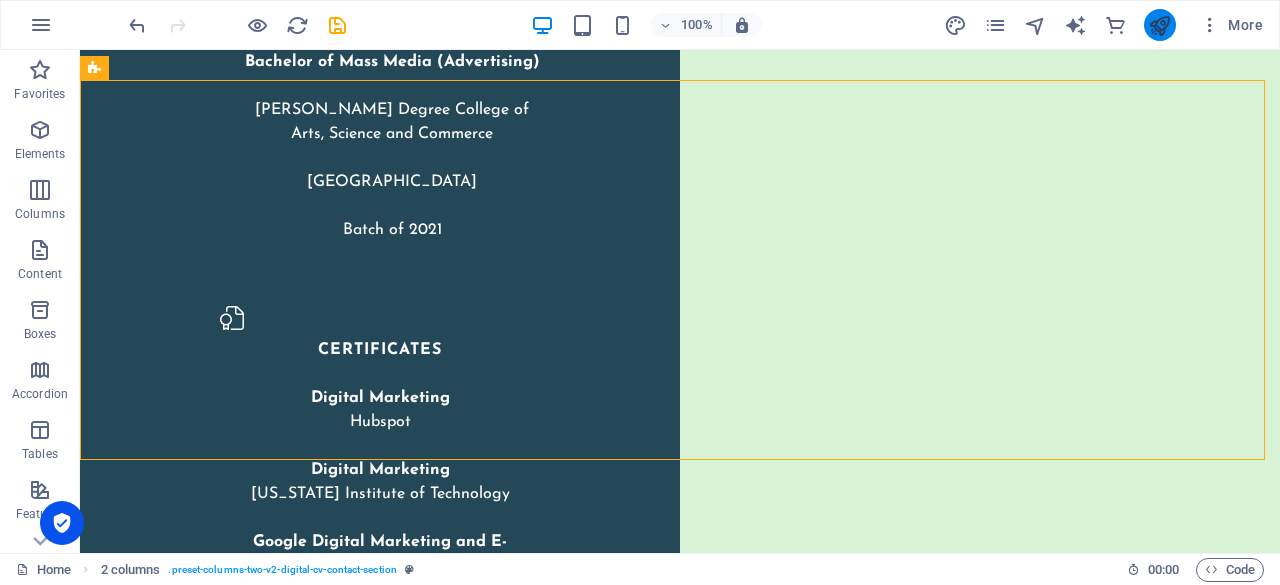 click at bounding box center [1159, 25] 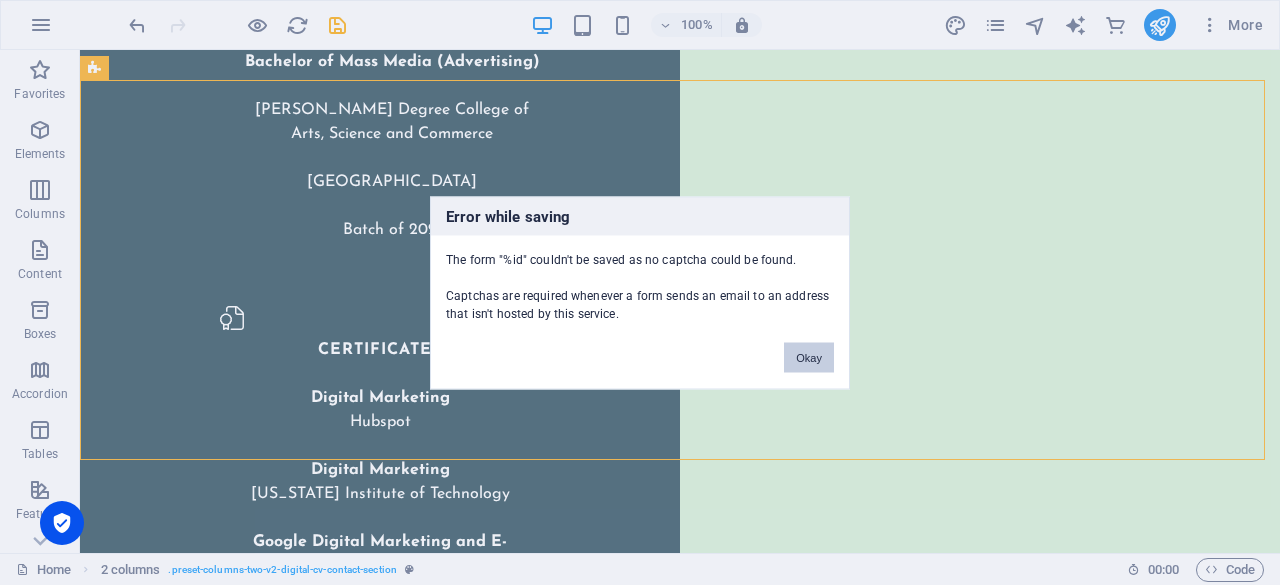 click on "Okay" at bounding box center [809, 357] 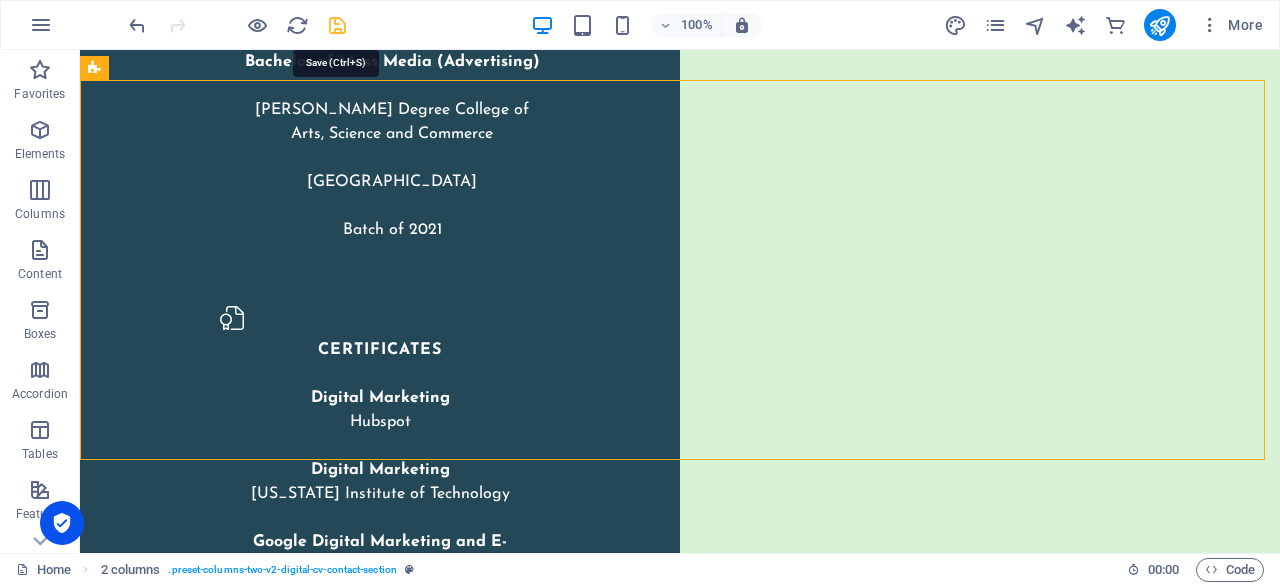 click at bounding box center [337, 25] 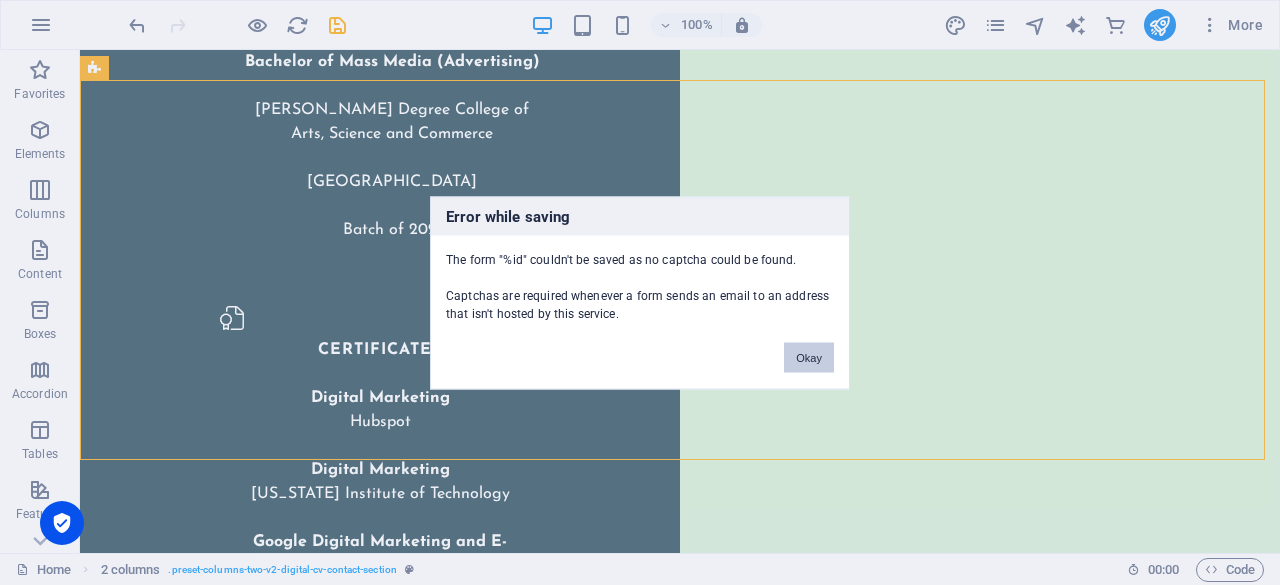 click on "Okay" at bounding box center (809, 357) 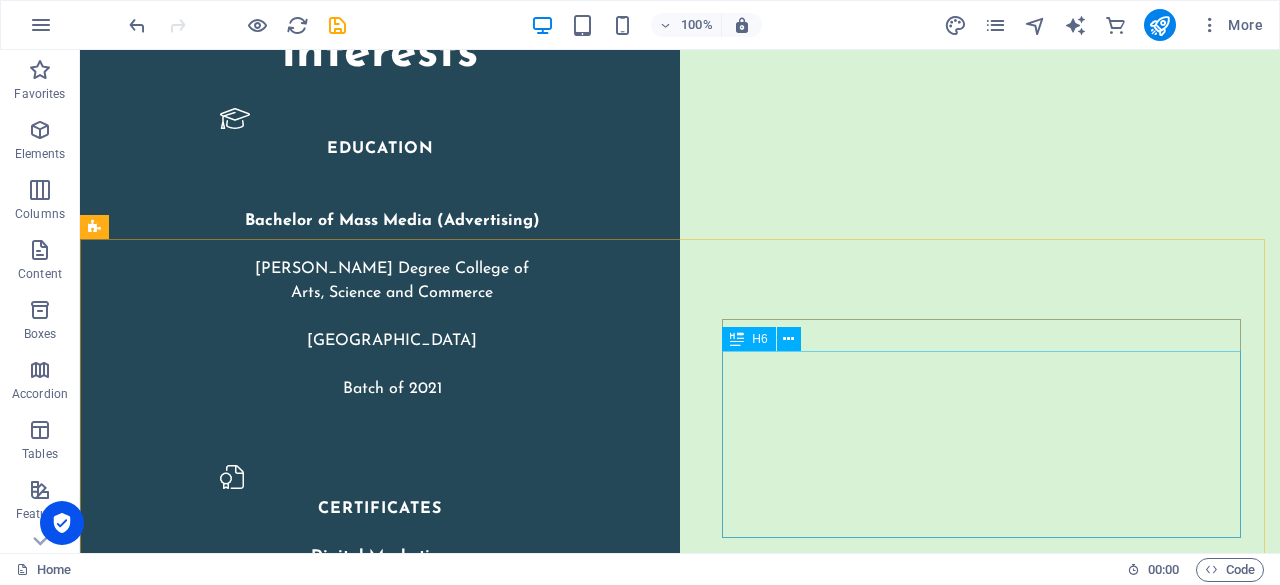scroll, scrollTop: 4079, scrollLeft: 0, axis: vertical 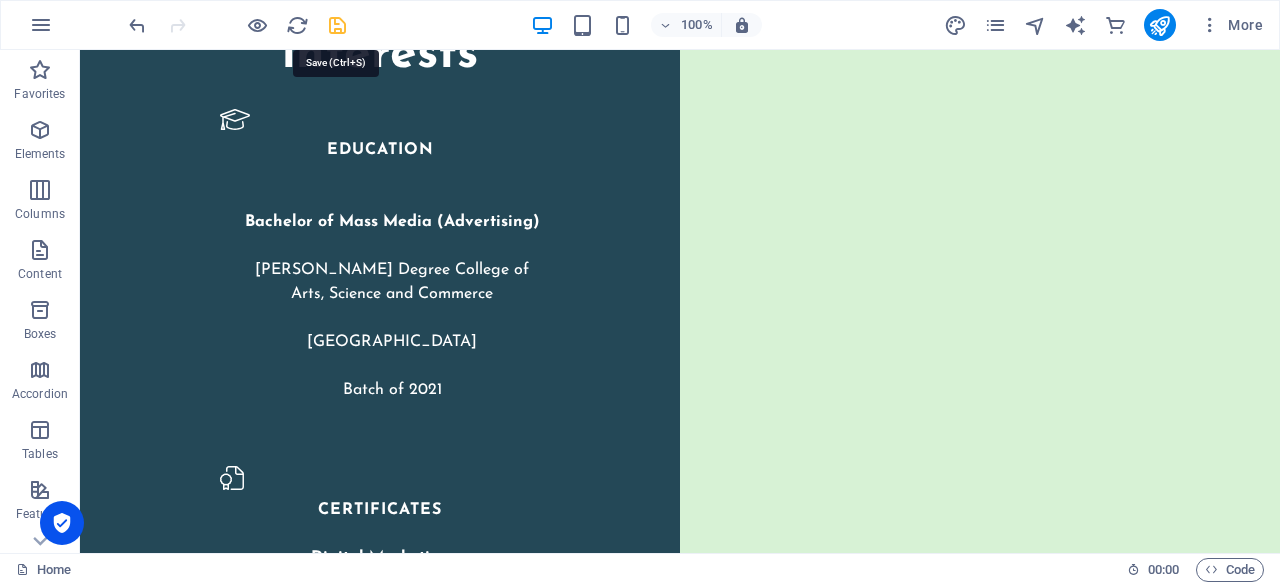 click at bounding box center [337, 25] 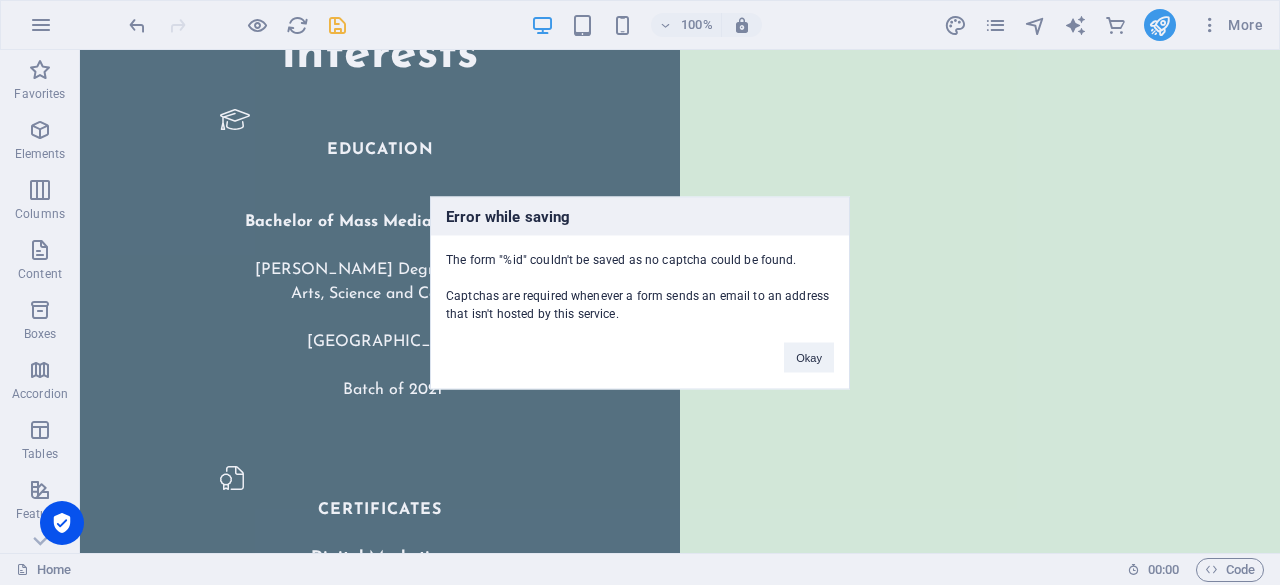 click on "Error while saving The form "%id" couldn't be saved as no captcha could be found. Captchas are required whenever a form sends an email to an address that isn't hosted by this service. Okay" at bounding box center (640, 292) 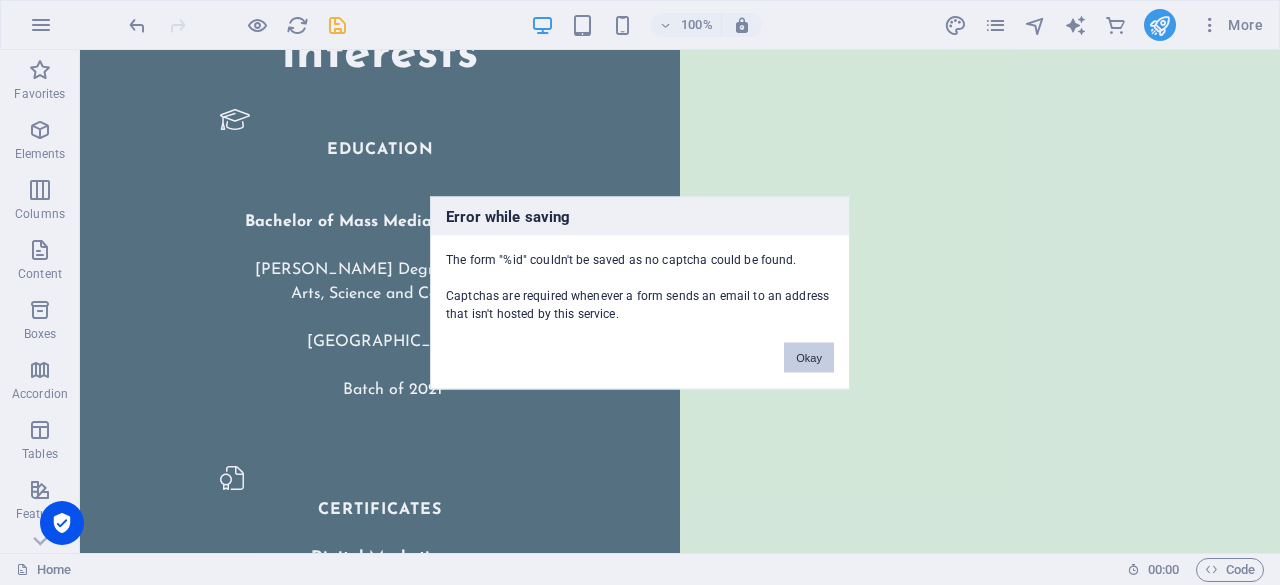 click on "Okay" at bounding box center [809, 357] 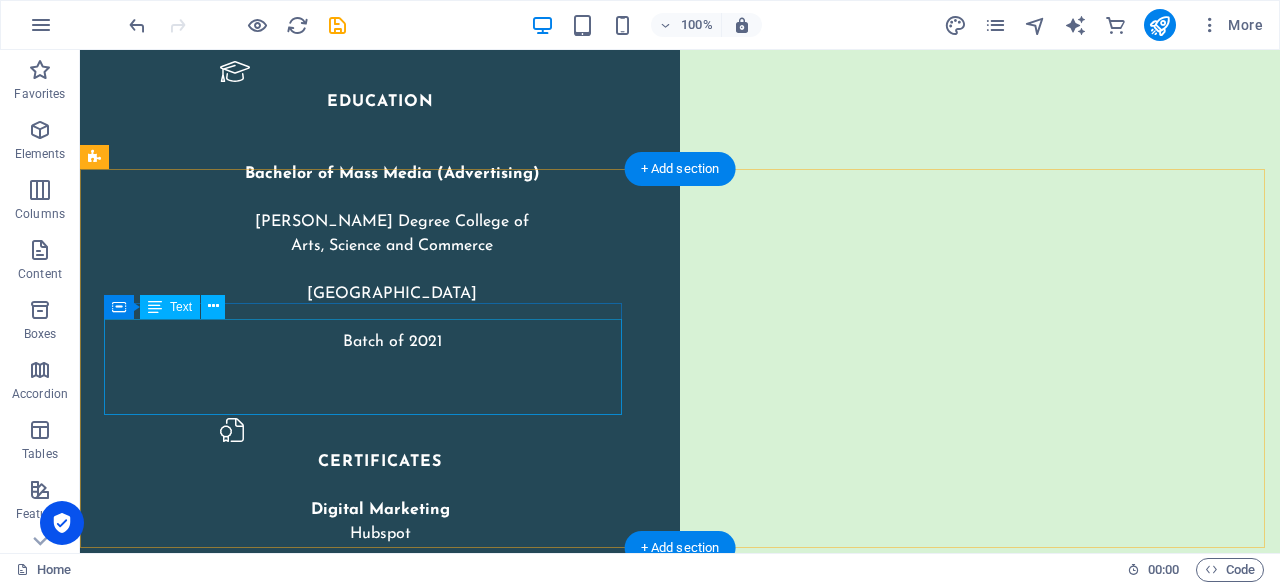 scroll, scrollTop: 4161, scrollLeft: 0, axis: vertical 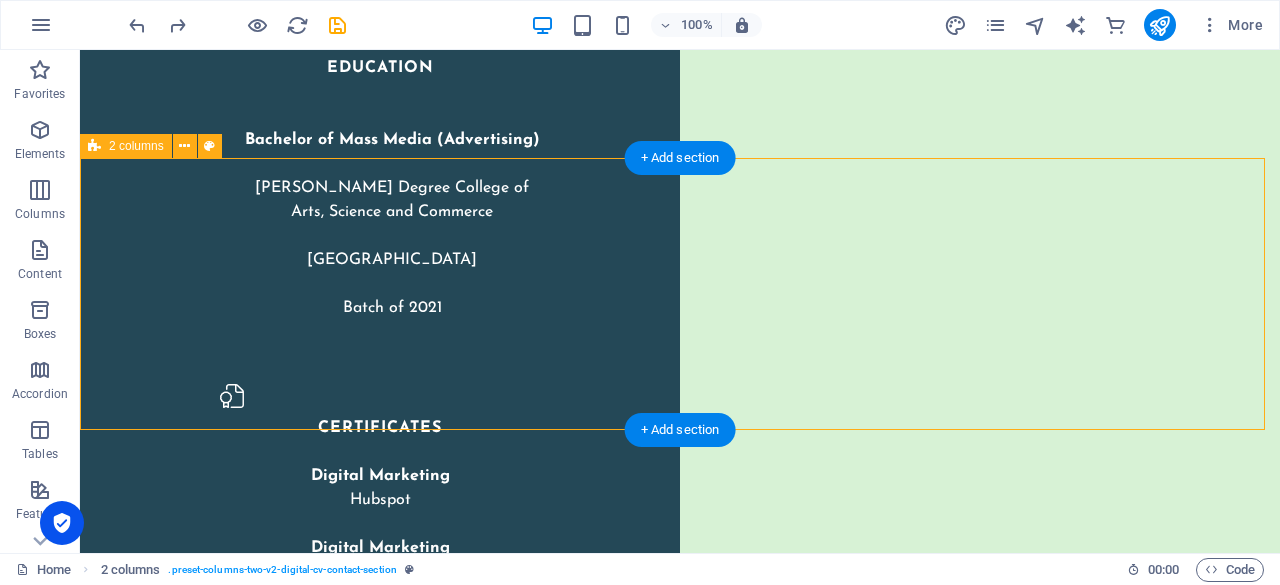 click on "Let’s build your brand story together! From ORM to digital campaigns, I’m here to help your brand shine.  Drop me a message — let’s start something amazing! Email- [EMAIL_ADDRESS][DOMAIN_NAME]" at bounding box center (680, 4644) 